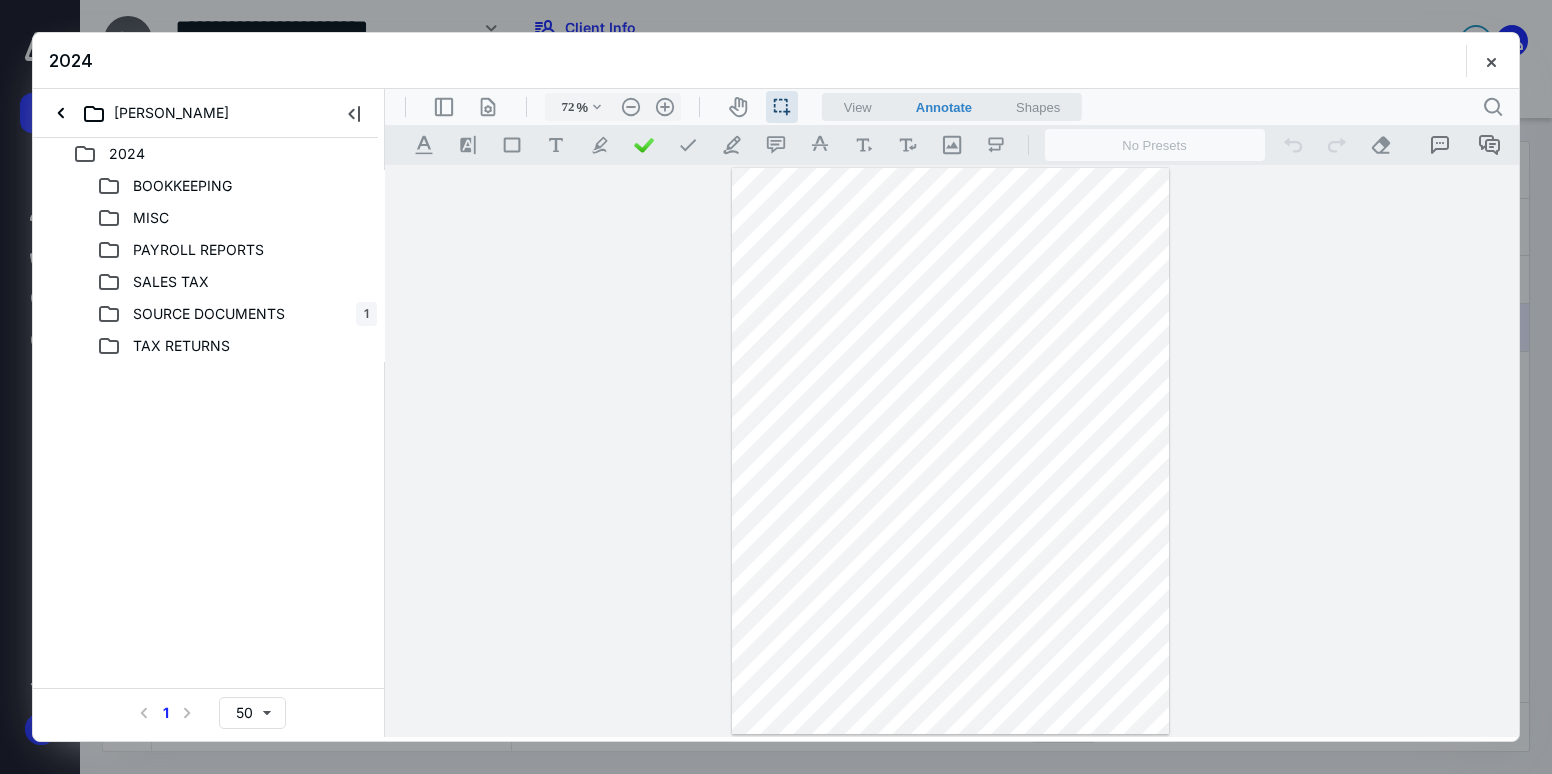 scroll, scrollTop: 0, scrollLeft: 0, axis: both 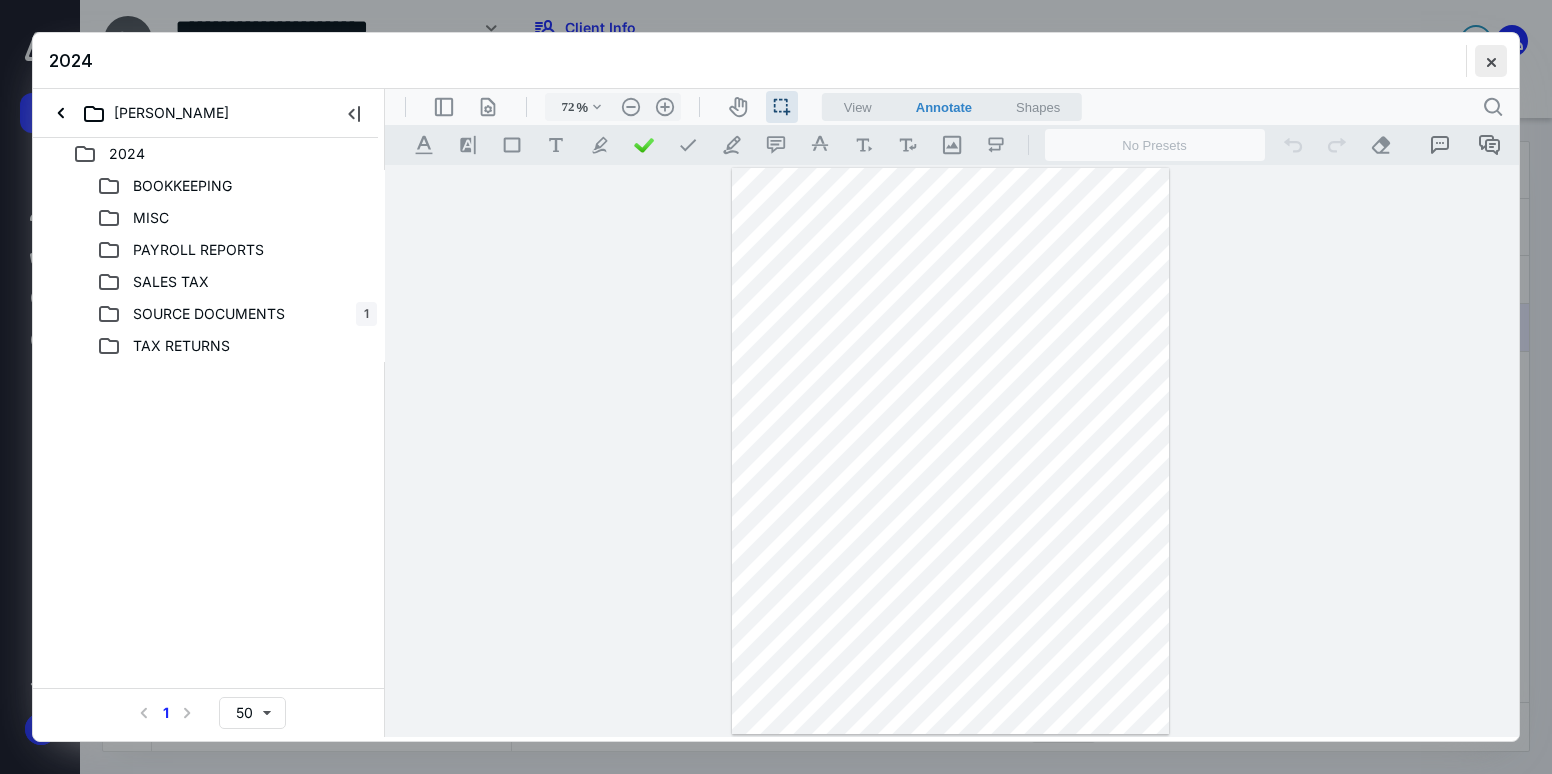 click at bounding box center [1491, 61] 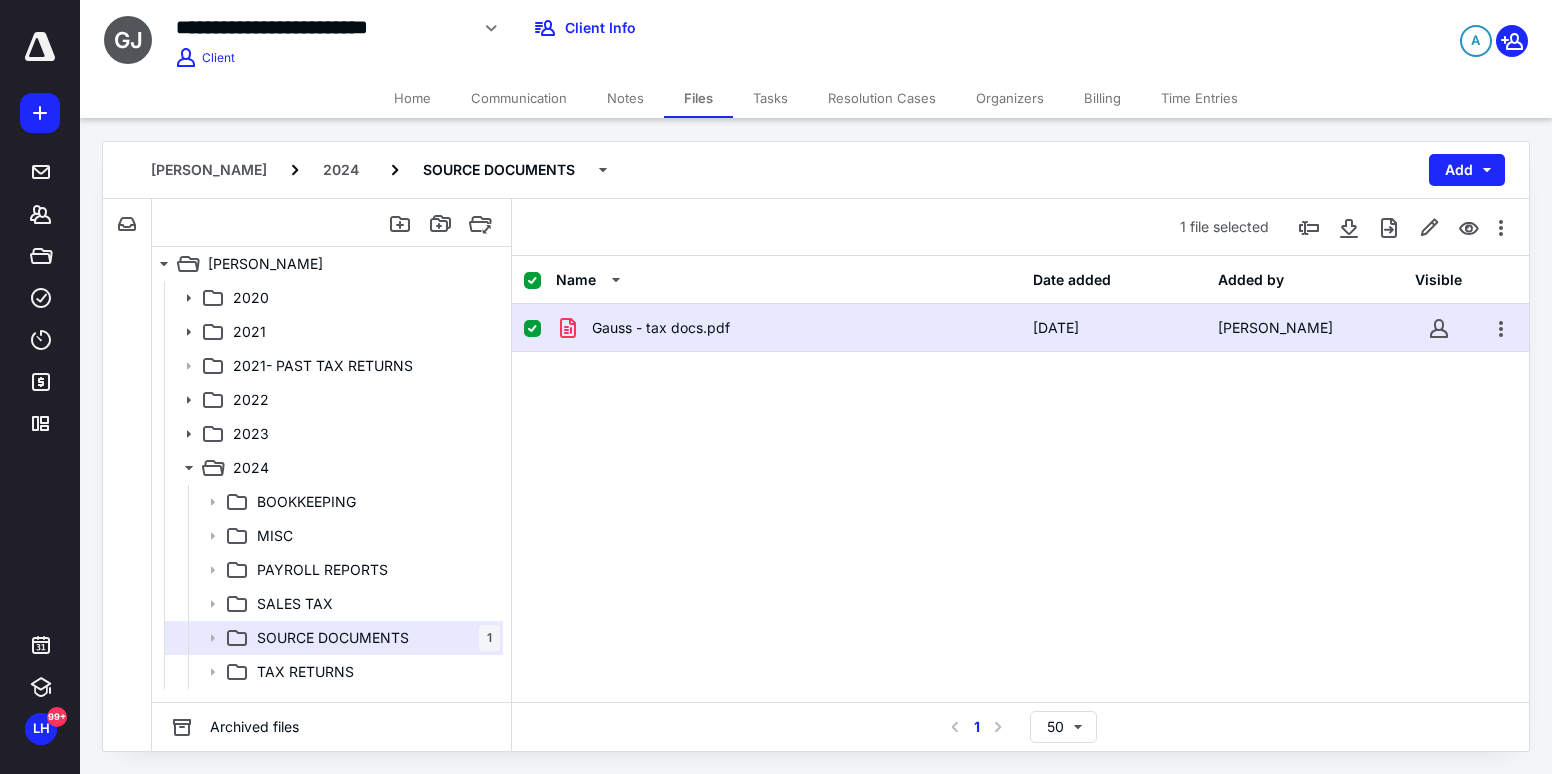 drag, startPoint x: 427, startPoint y: 89, endPoint x: 447, endPoint y: 94, distance: 20.615528 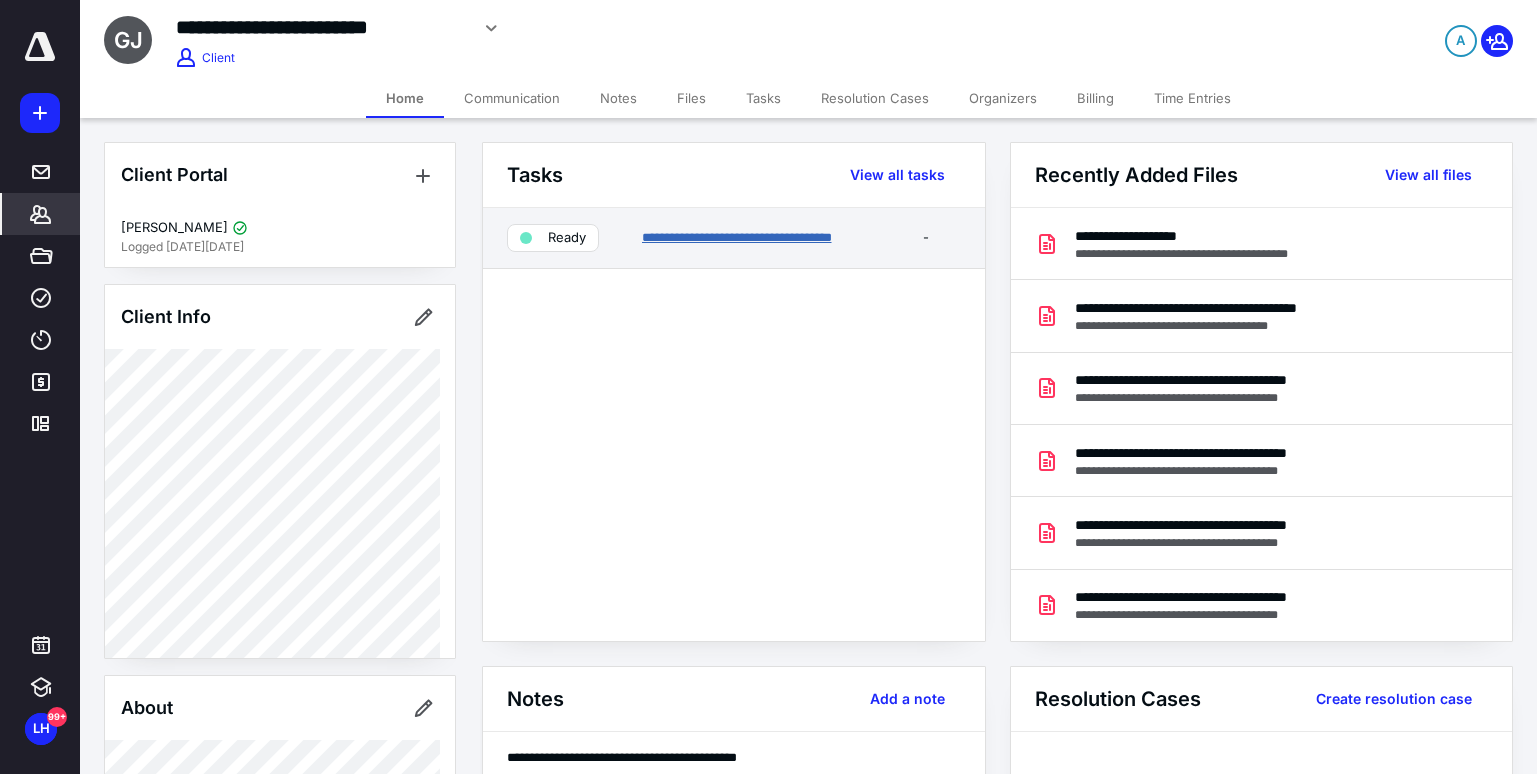 click on "**********" at bounding box center [737, 237] 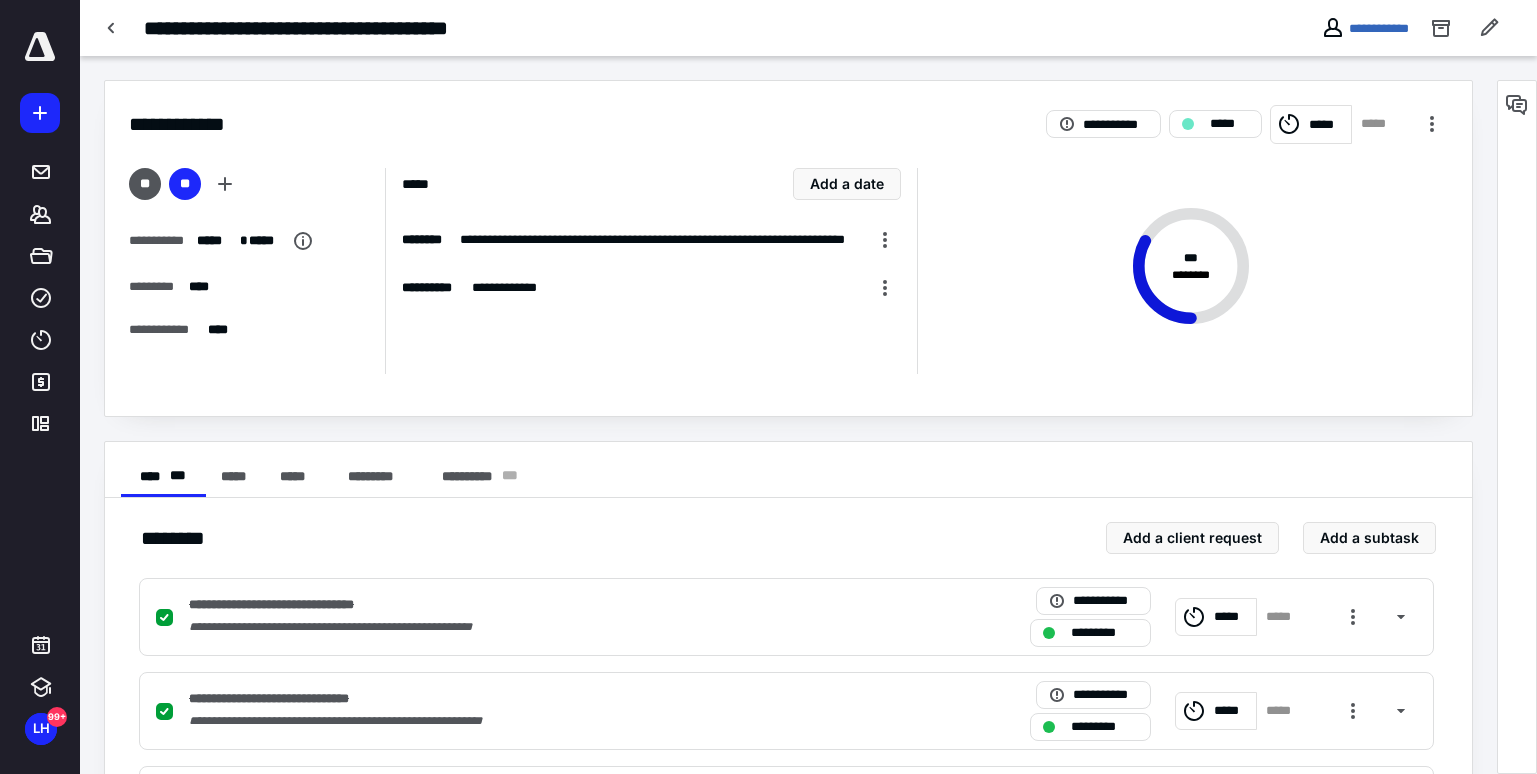 click on "** **" at bounding box center (249, 188) 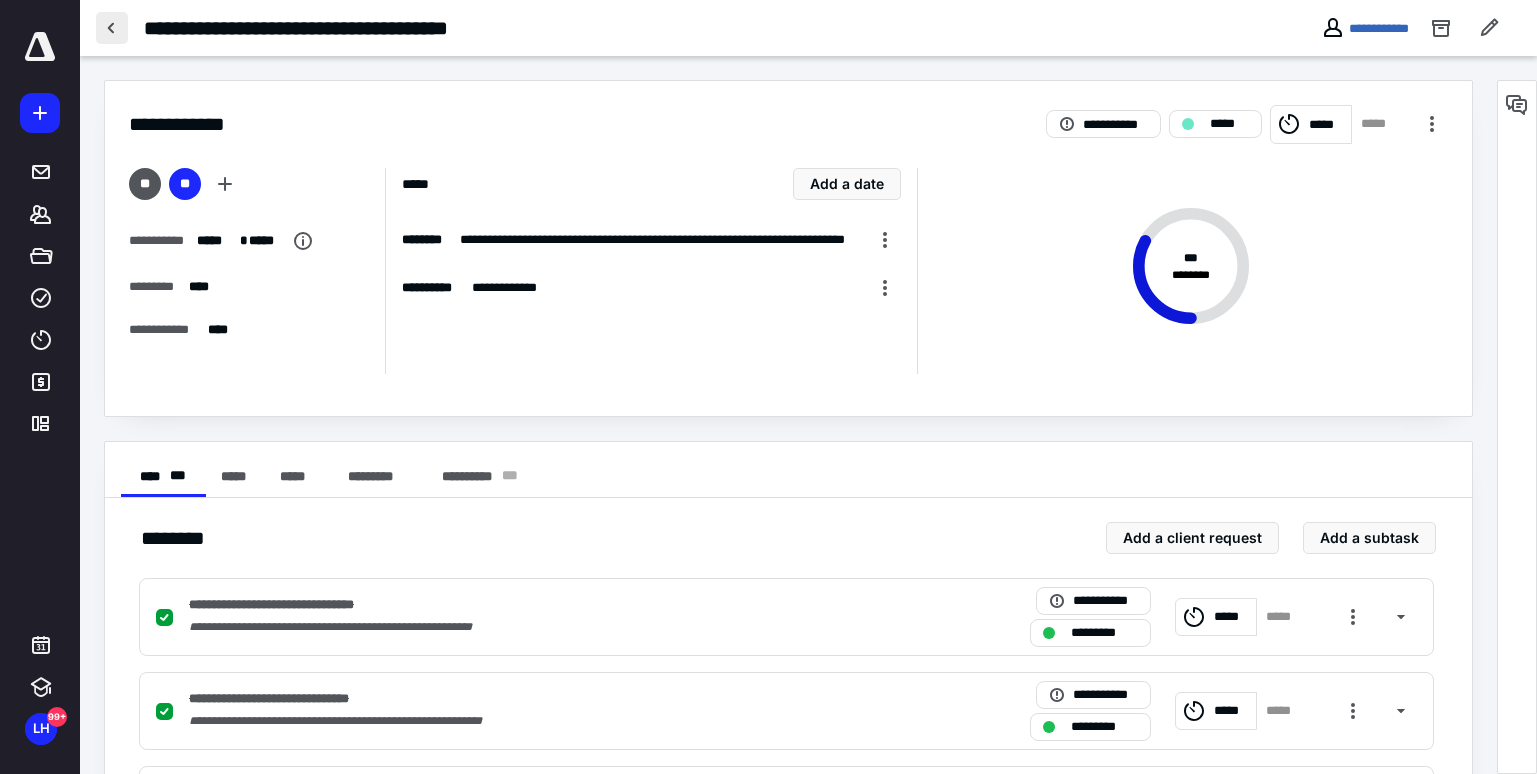 click at bounding box center (112, 28) 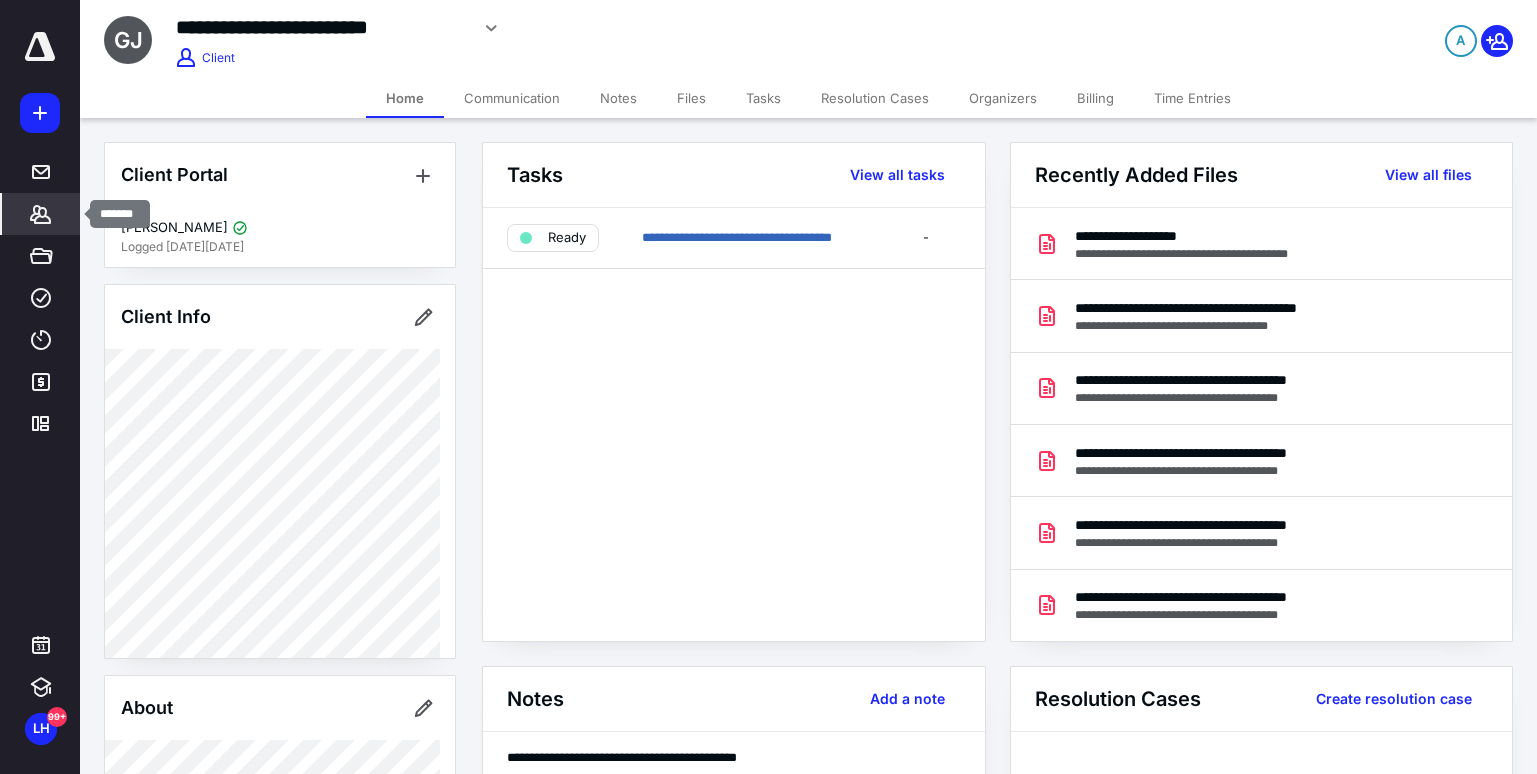 click 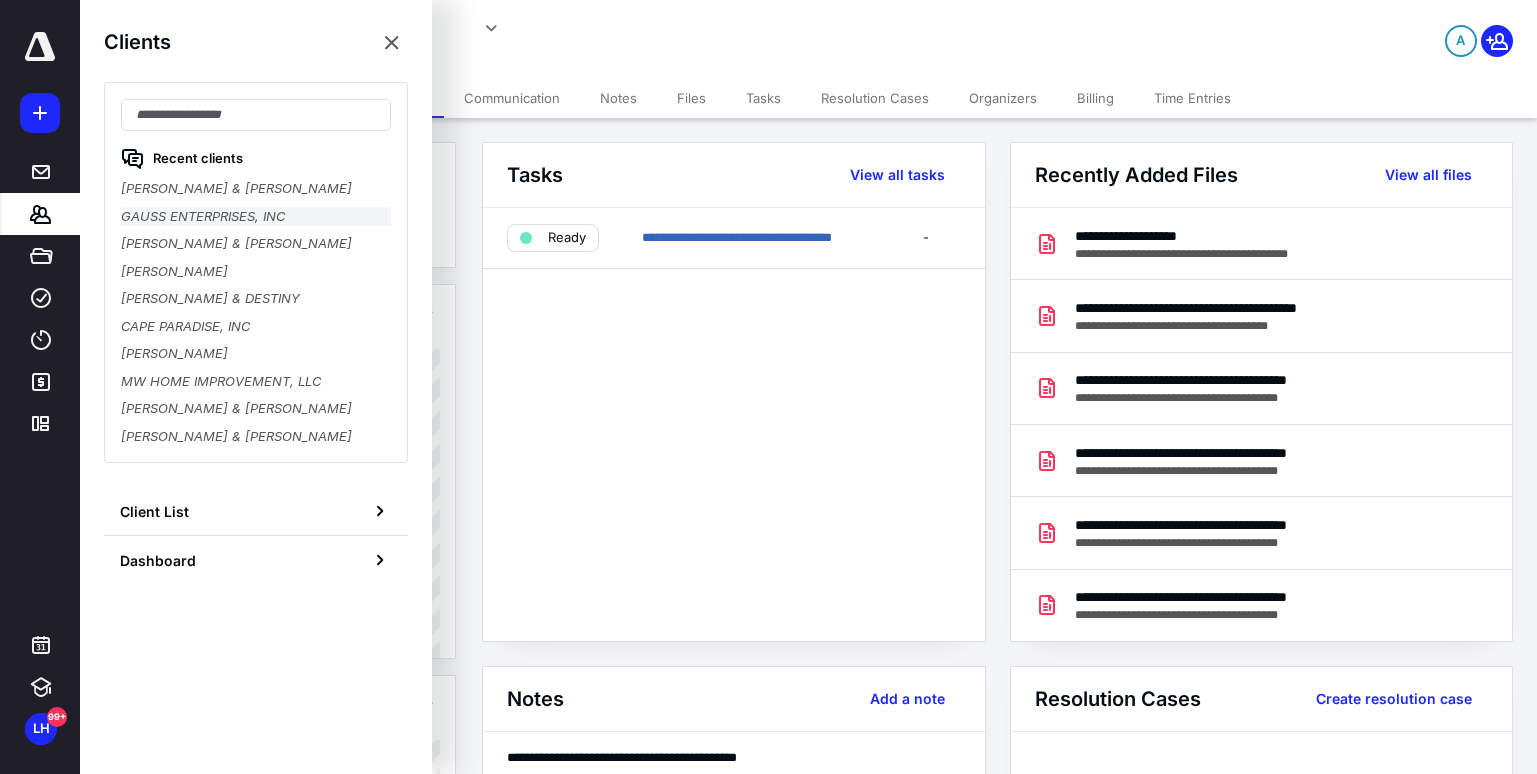 click on "GAUSS ENTERPRISES, INC" at bounding box center [256, 217] 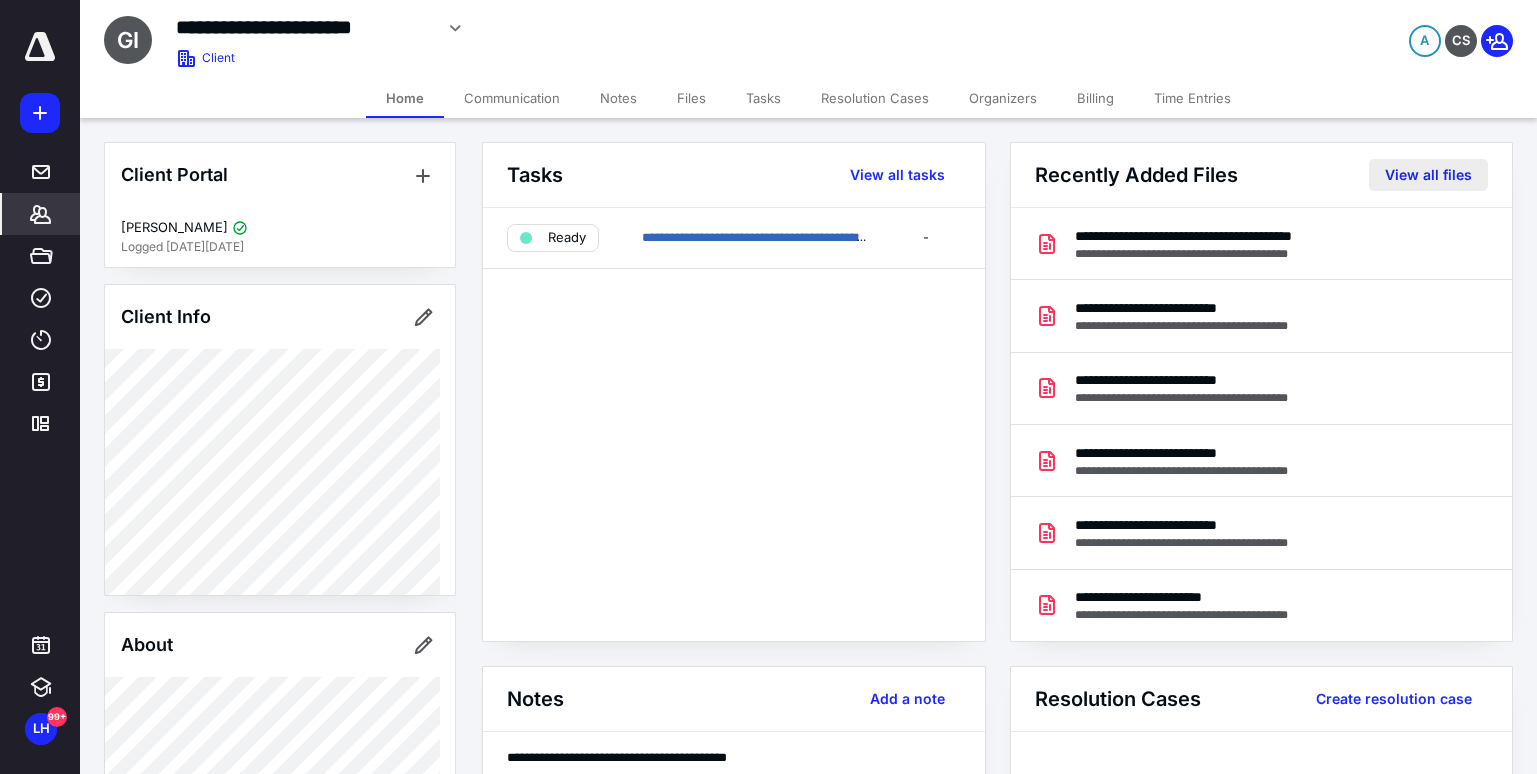 click on "View all files" at bounding box center [1428, 175] 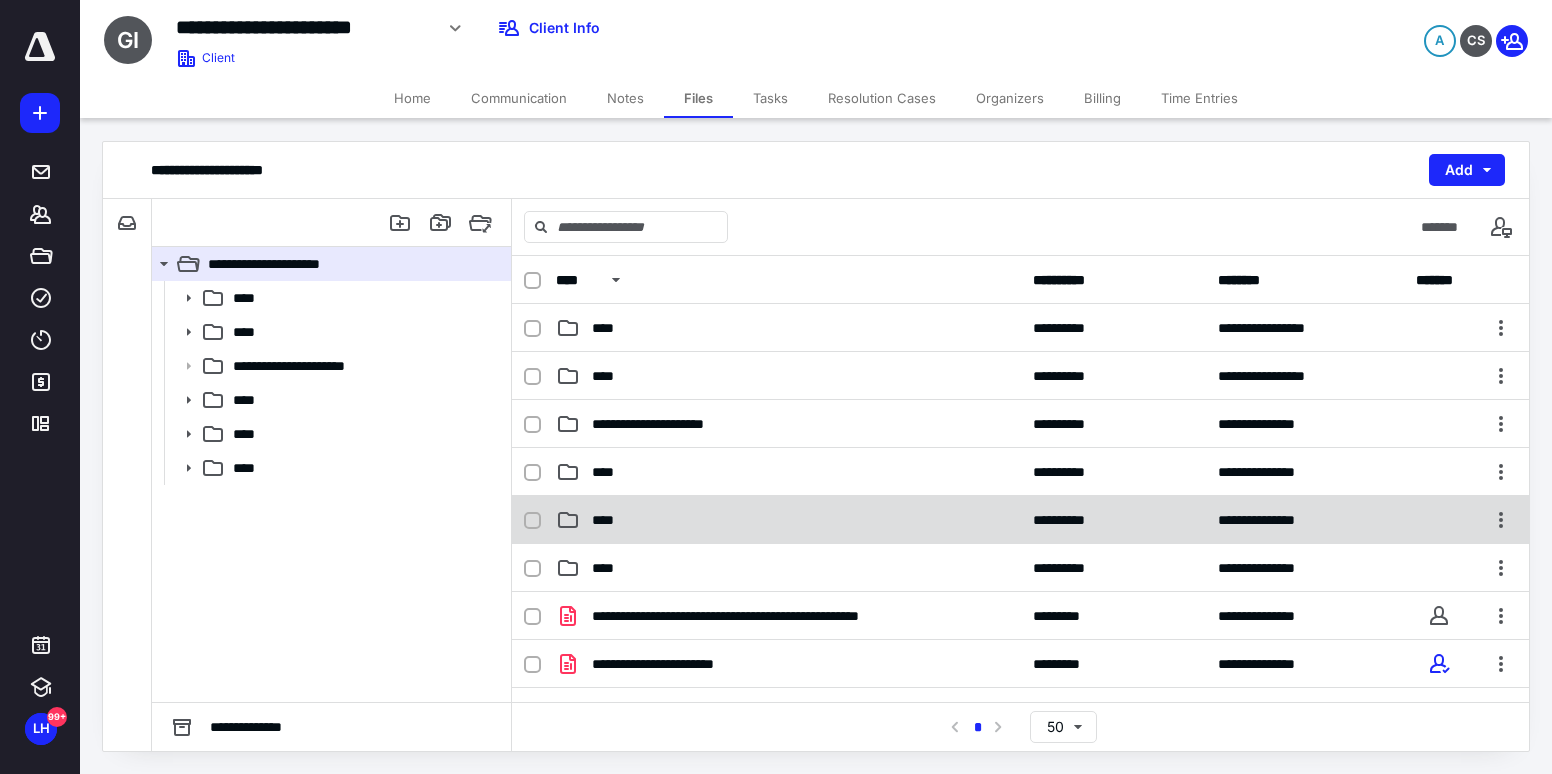 click on "****" at bounding box center [788, 520] 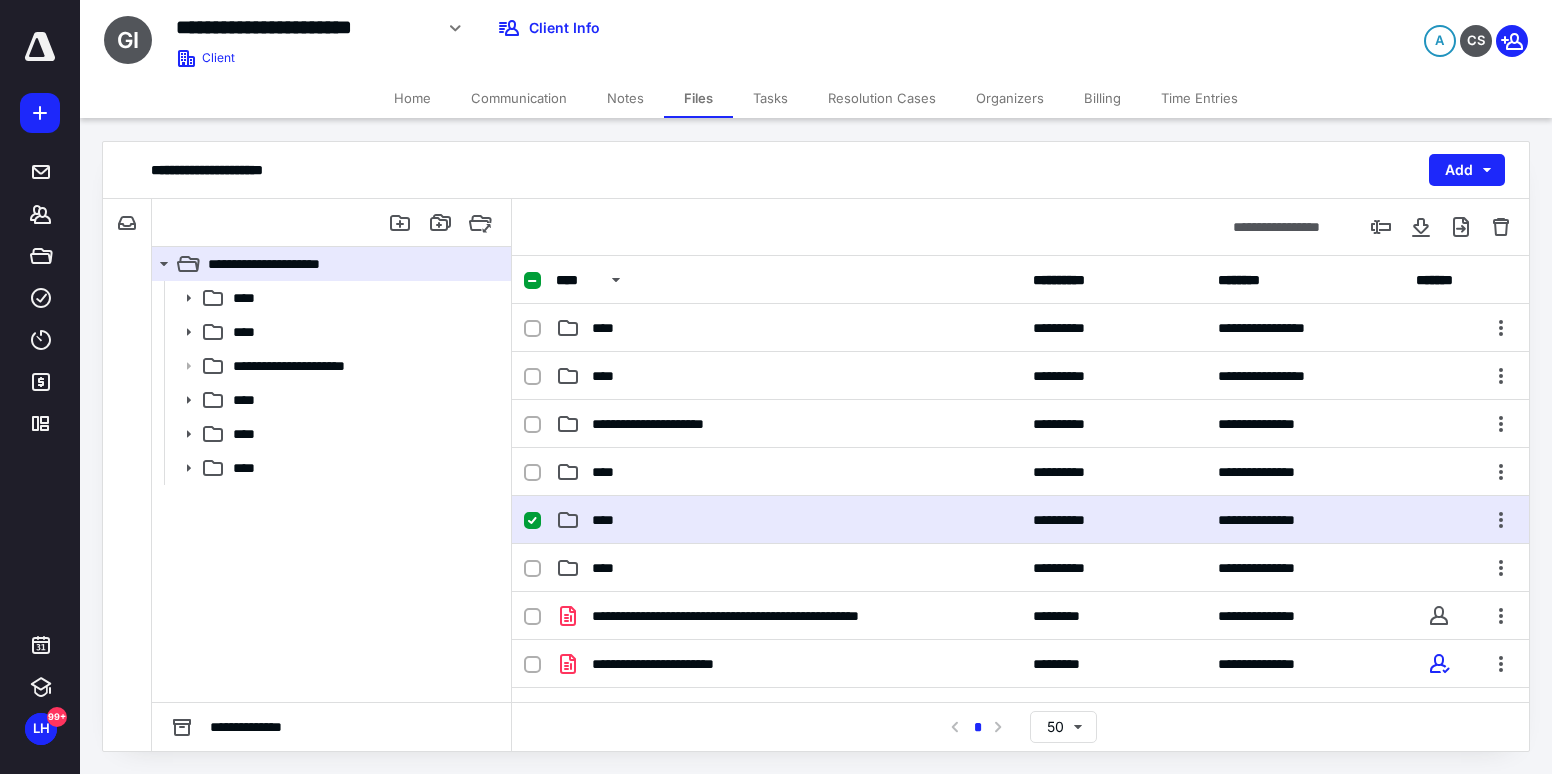 click on "****" at bounding box center [788, 520] 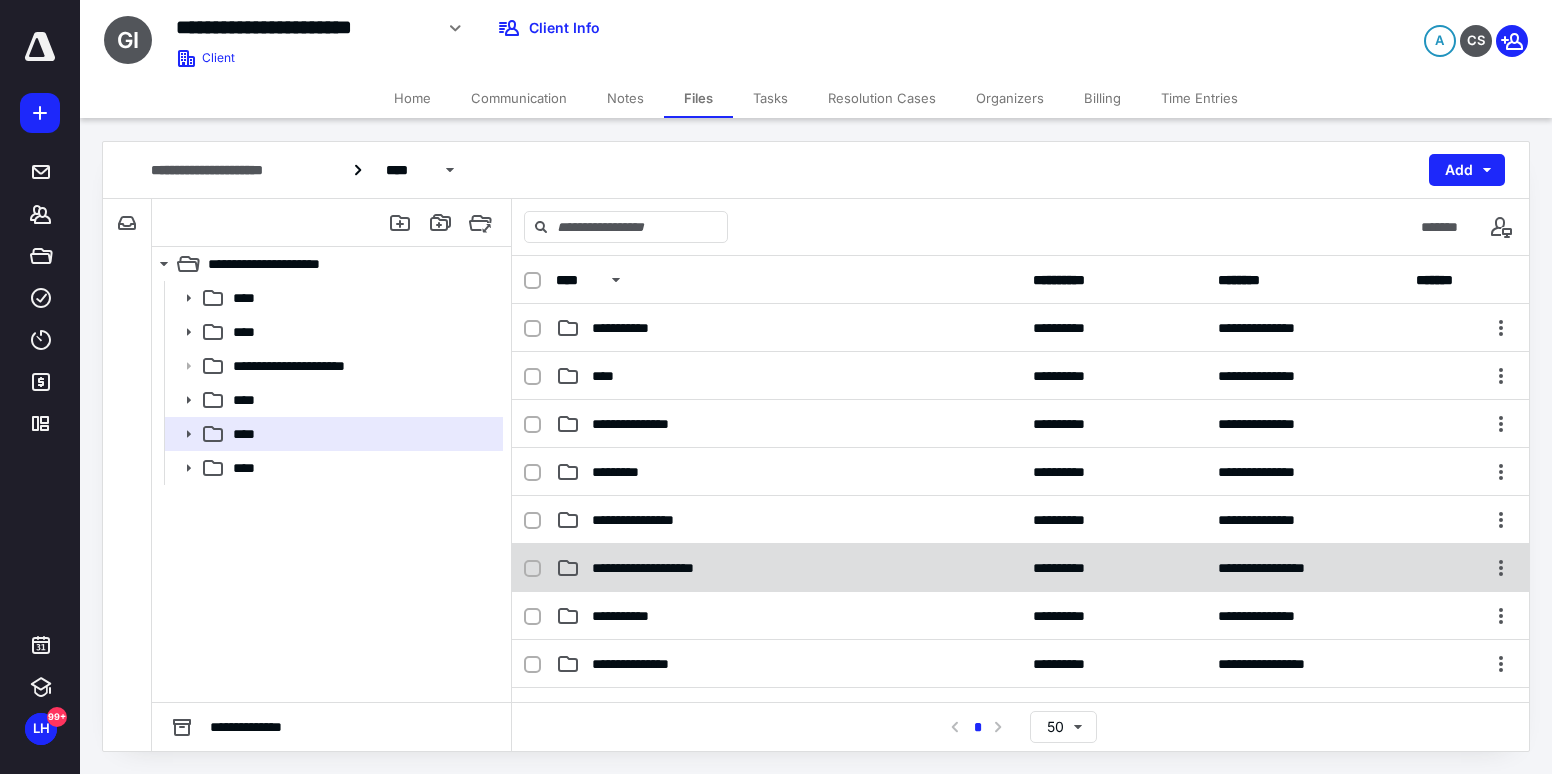 click on "**********" at bounding box center [788, 568] 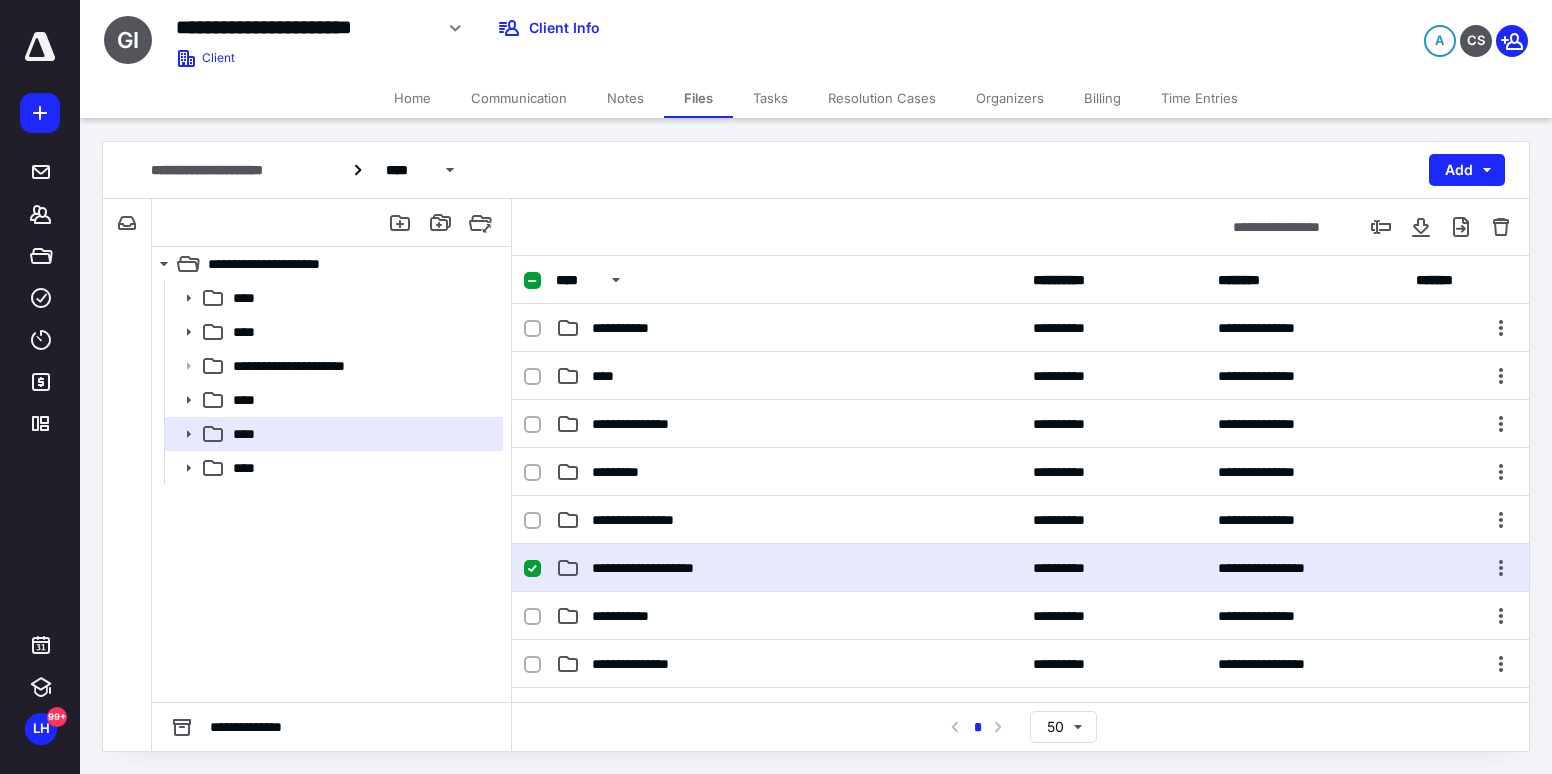 click on "**********" at bounding box center (788, 568) 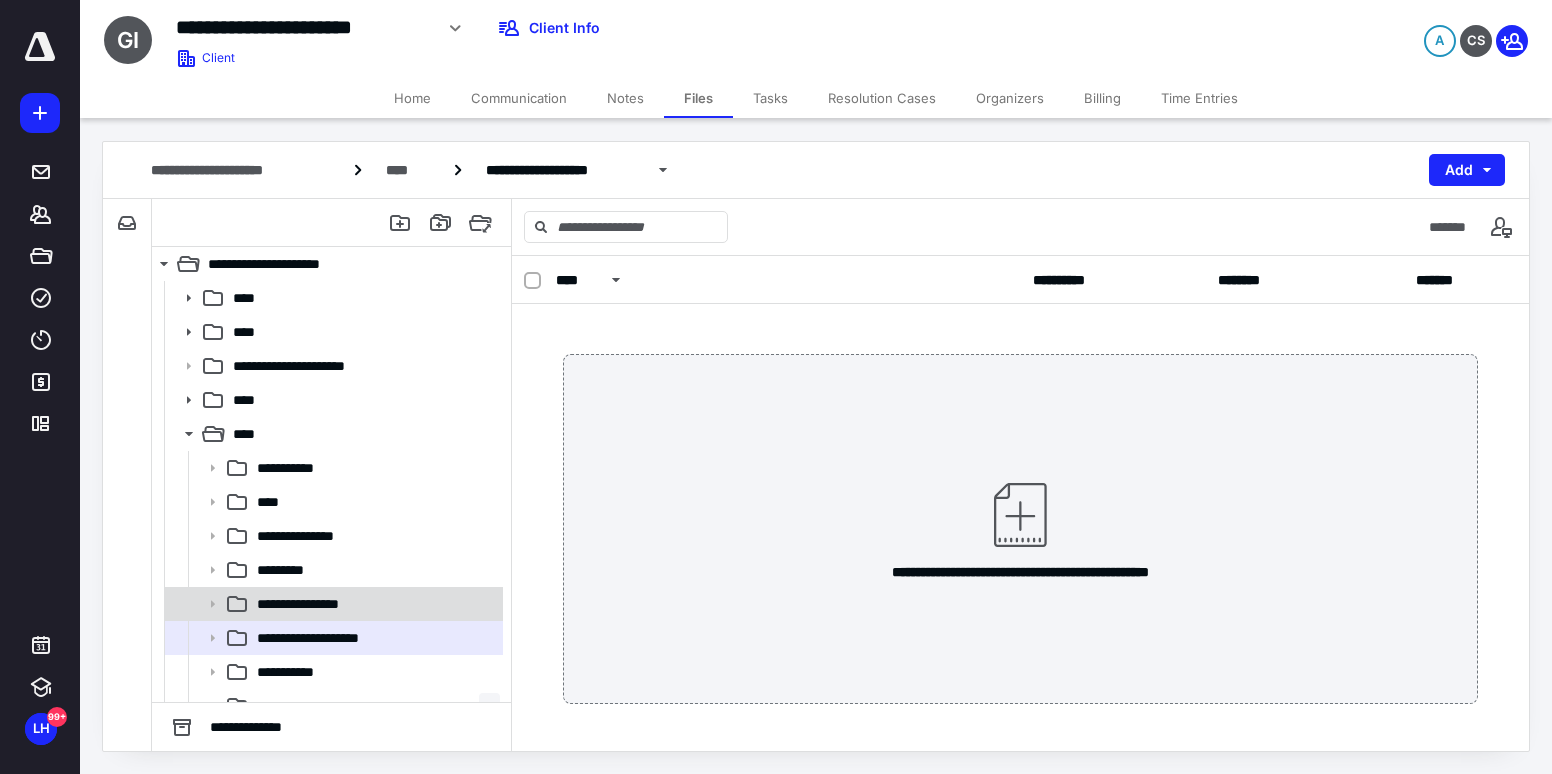 click on "**********" at bounding box center [333, 604] 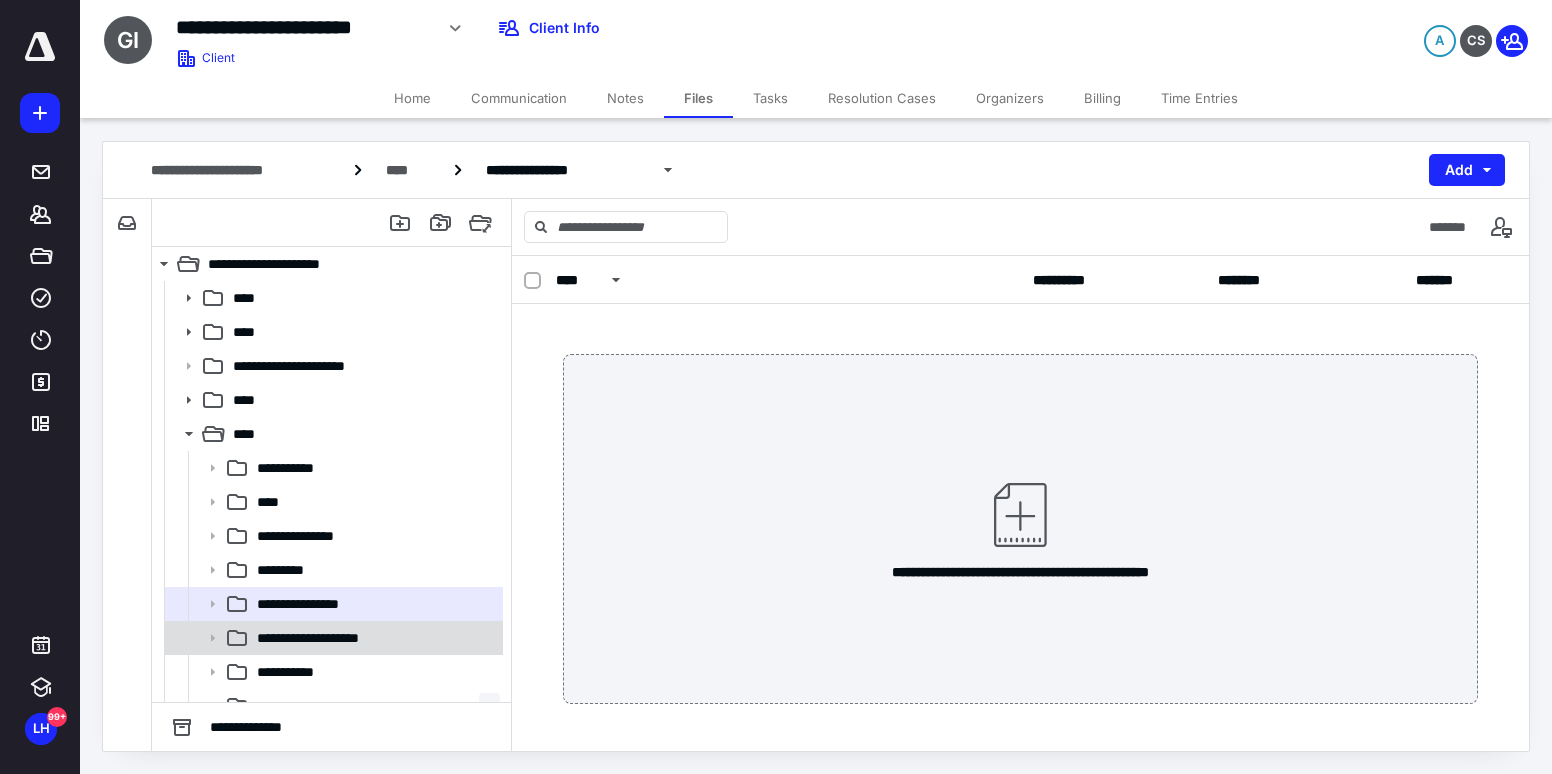 click on "**********" at bounding box center (332, 638) 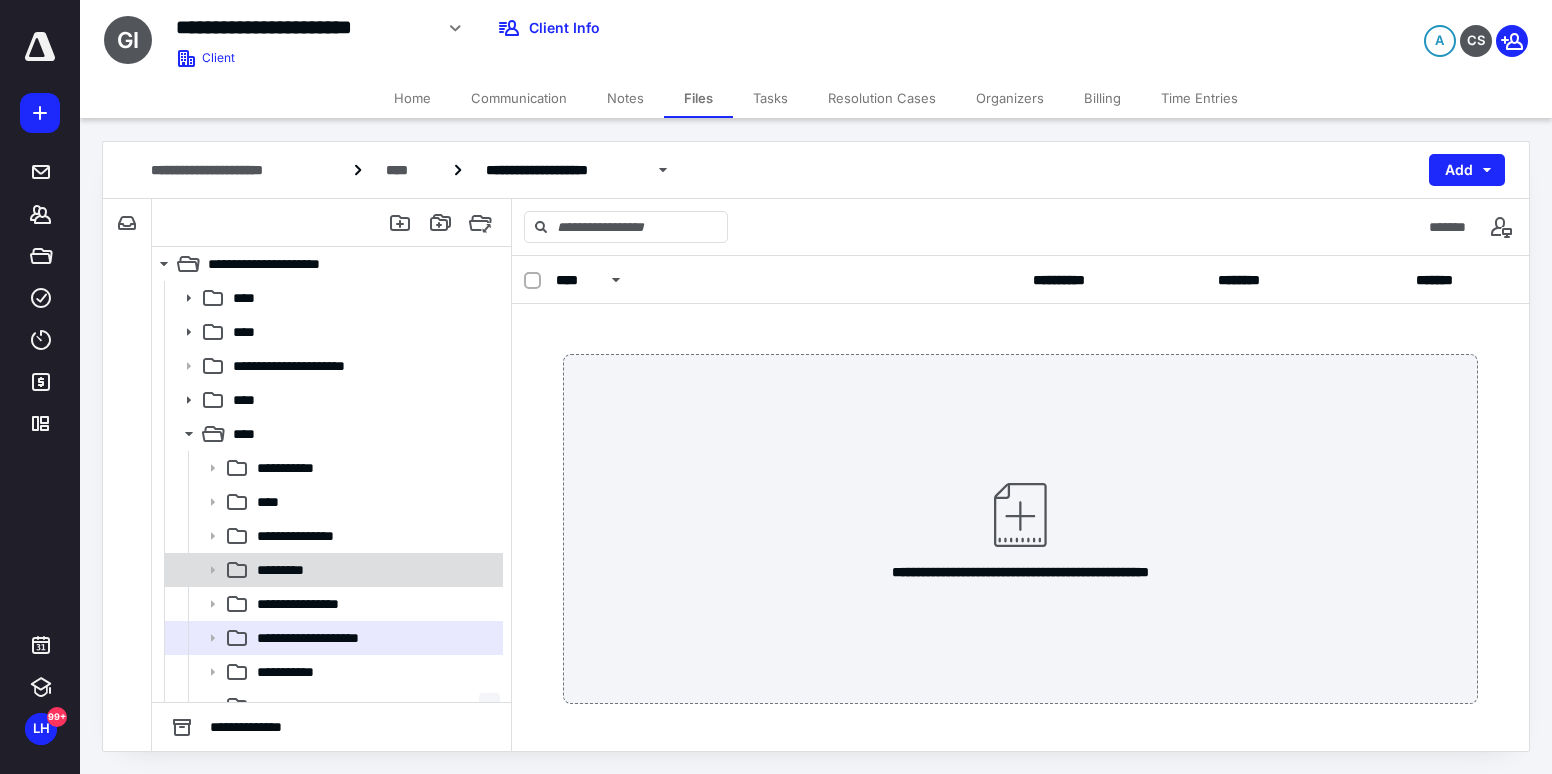 scroll, scrollTop: 55, scrollLeft: 0, axis: vertical 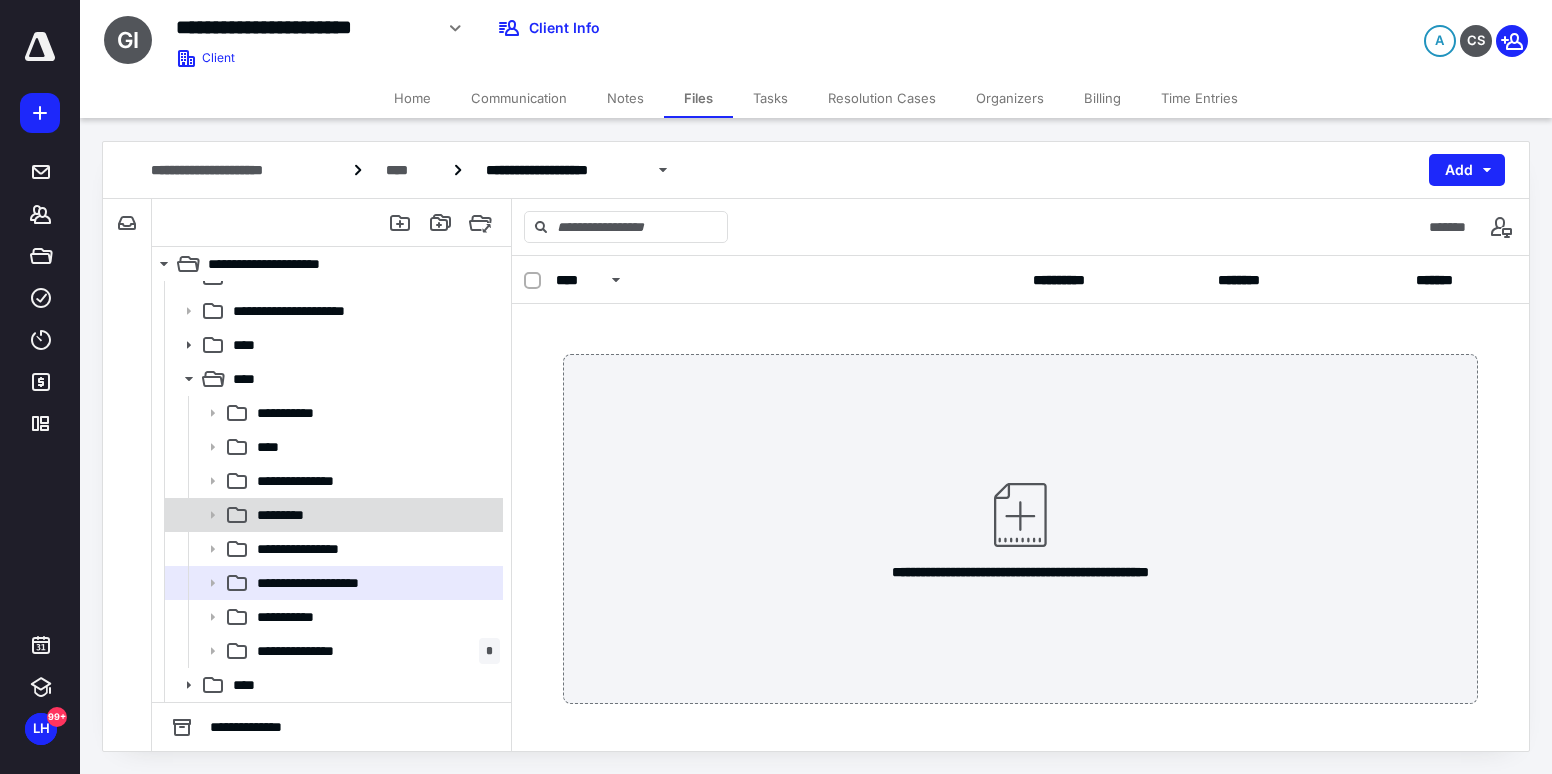 click on "*********" at bounding box center (332, 515) 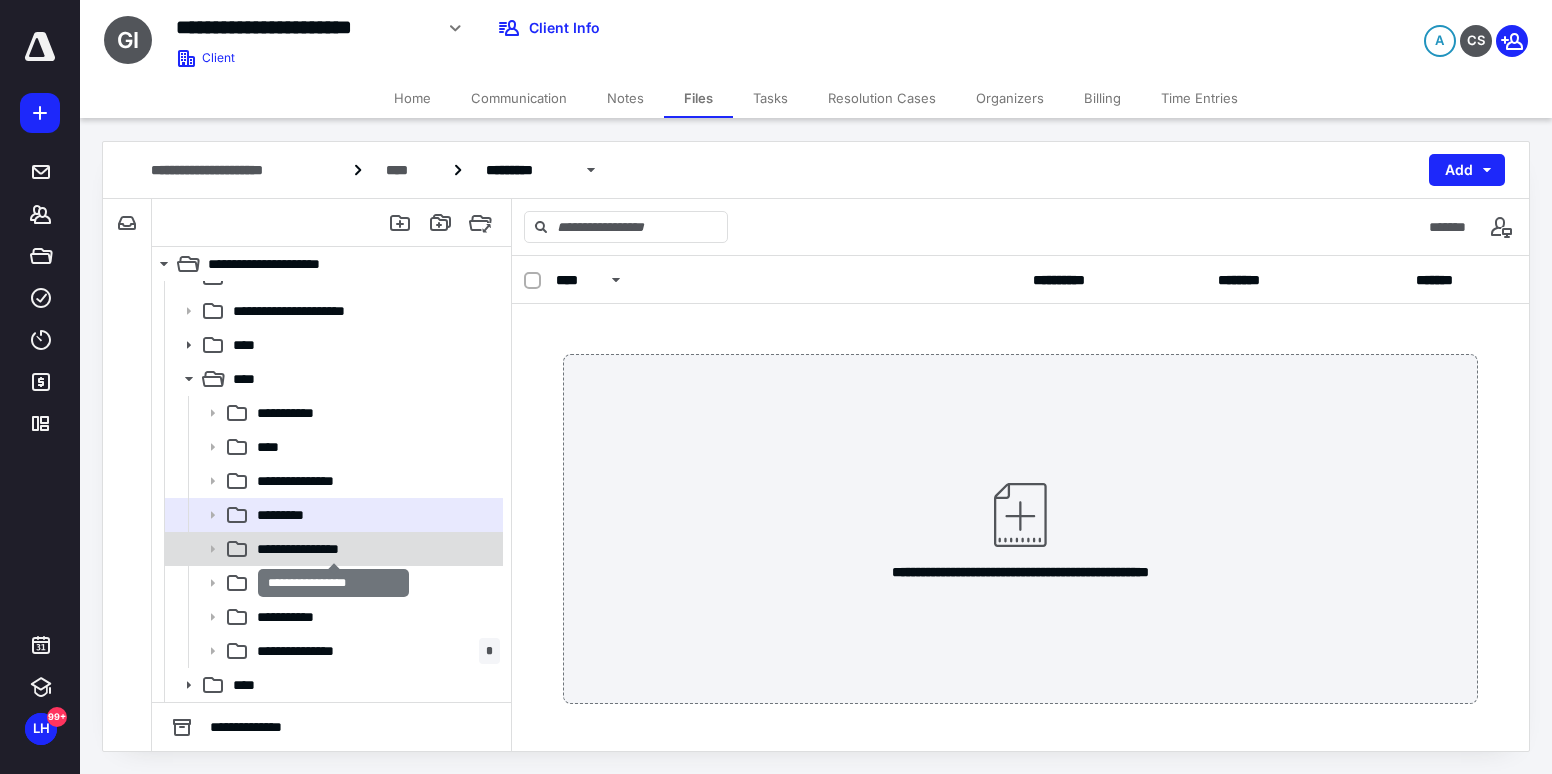 click on "**********" at bounding box center [333, 549] 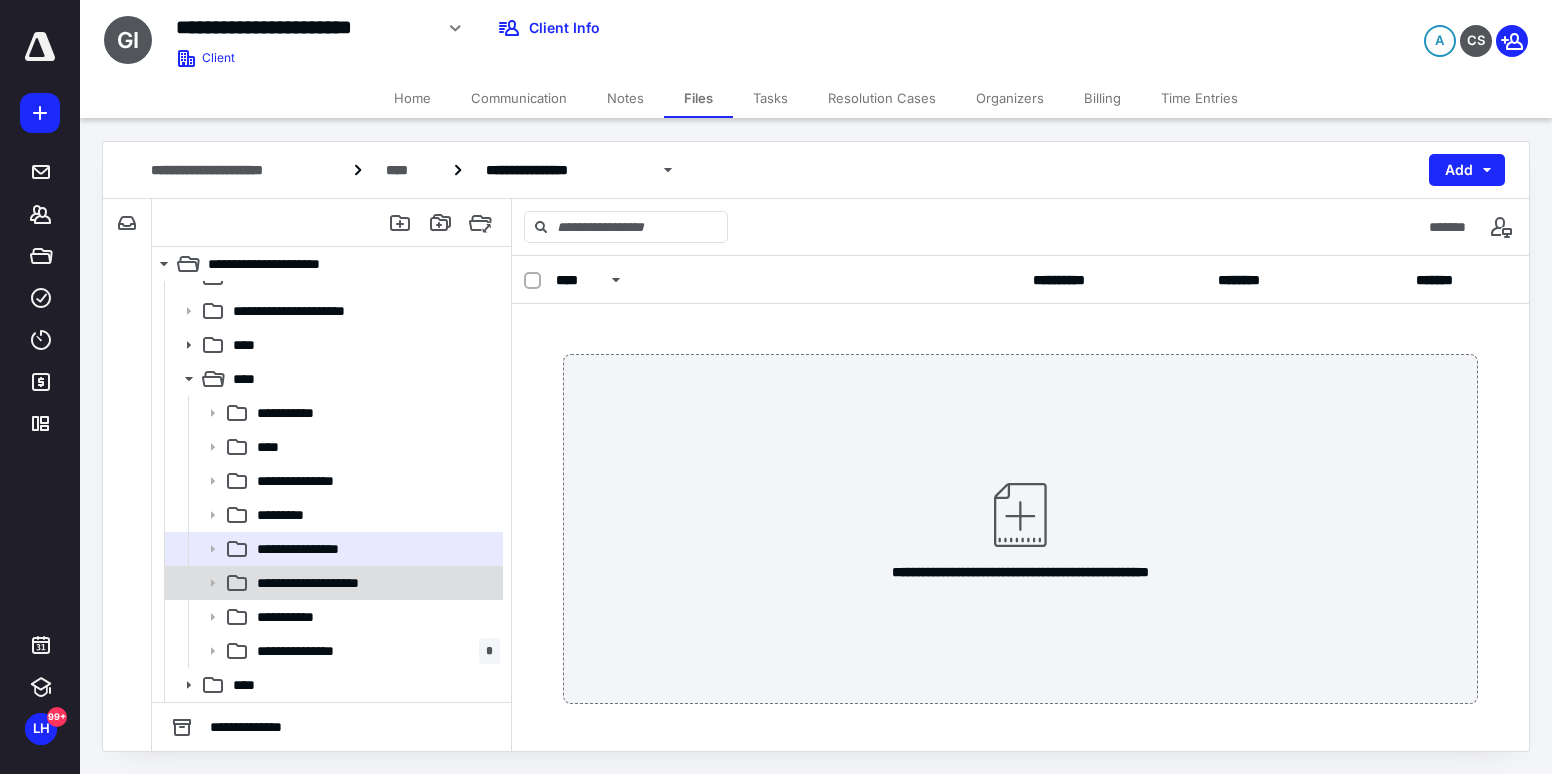 click on "**********" at bounding box center (332, 583) 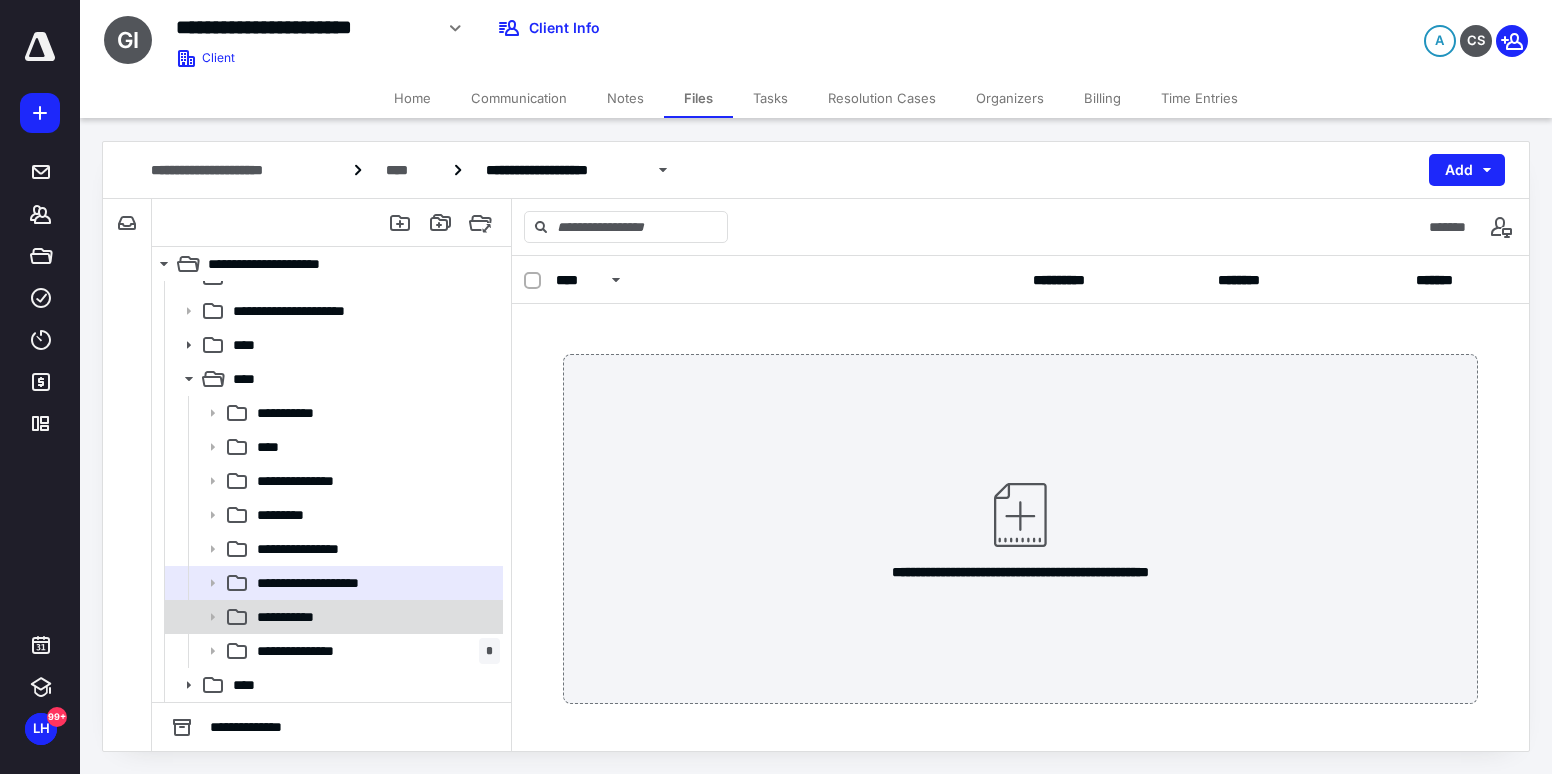 click on "**********" at bounding box center [374, 617] 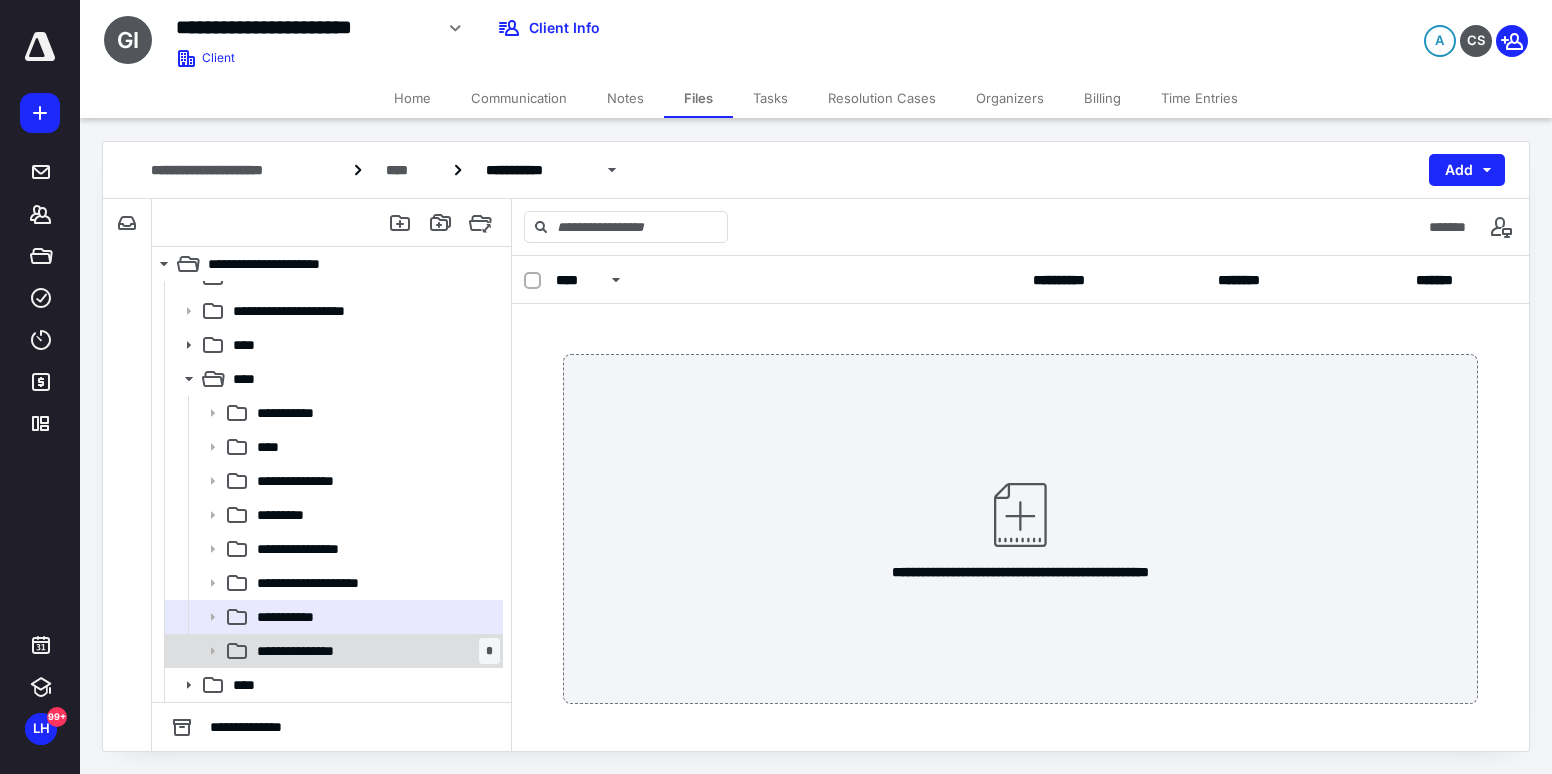 click on "**********" at bounding box center [332, 651] 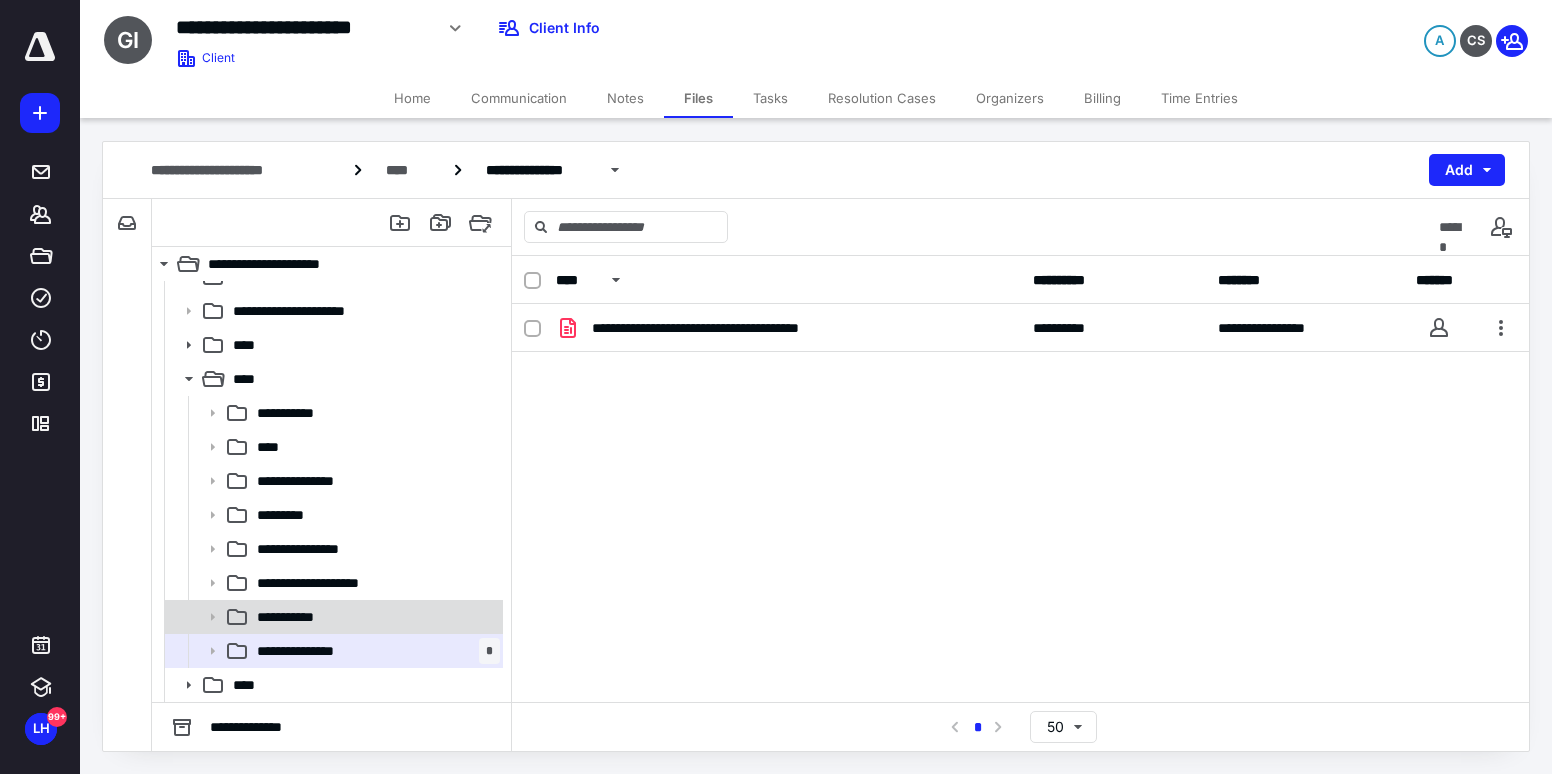 click on "**********" at bounding box center [374, 617] 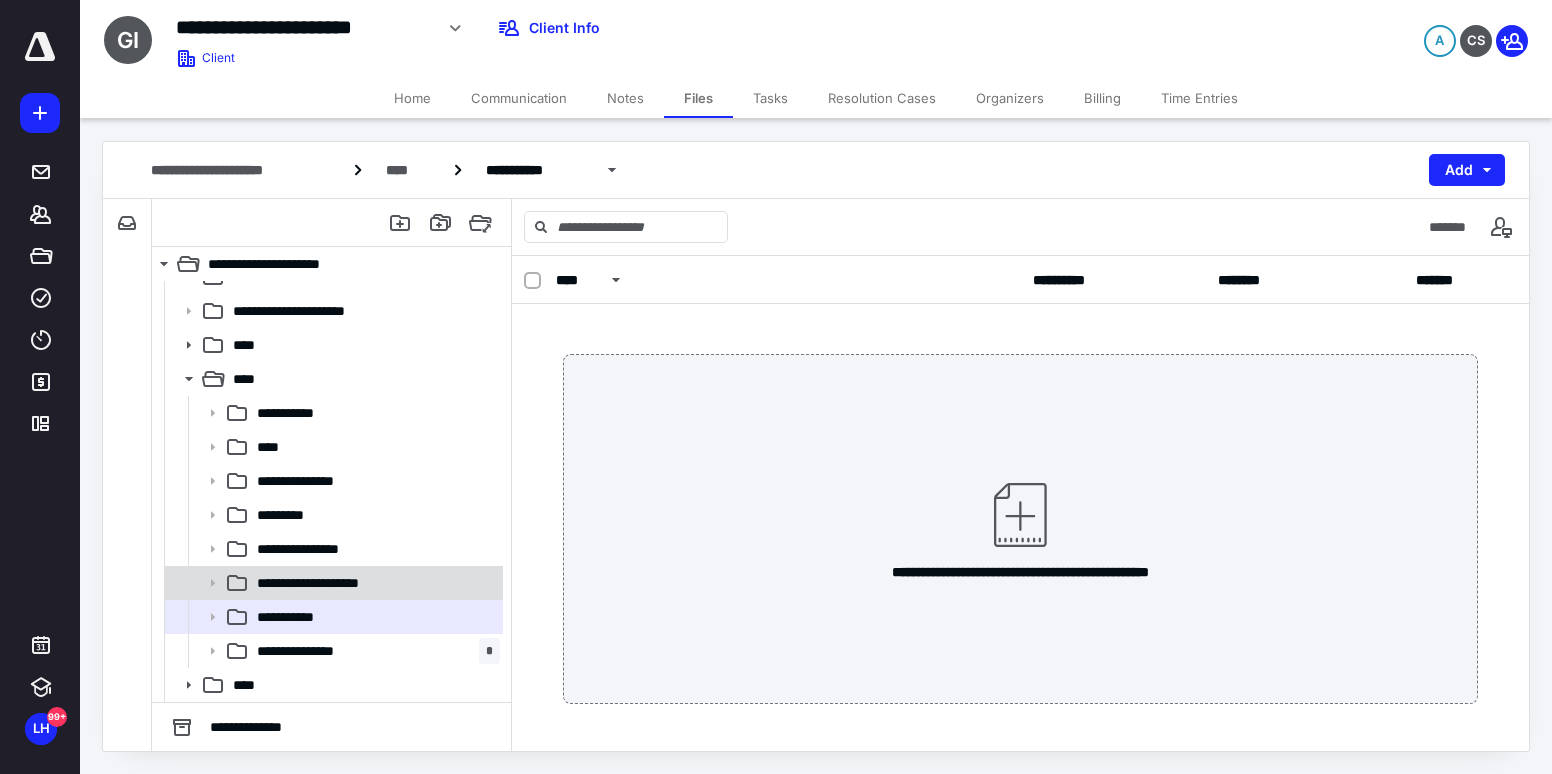 click on "**********" at bounding box center [332, 583] 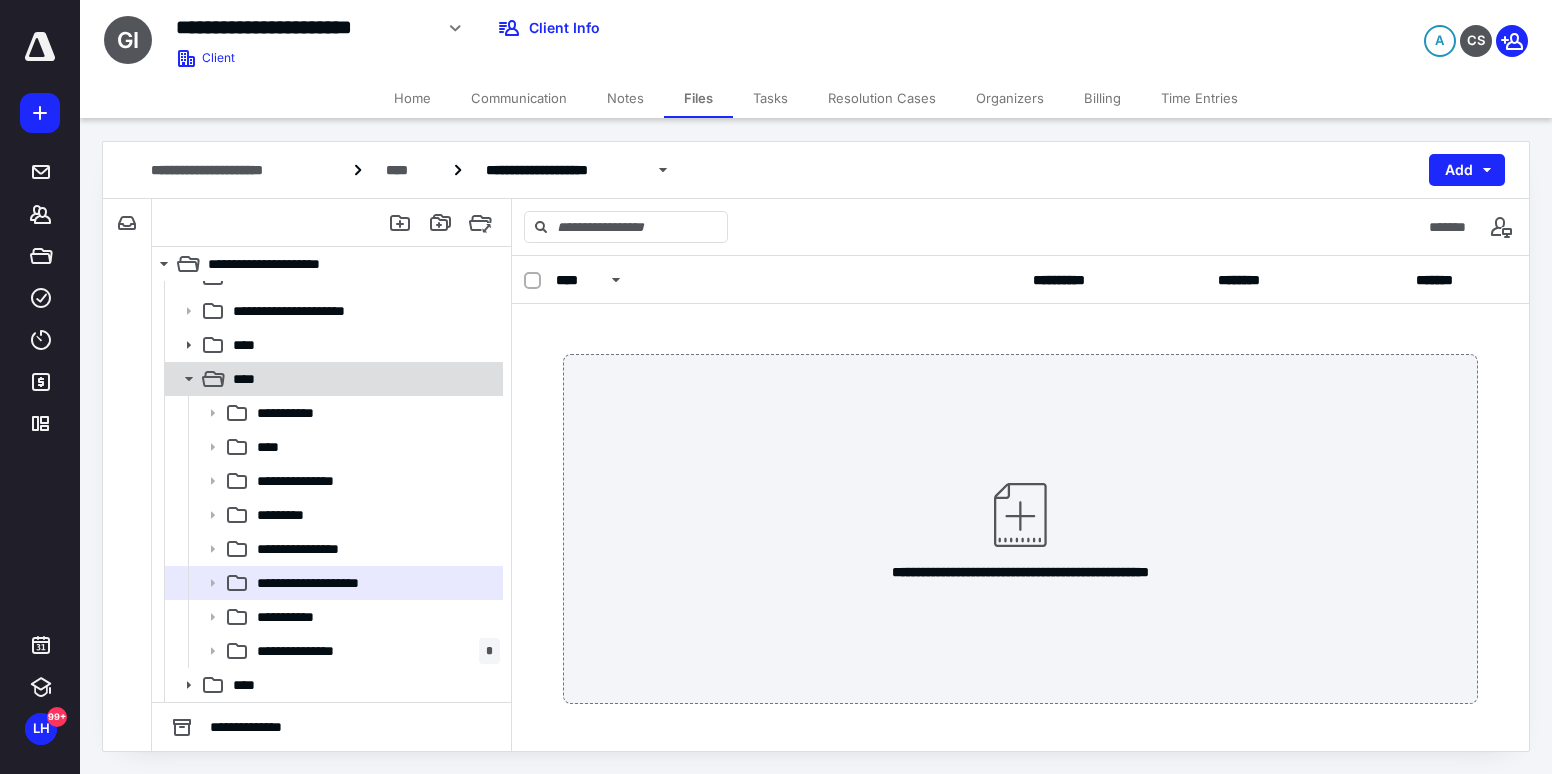 click 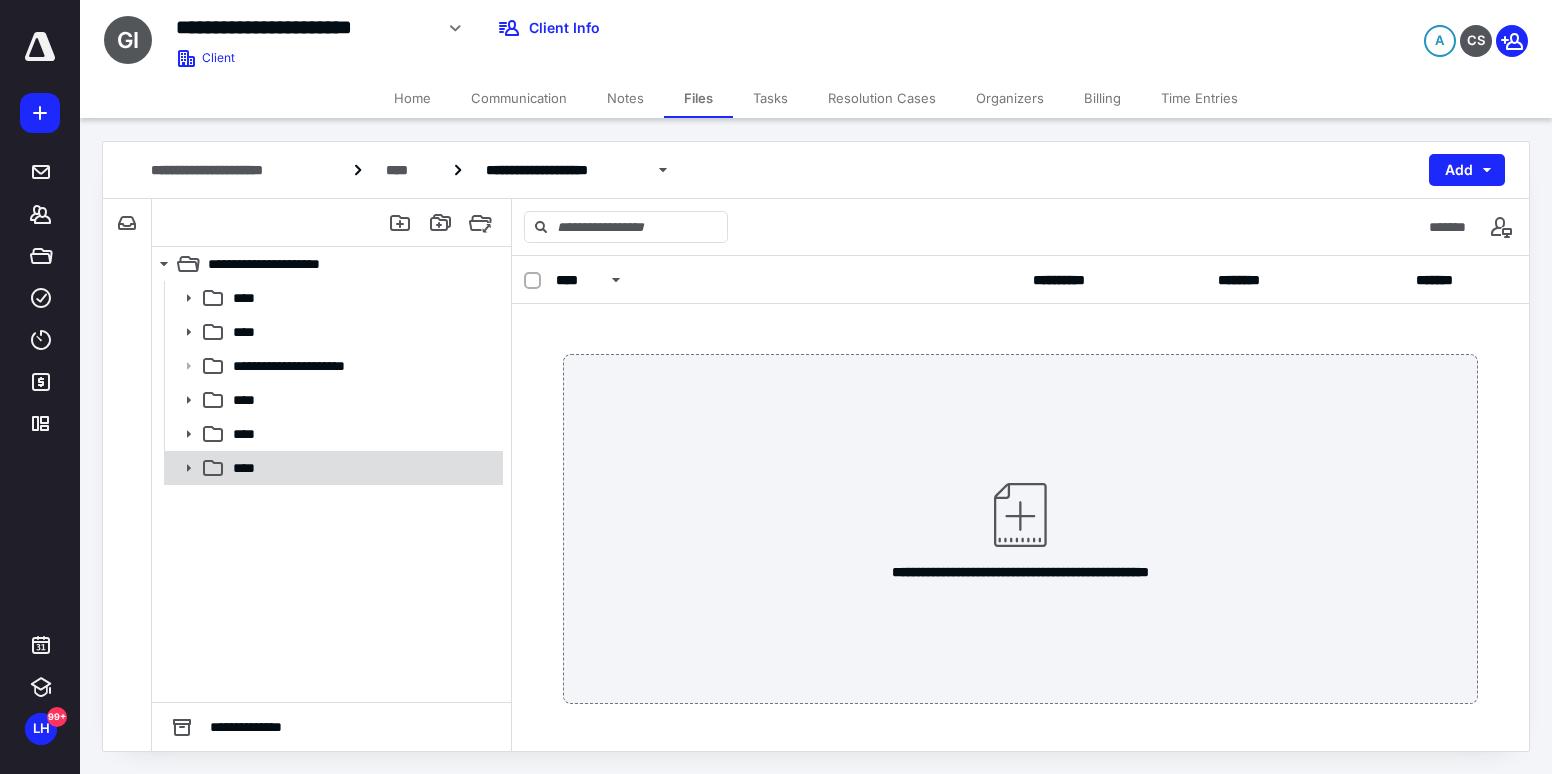 click on "****" at bounding box center (362, 468) 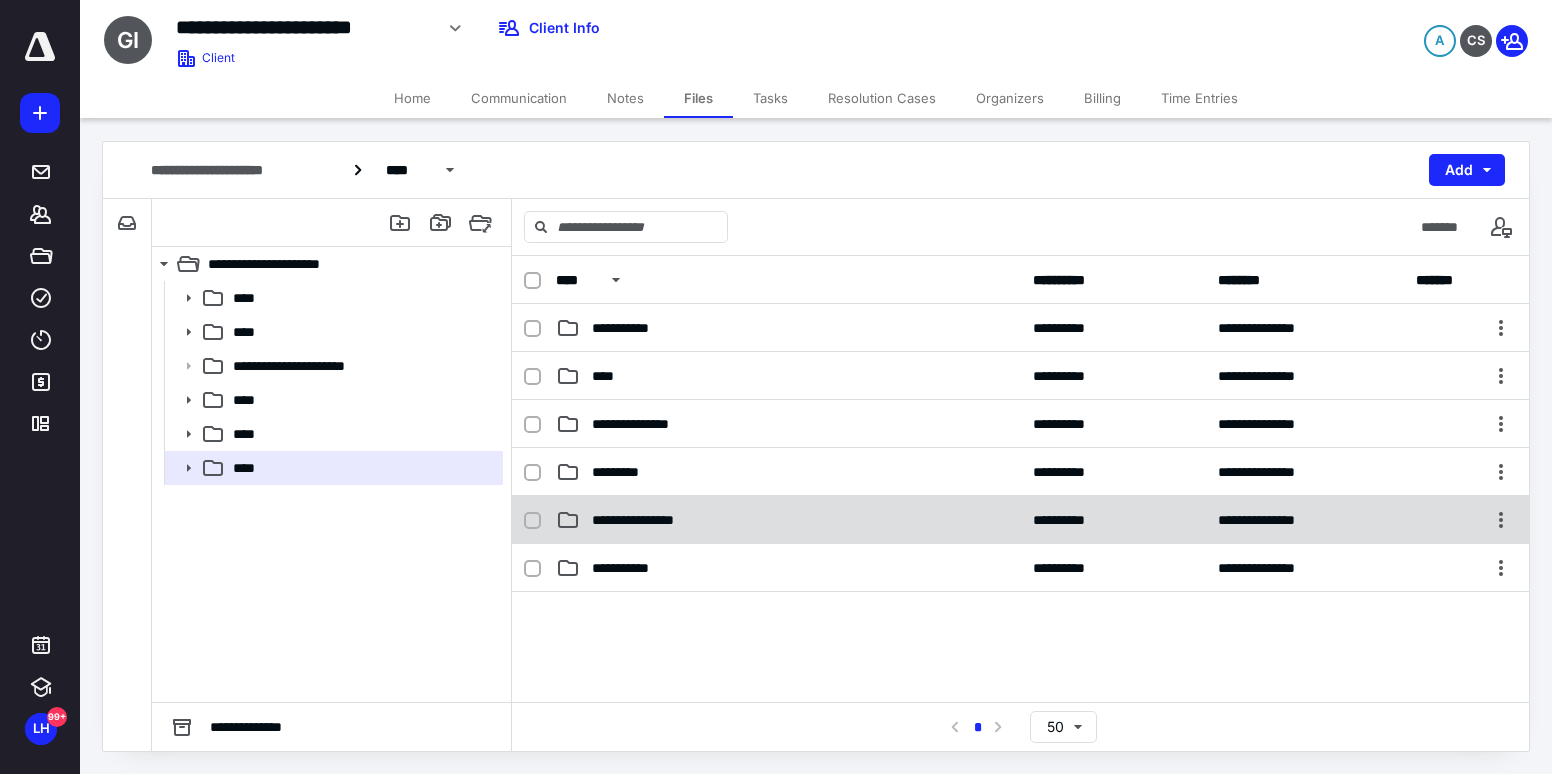 click on "**********" at bounding box center (1020, 520) 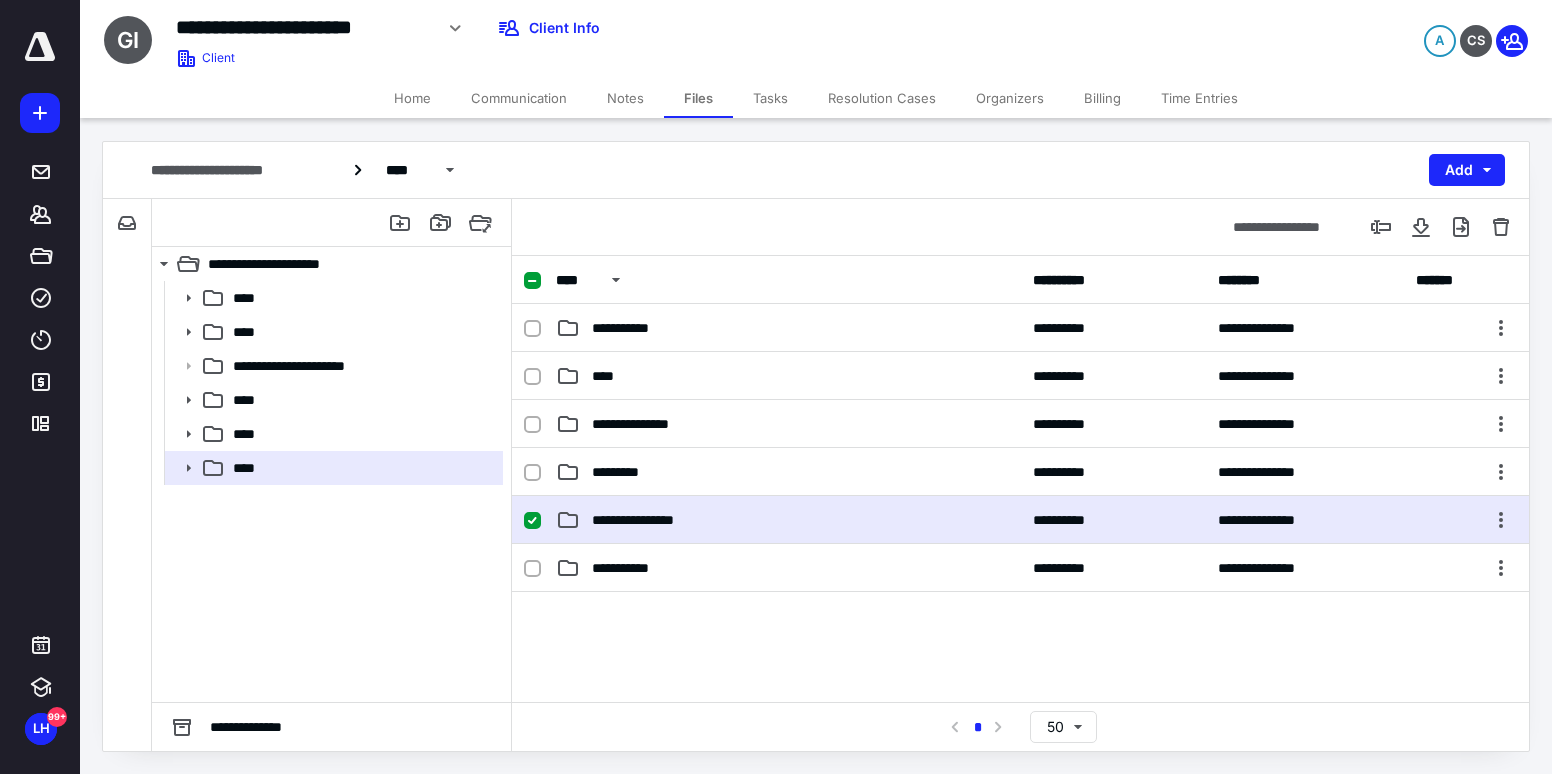 click on "**********" at bounding box center [1020, 520] 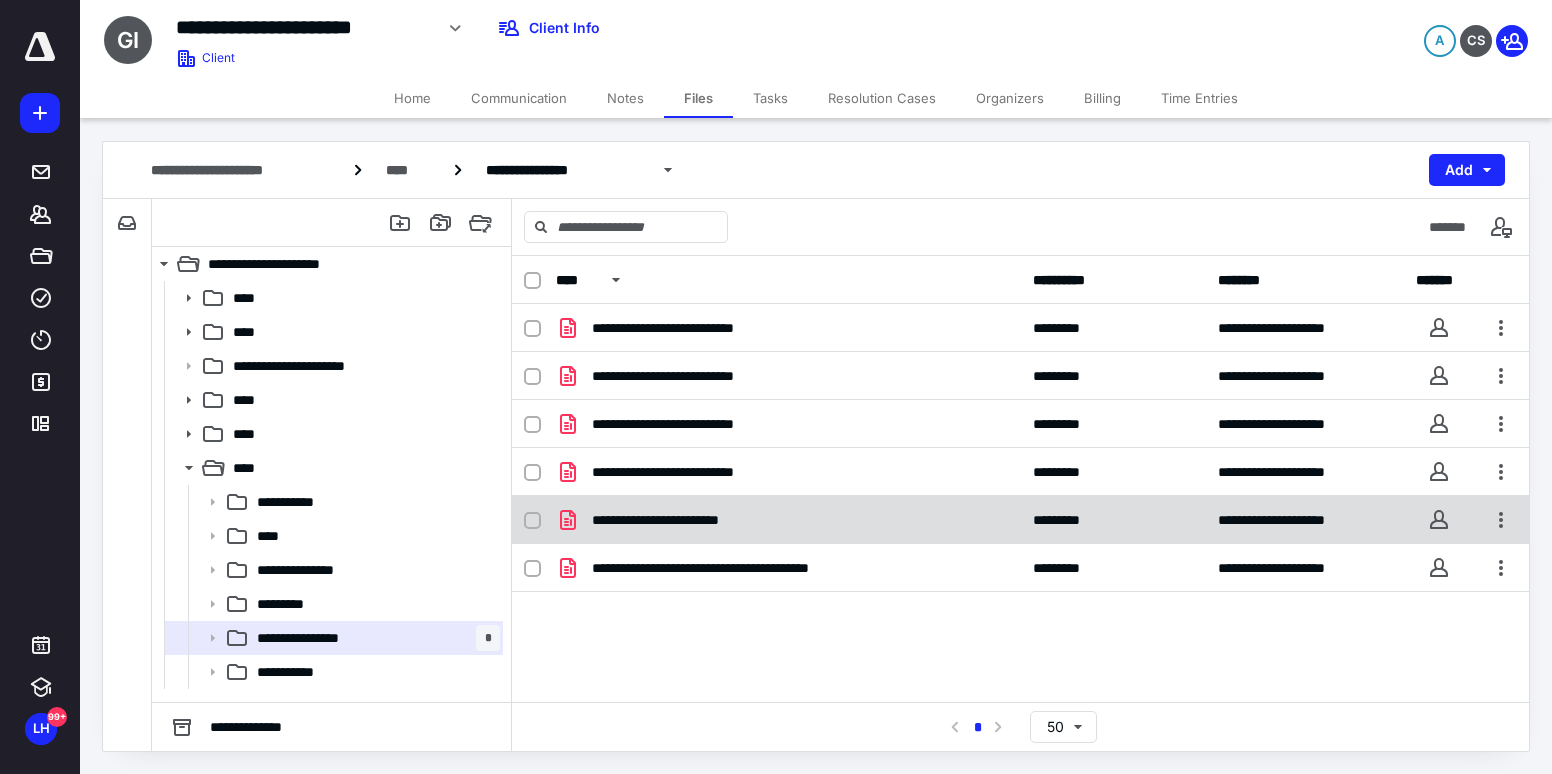 click on "**********" at bounding box center (788, 520) 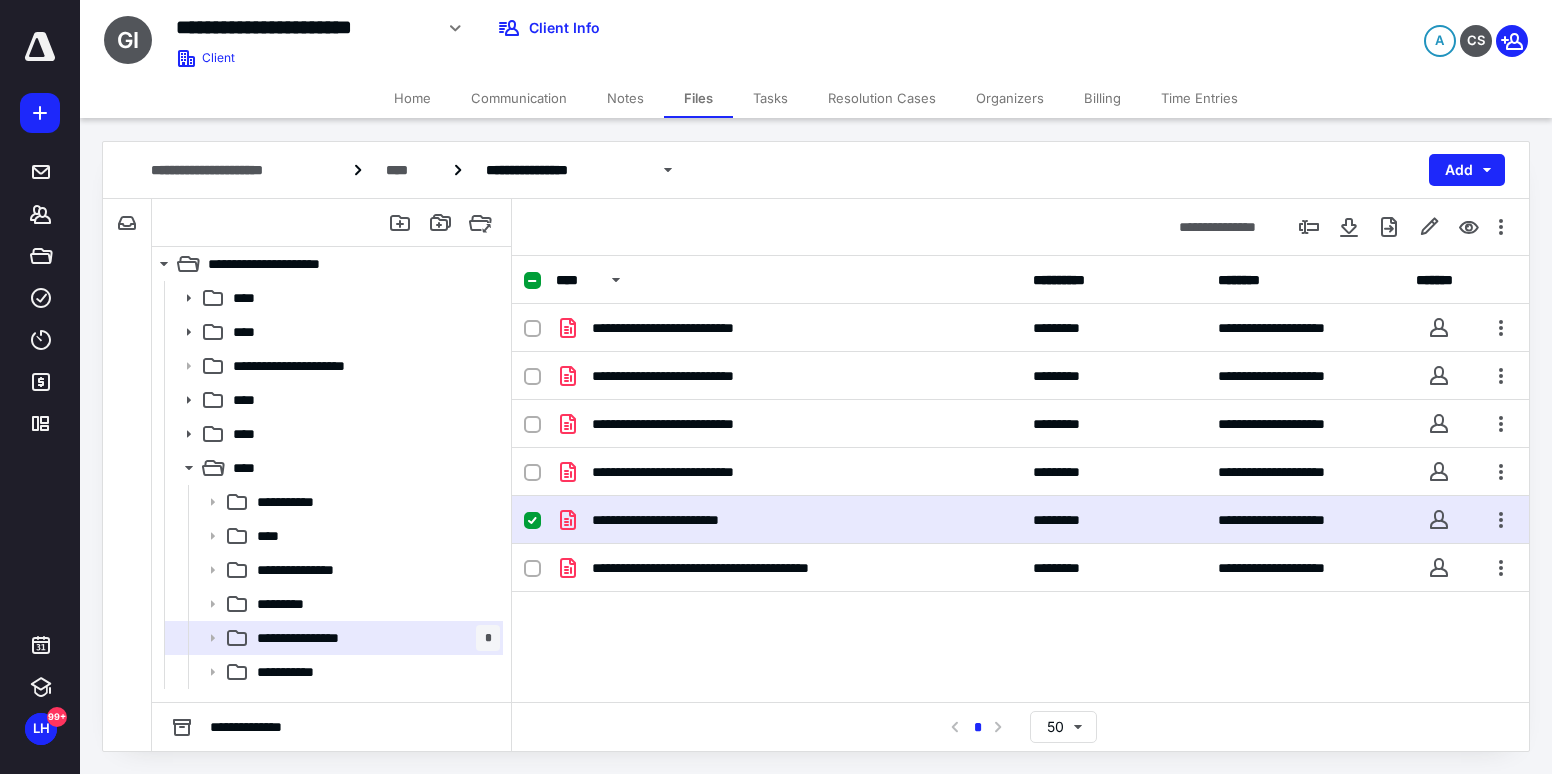 click on "**********" at bounding box center (788, 520) 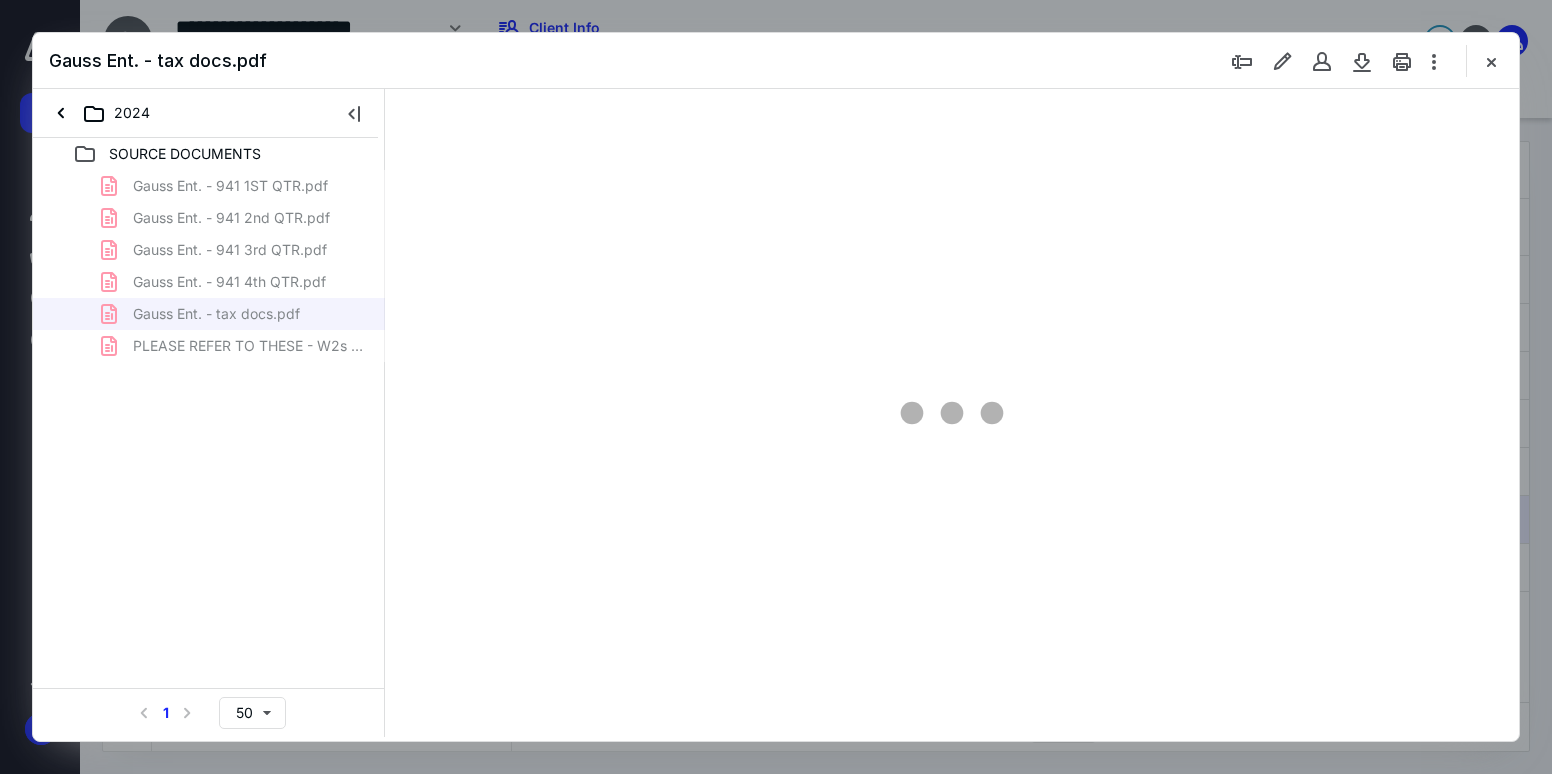 scroll, scrollTop: 0, scrollLeft: 0, axis: both 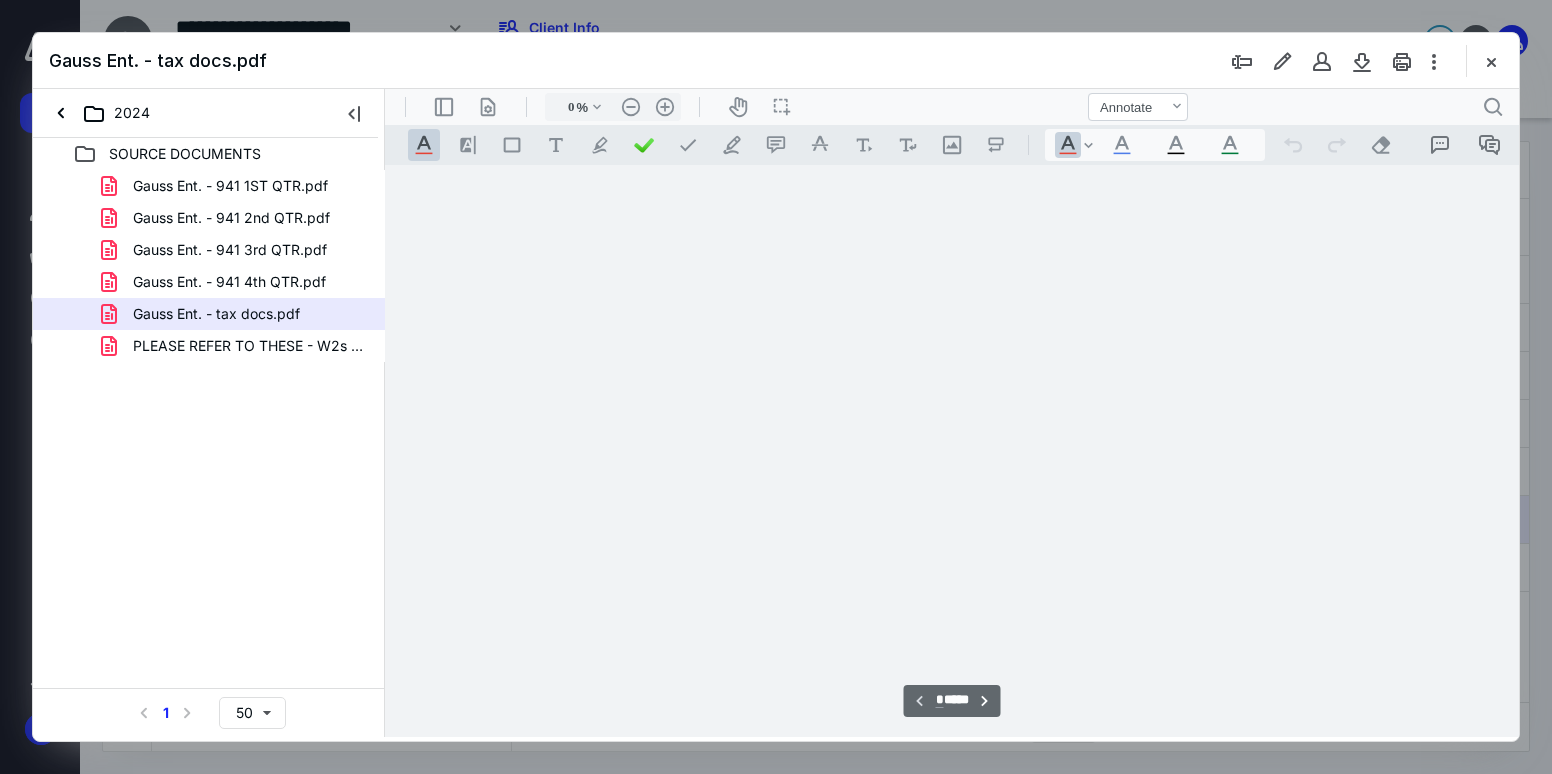 type on "72" 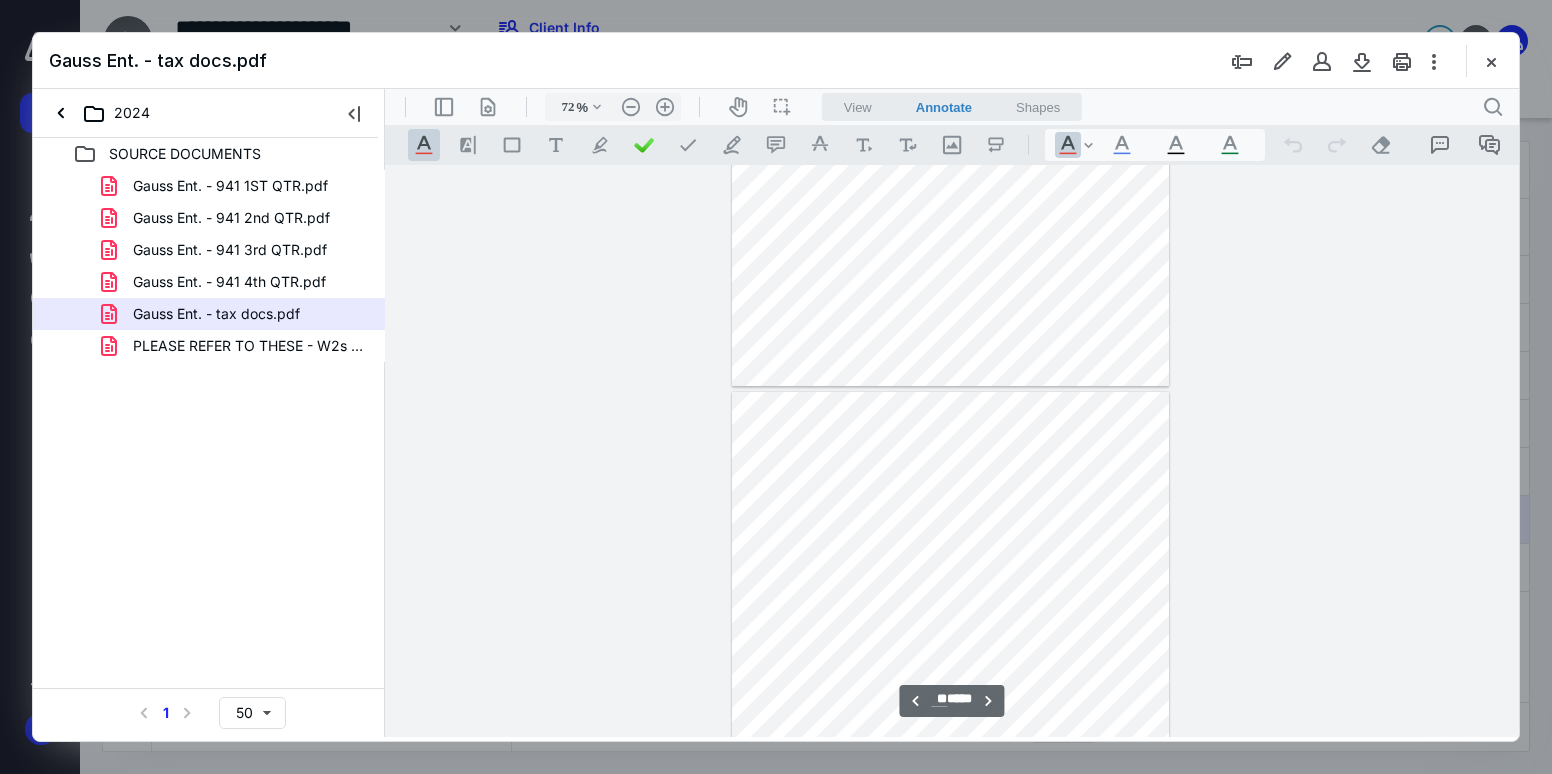 scroll, scrollTop: 9800, scrollLeft: 0, axis: vertical 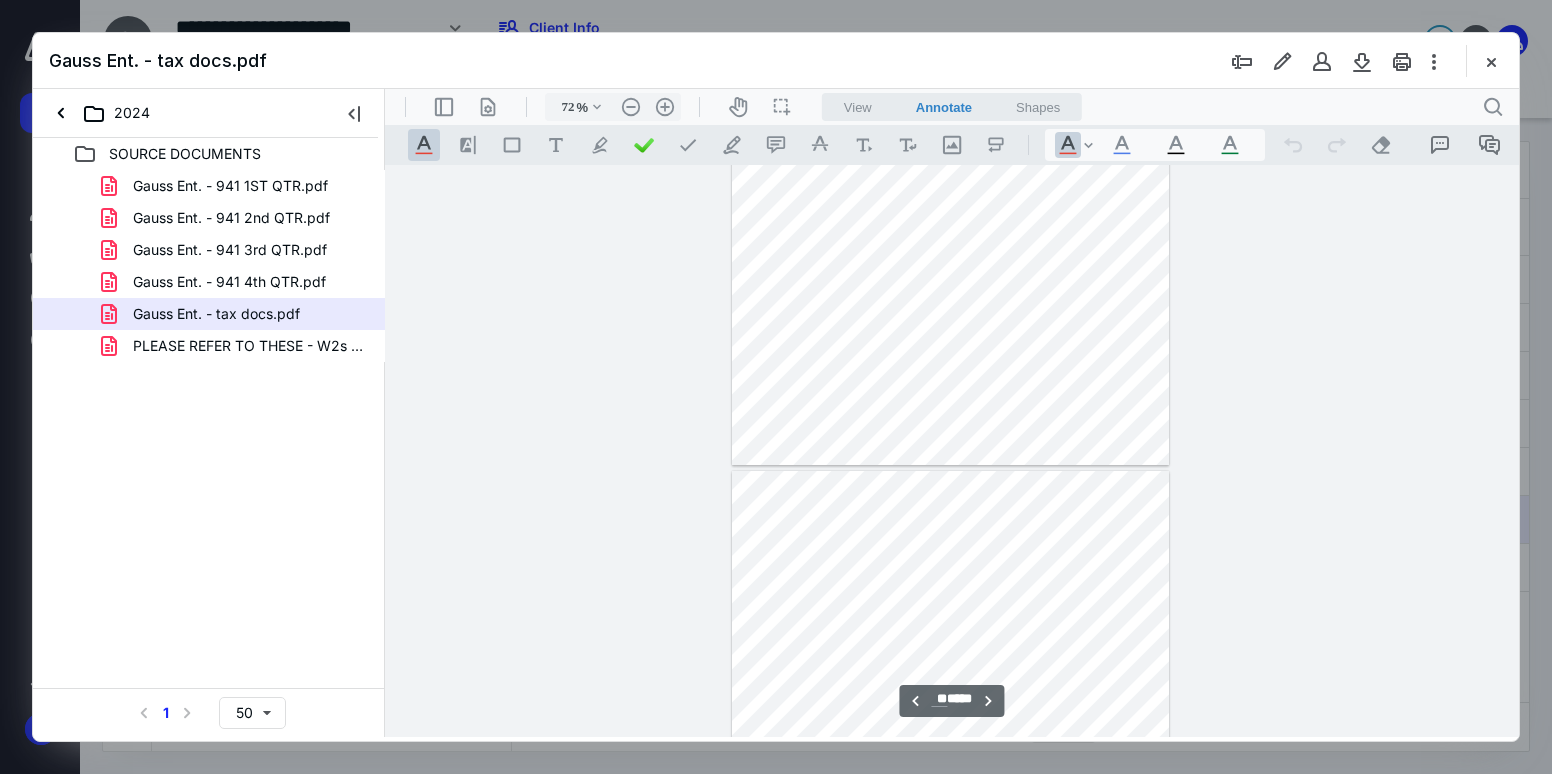 type on "**" 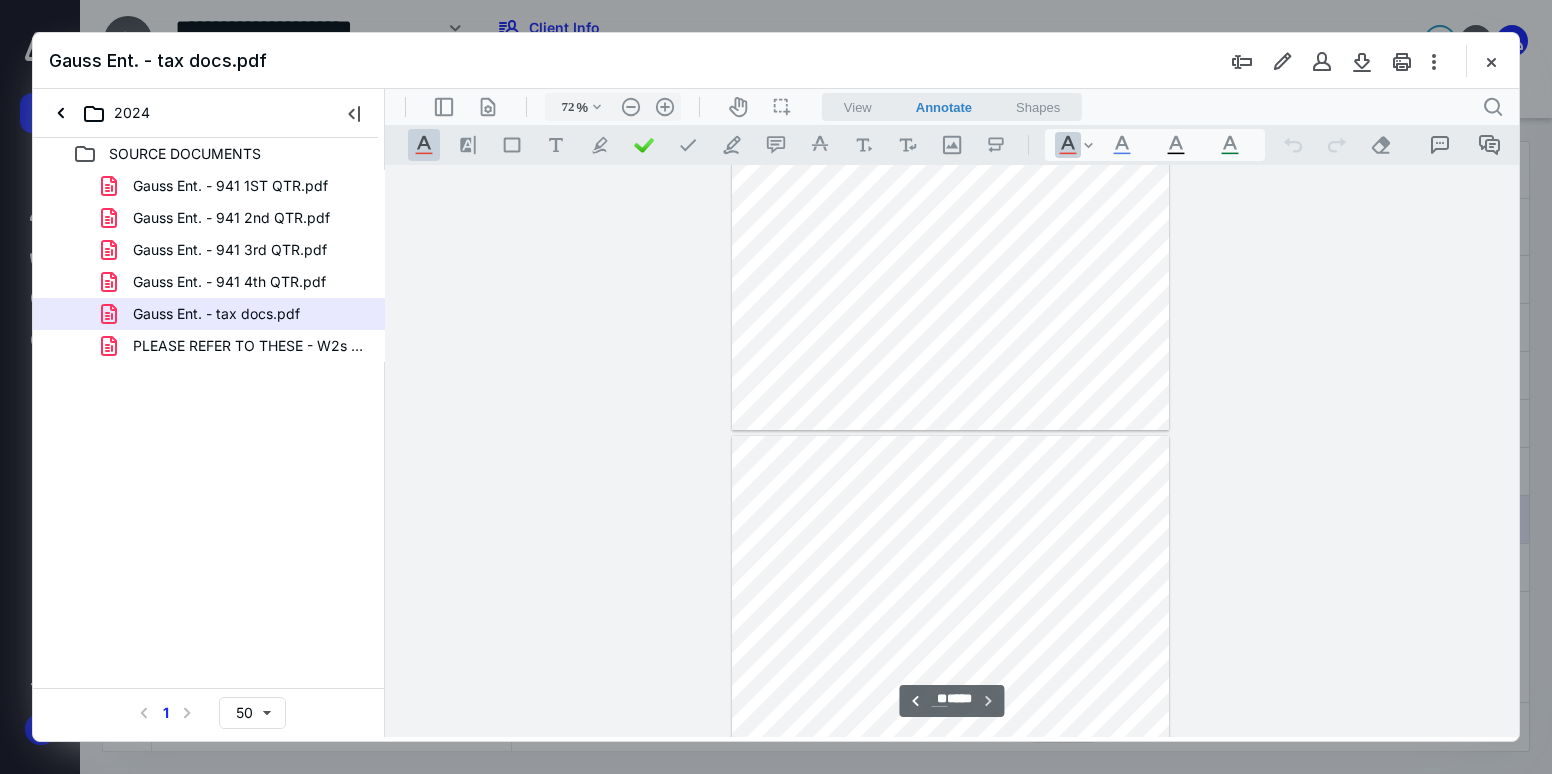scroll, scrollTop: 10868, scrollLeft: 0, axis: vertical 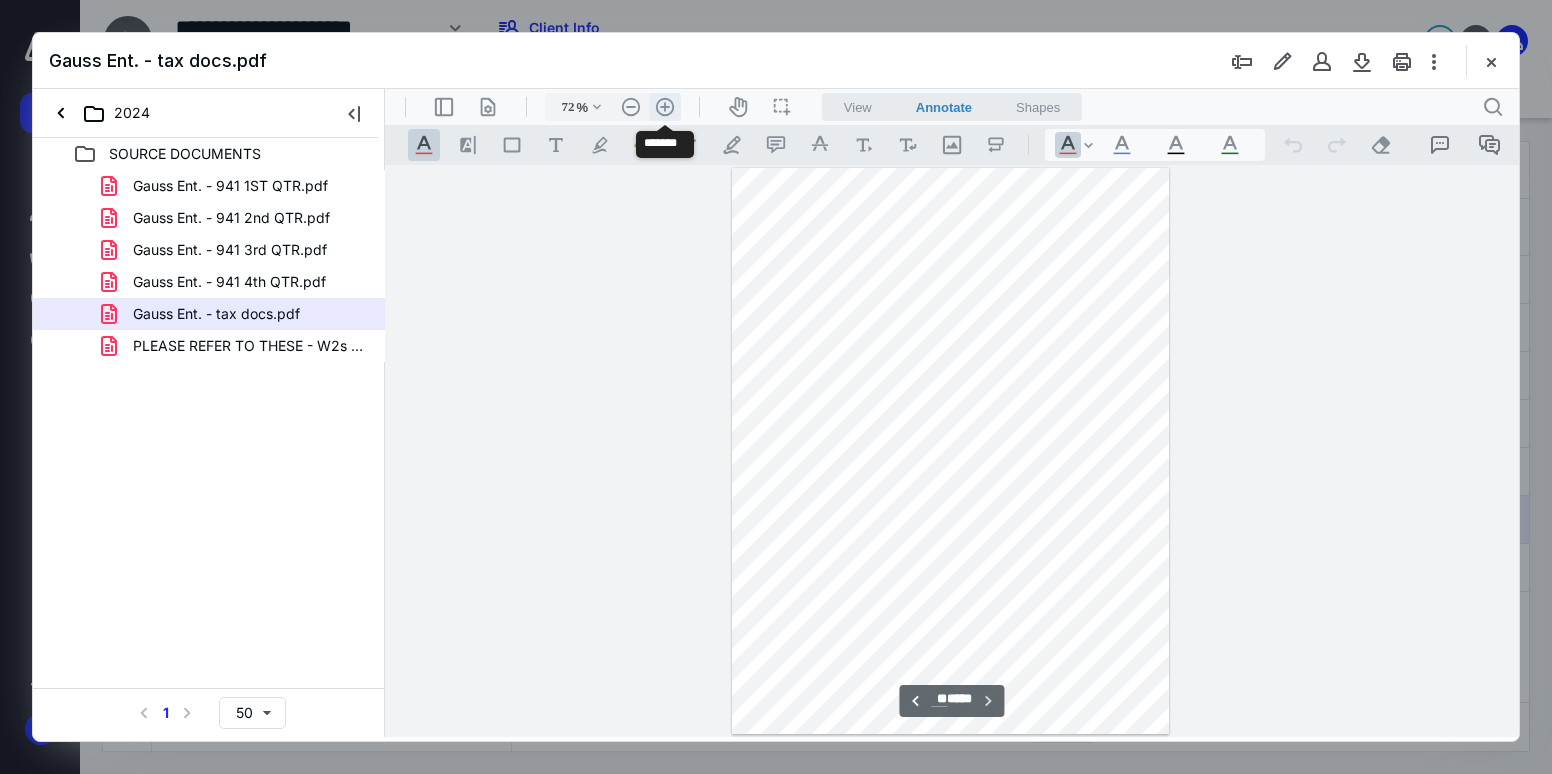 click on ".cls-1{fill:#abb0c4;} icon - header - zoom - in - line" at bounding box center [665, 107] 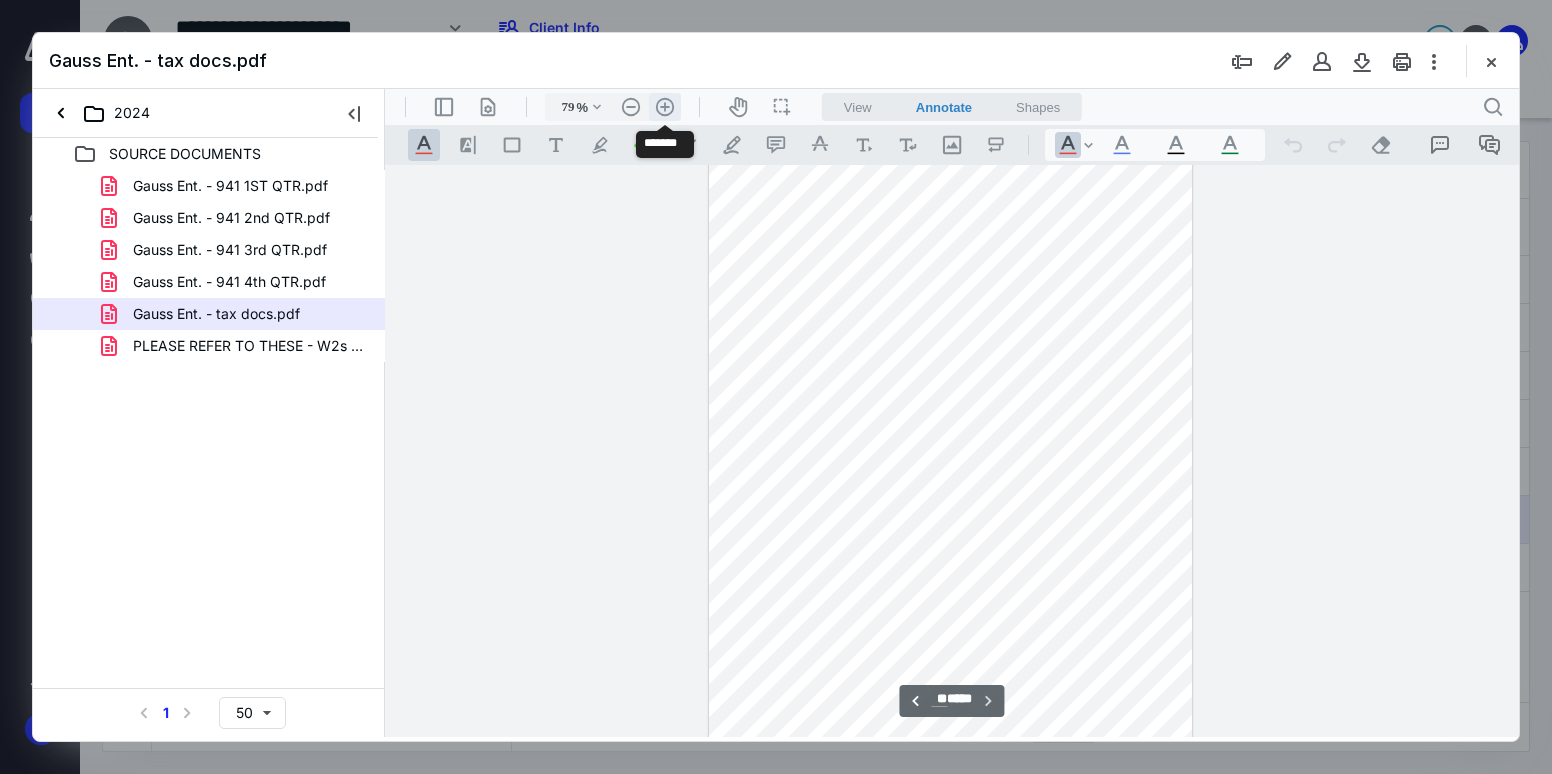 click on ".cls-1{fill:#abb0c4;} icon - header - zoom - in - line" at bounding box center (665, 107) 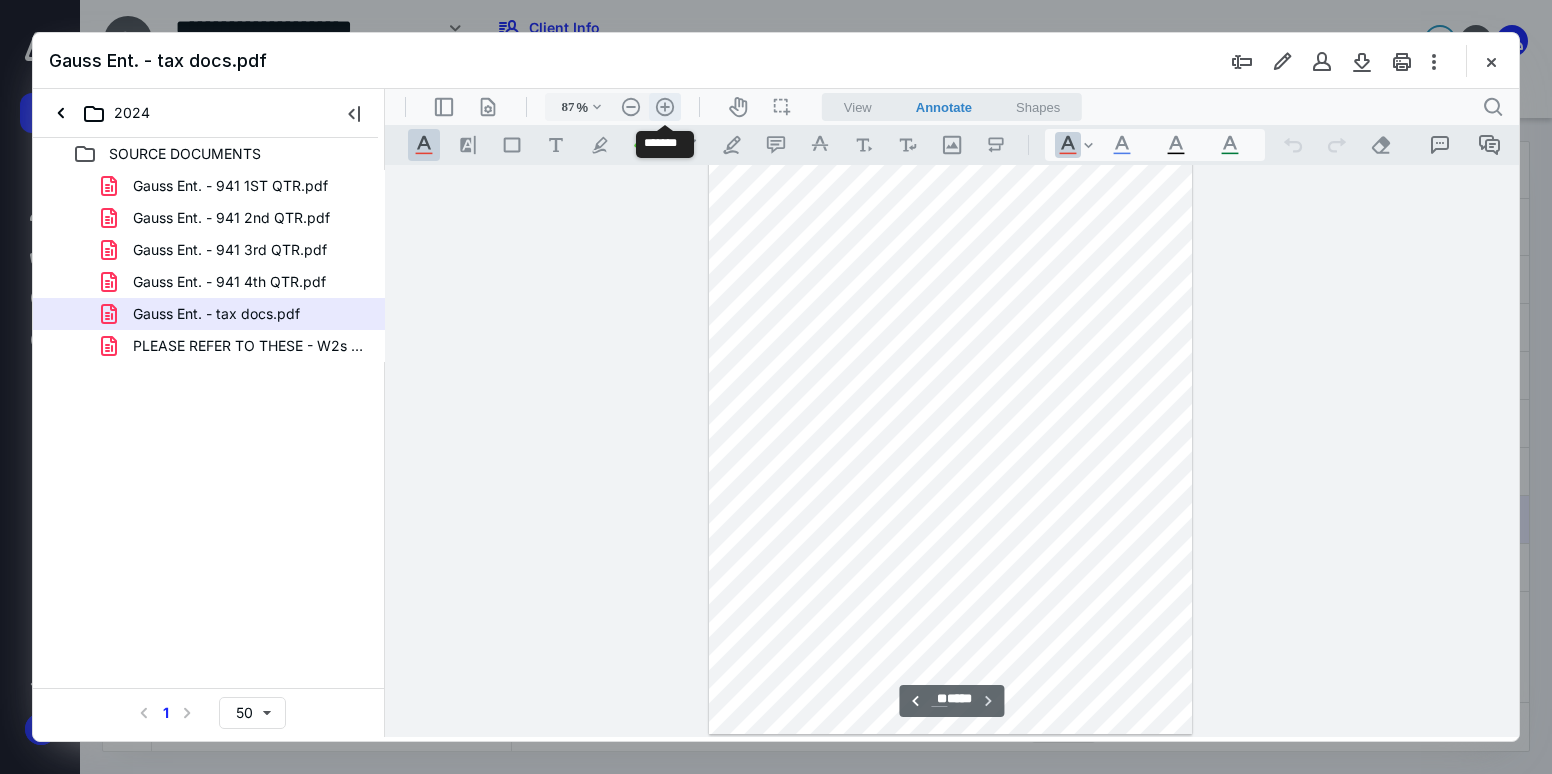 click on ".cls-1{fill:#abb0c4;} icon - header - zoom - in - line" at bounding box center (665, 107) 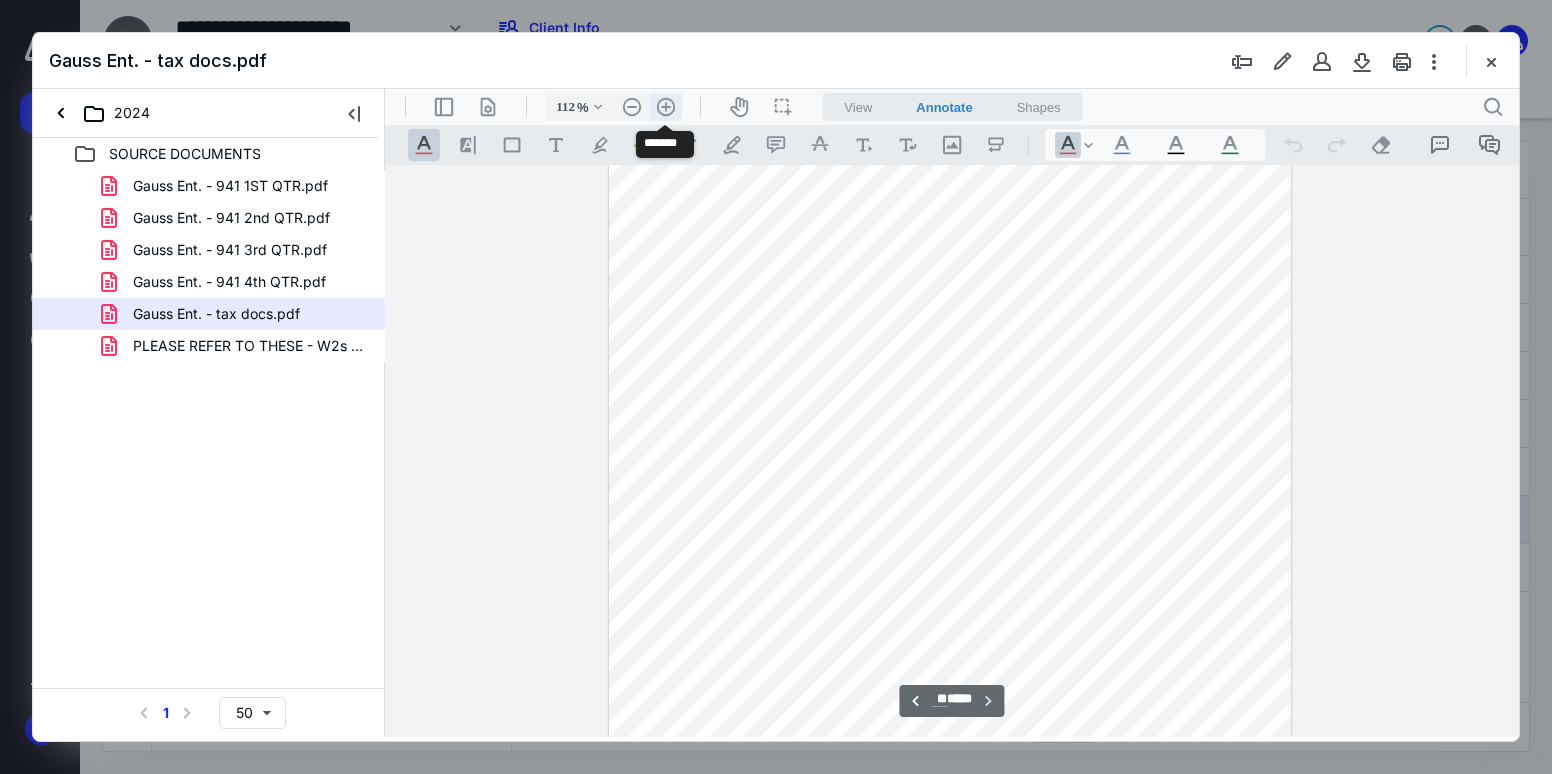 click on ".cls-1{fill:#abb0c4;} icon - header - zoom - in - line" at bounding box center [666, 107] 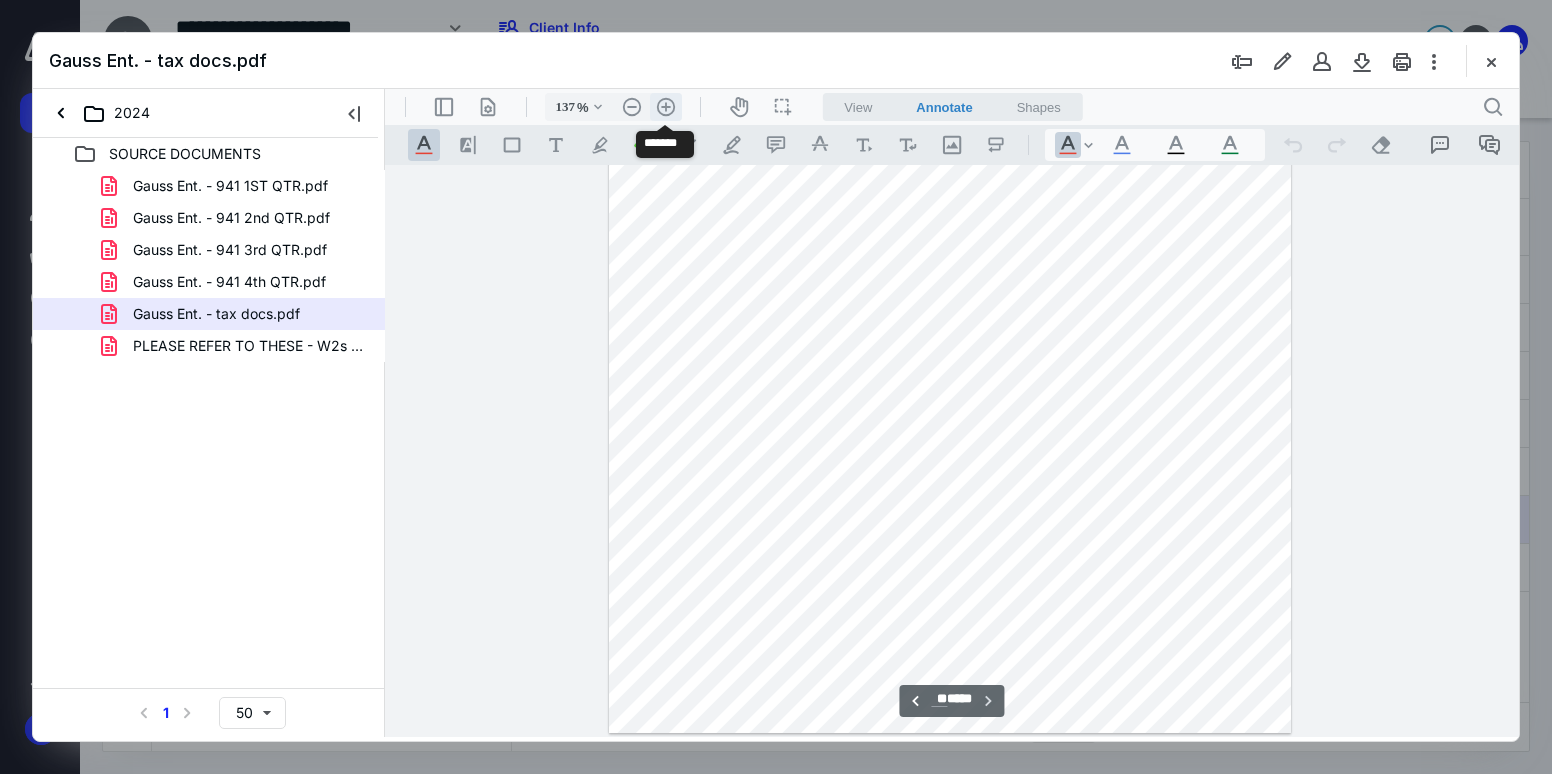 click on ".cls-1{fill:#abb0c4;} icon - header - zoom - in - line" at bounding box center [666, 107] 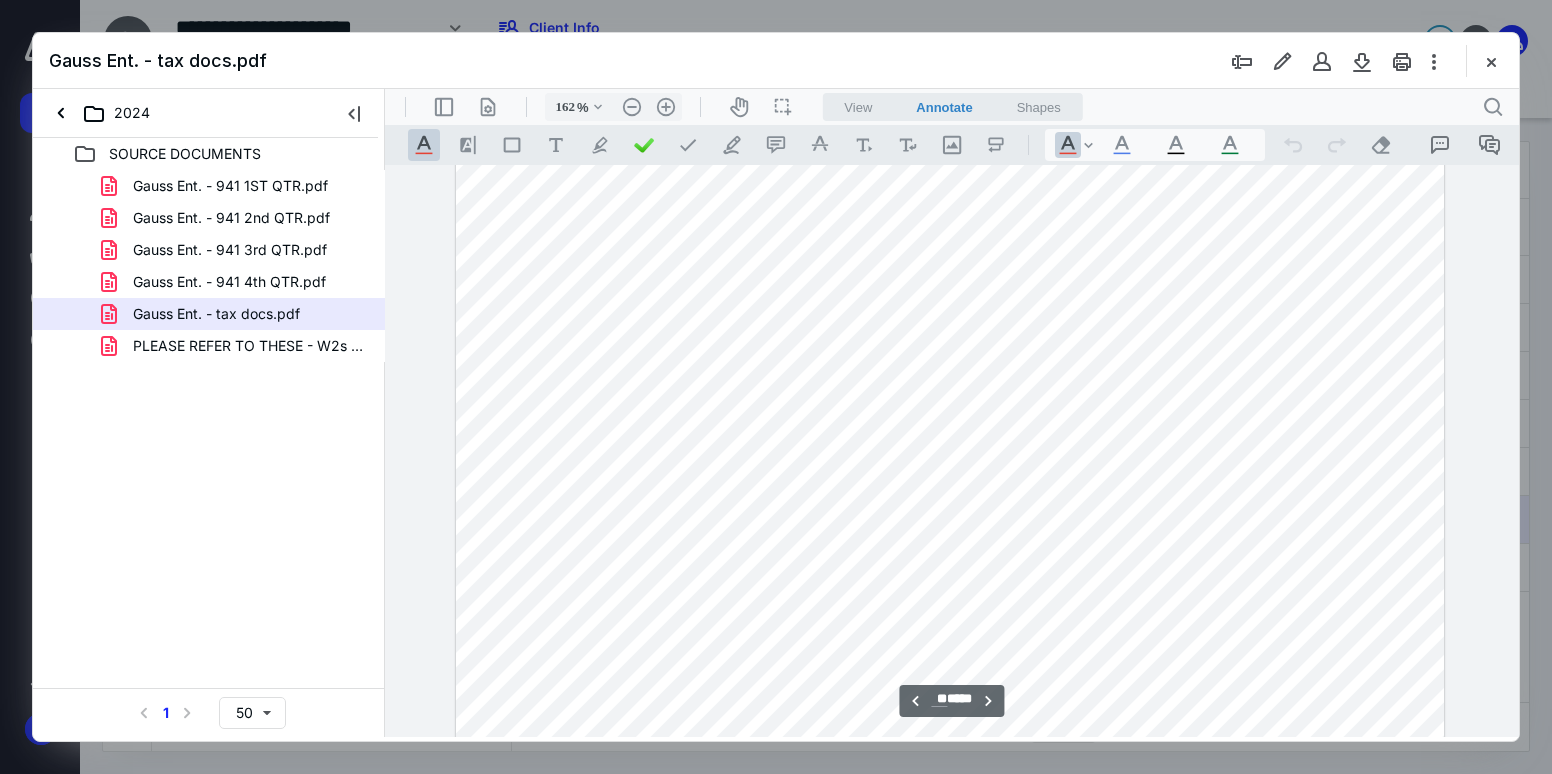 scroll, scrollTop: 18961, scrollLeft: 0, axis: vertical 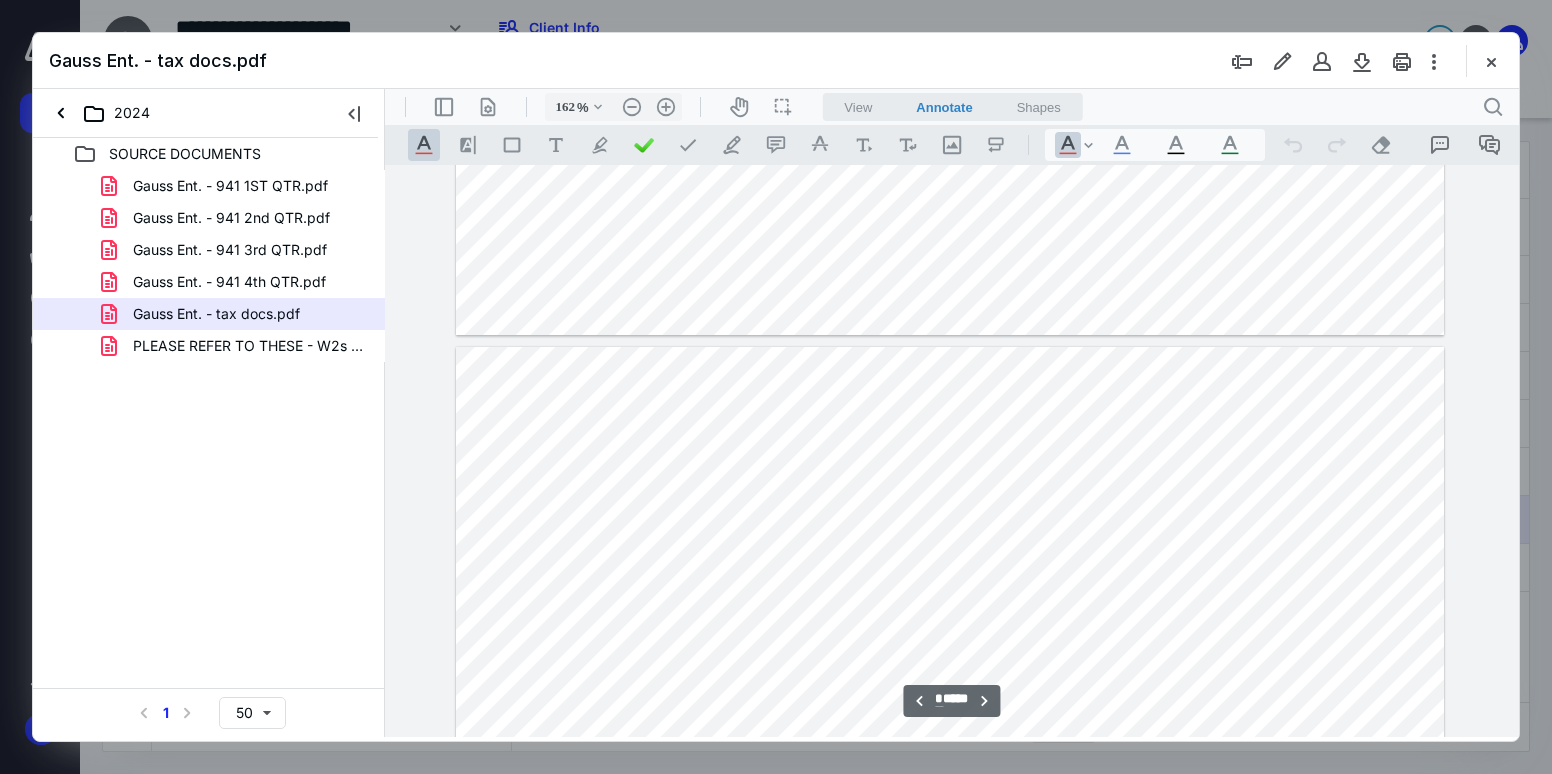 type on "*" 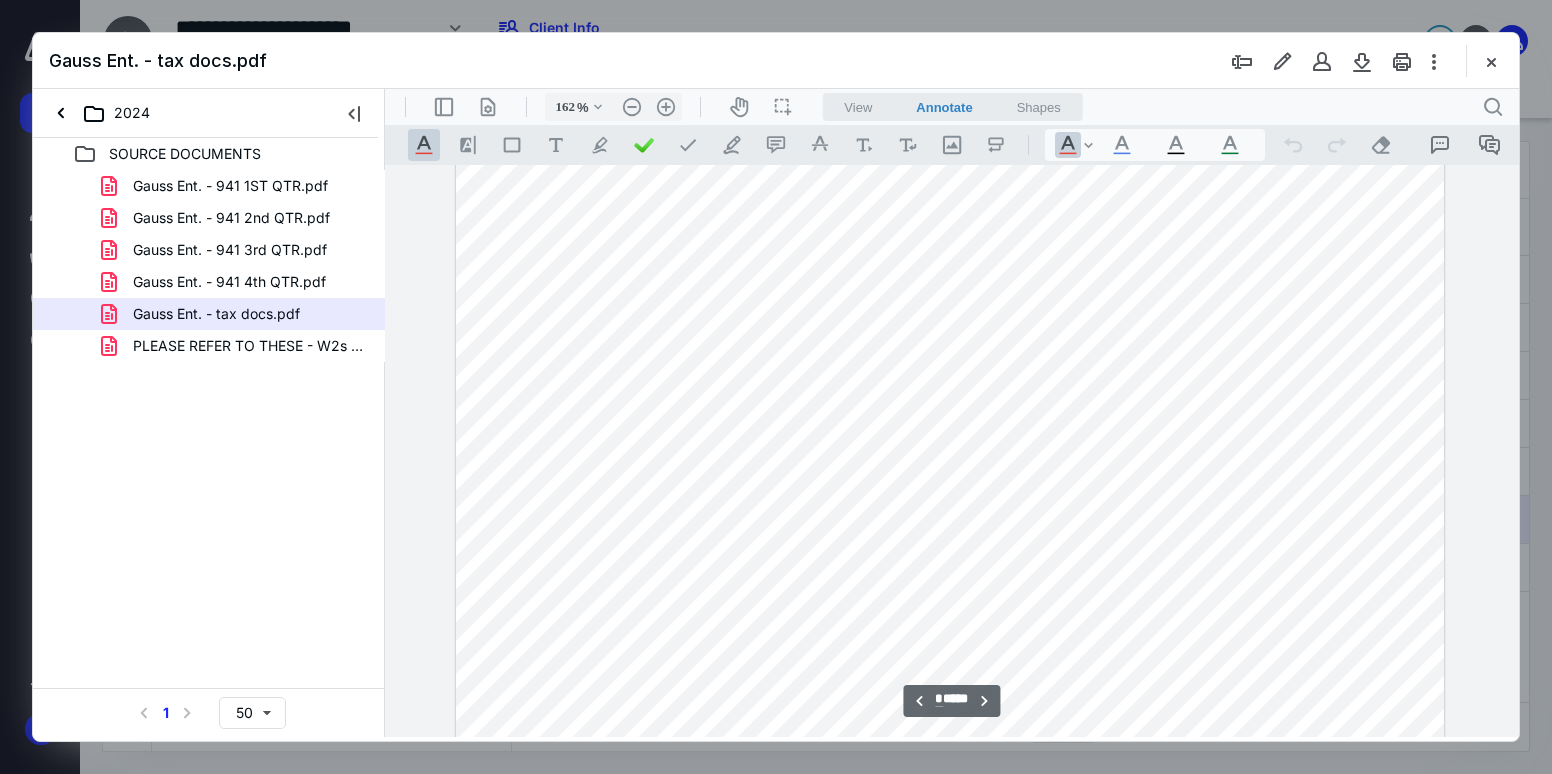 scroll, scrollTop: 6800, scrollLeft: 0, axis: vertical 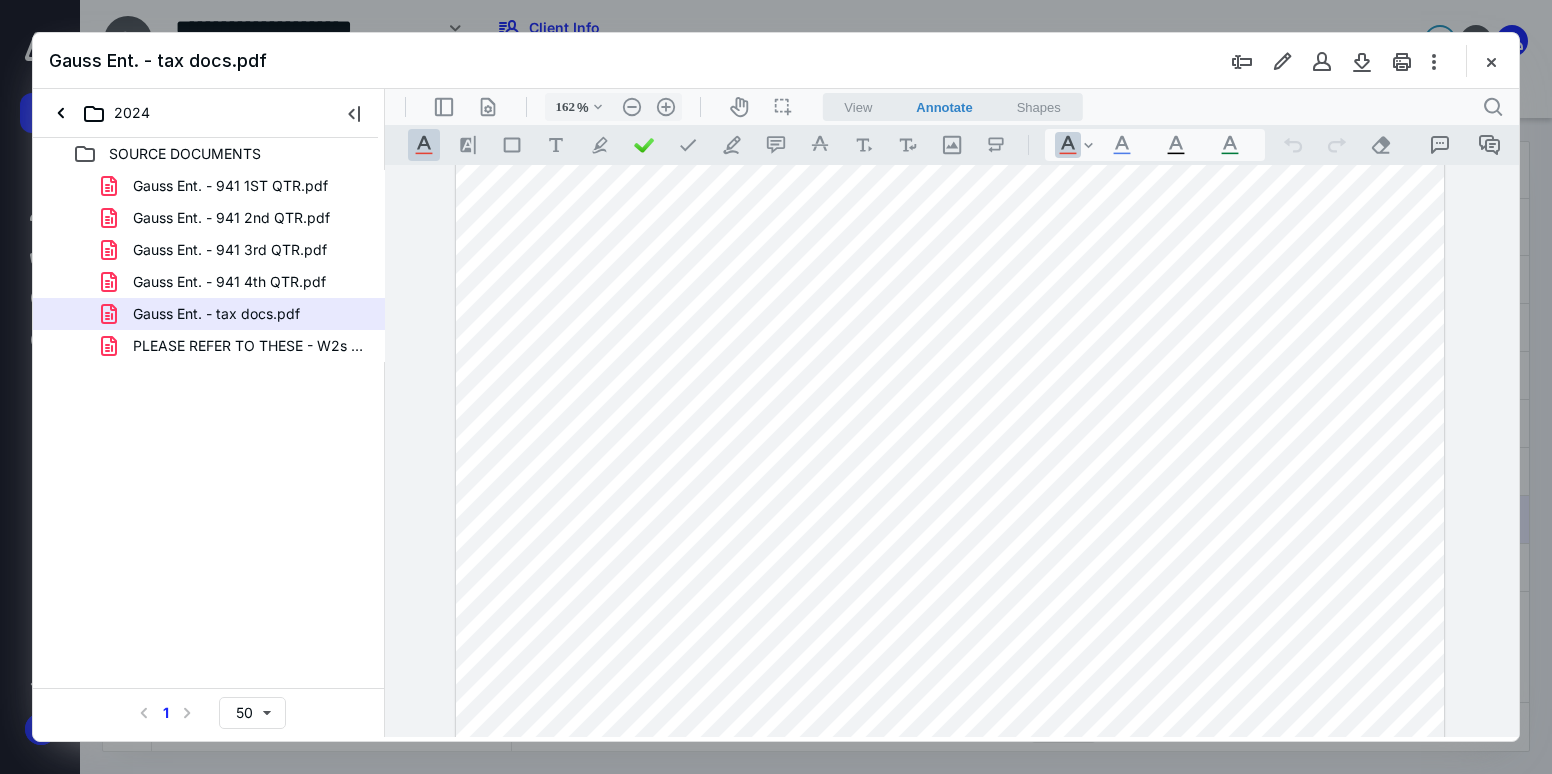 drag, startPoint x: 822, startPoint y: 532, endPoint x: 611, endPoint y: 532, distance: 211 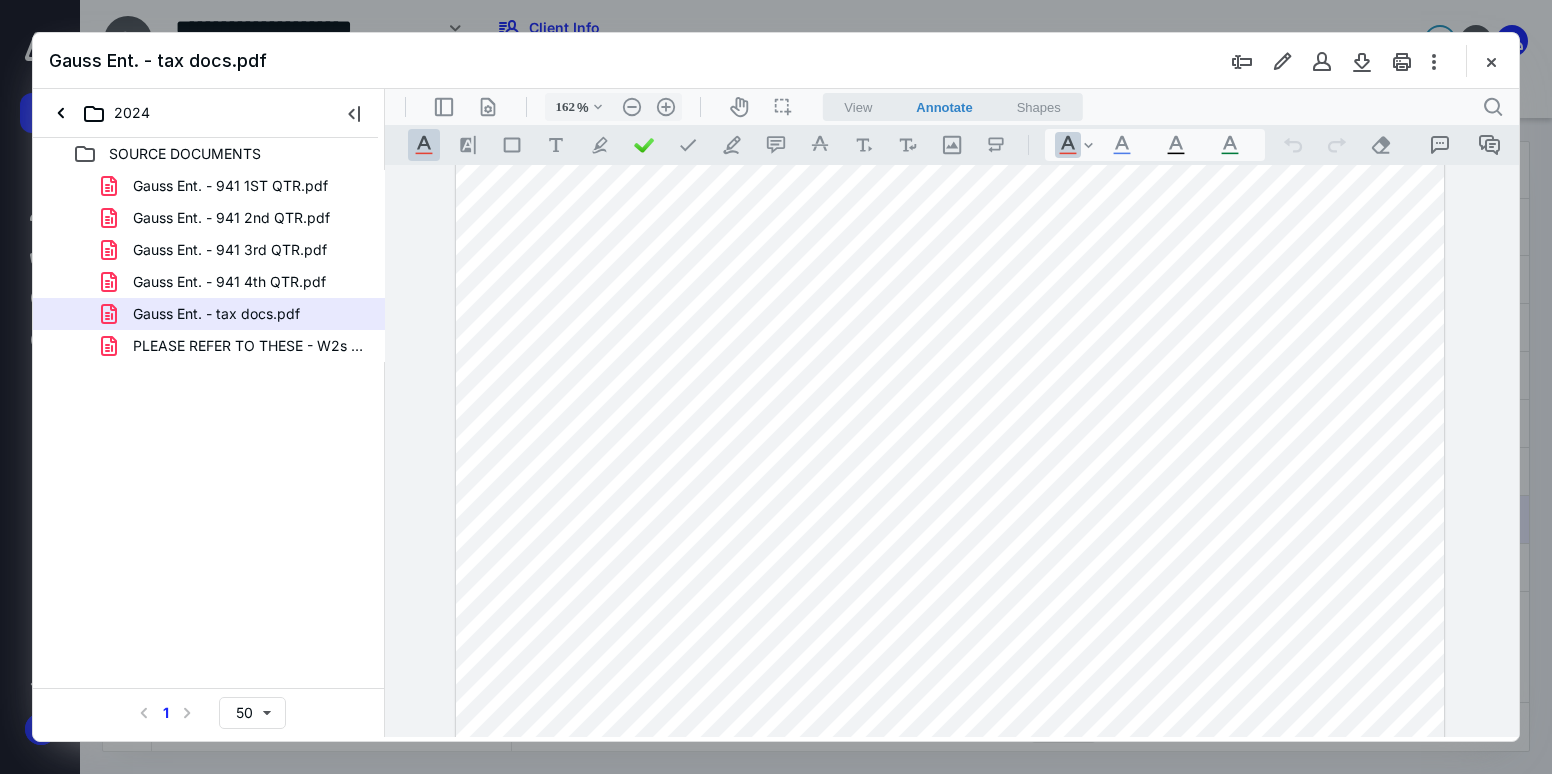 drag, startPoint x: 805, startPoint y: 534, endPoint x: 592, endPoint y: 527, distance: 213.11499 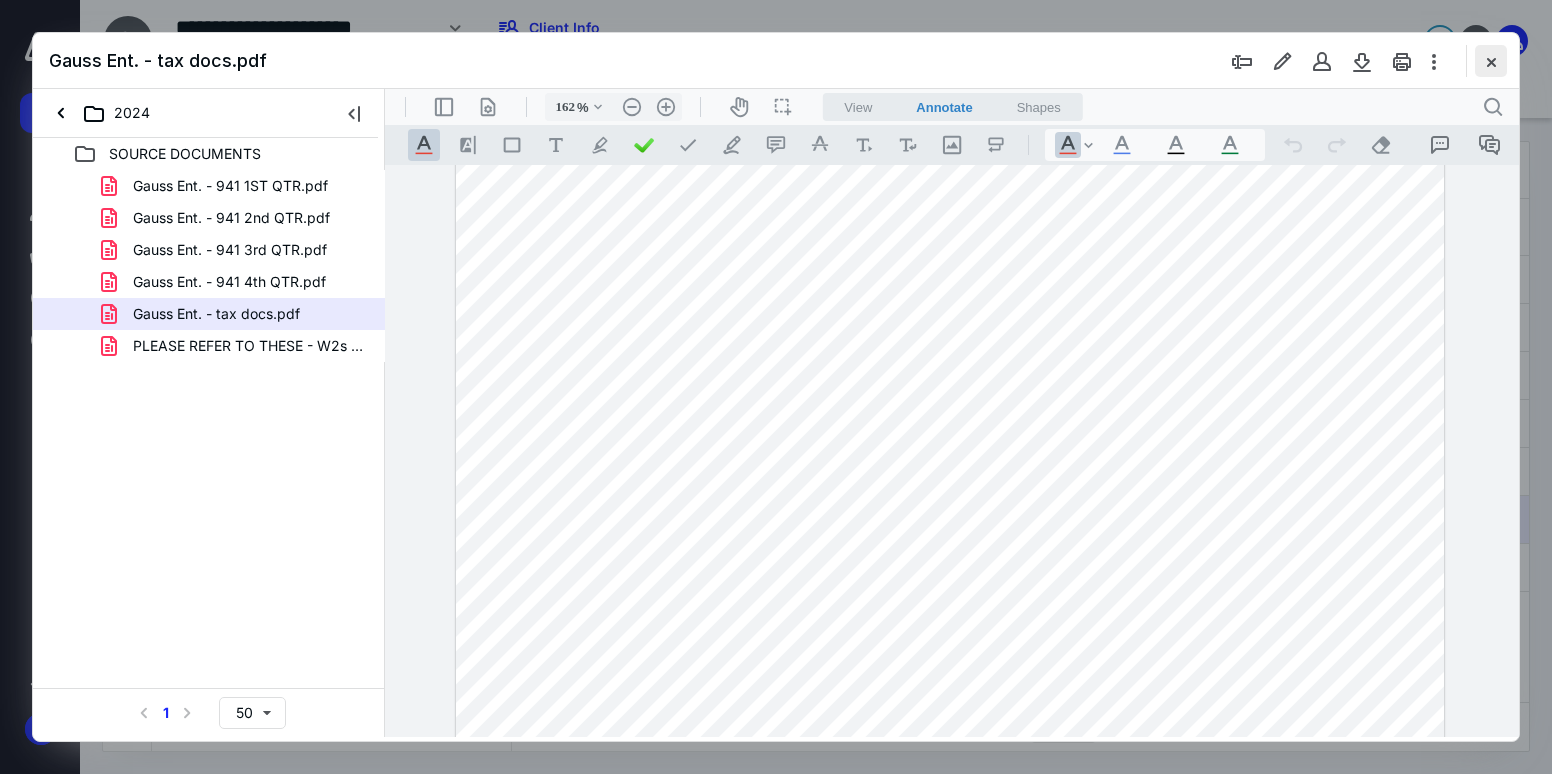 click at bounding box center (1491, 61) 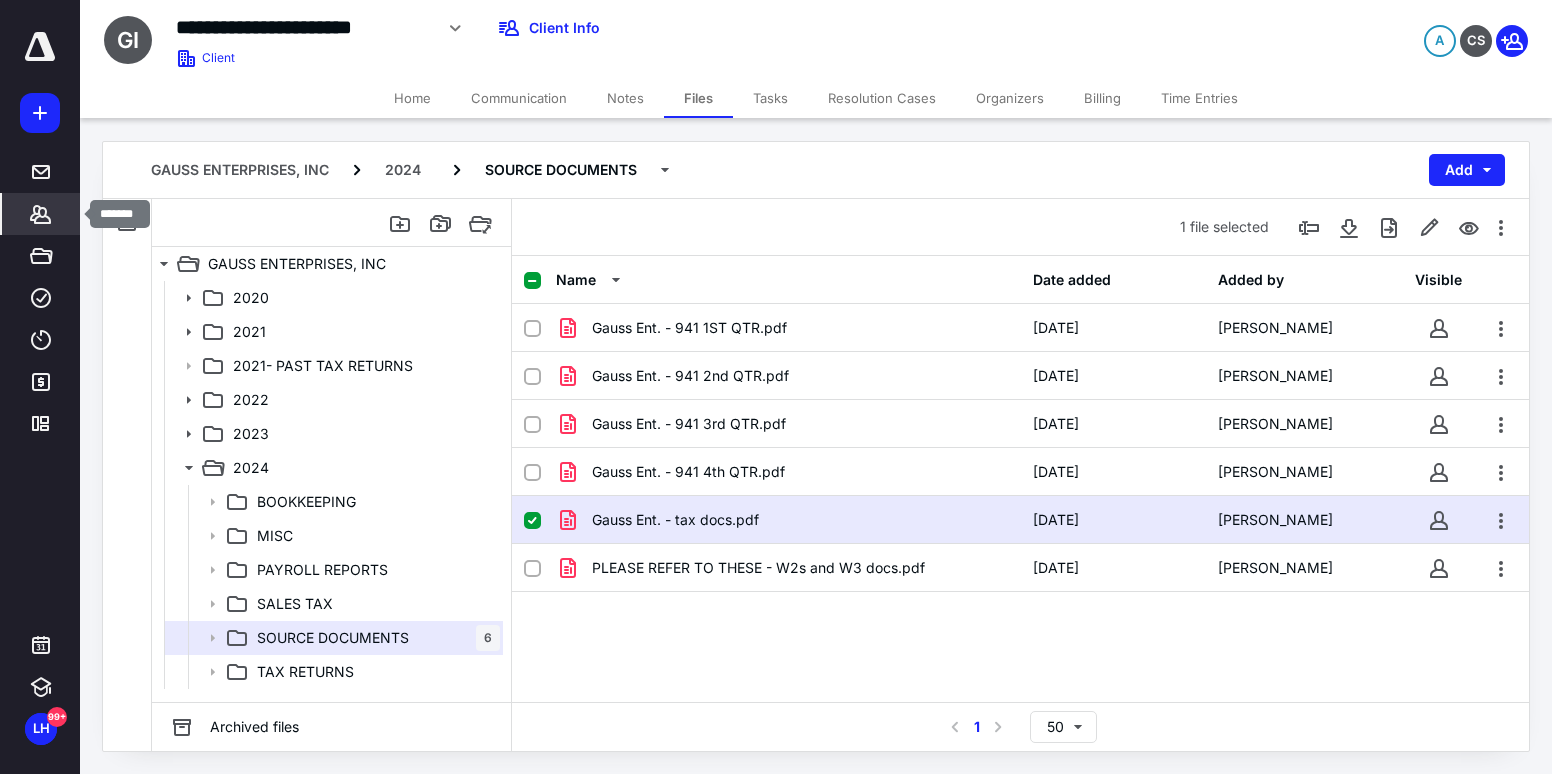 click 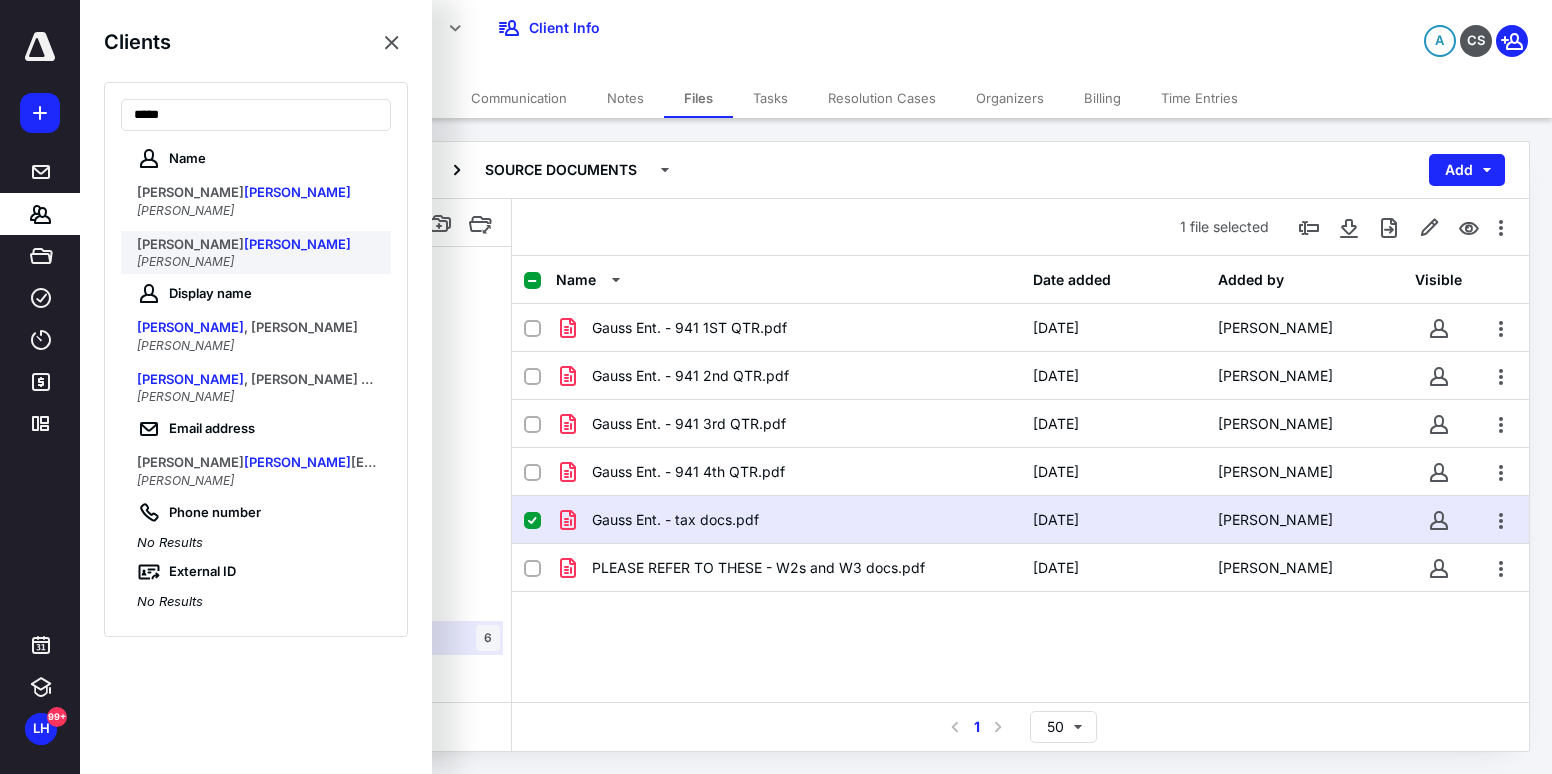 type on "*****" 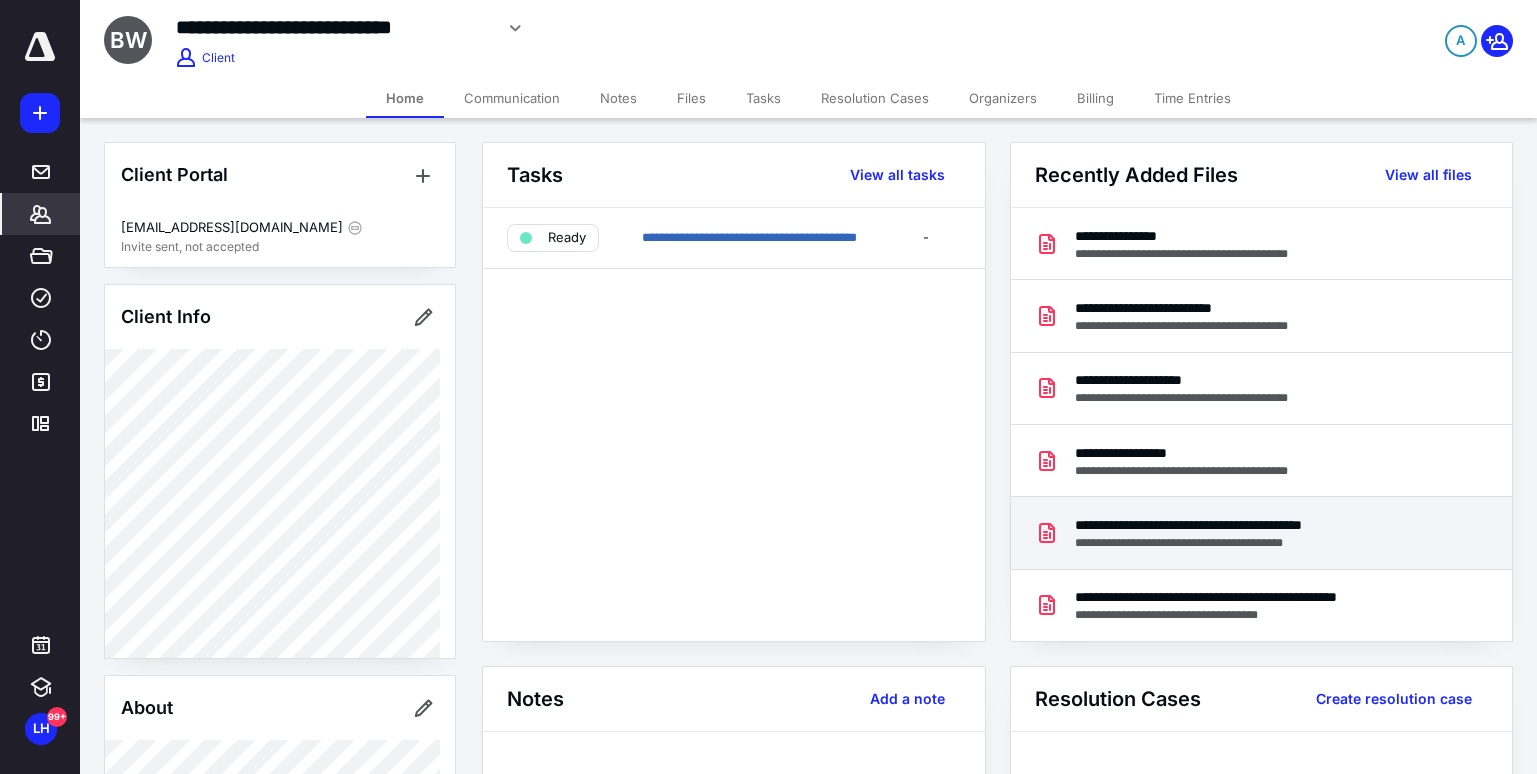 click on "**********" at bounding box center [1255, 525] 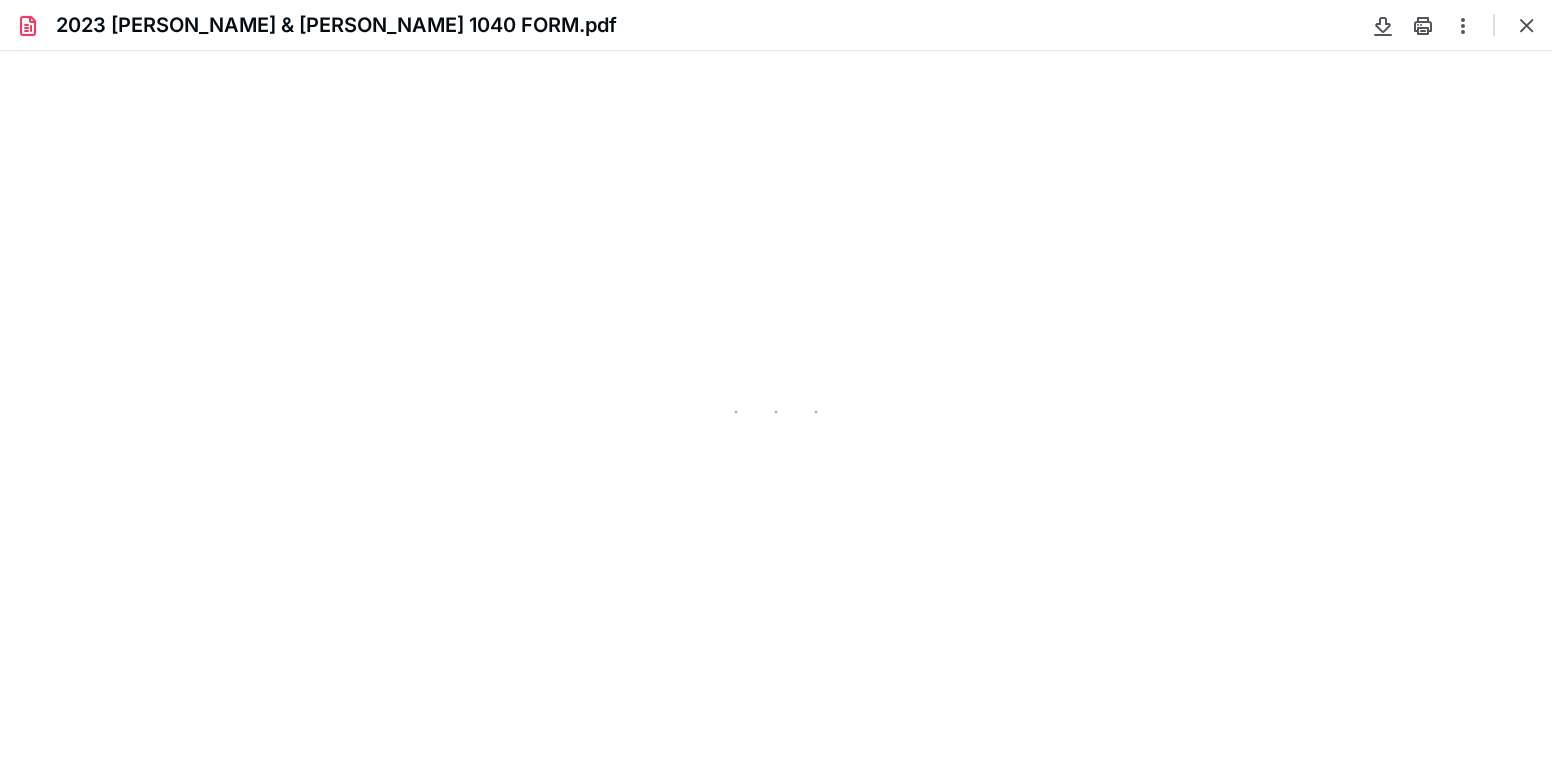 scroll, scrollTop: 0, scrollLeft: 0, axis: both 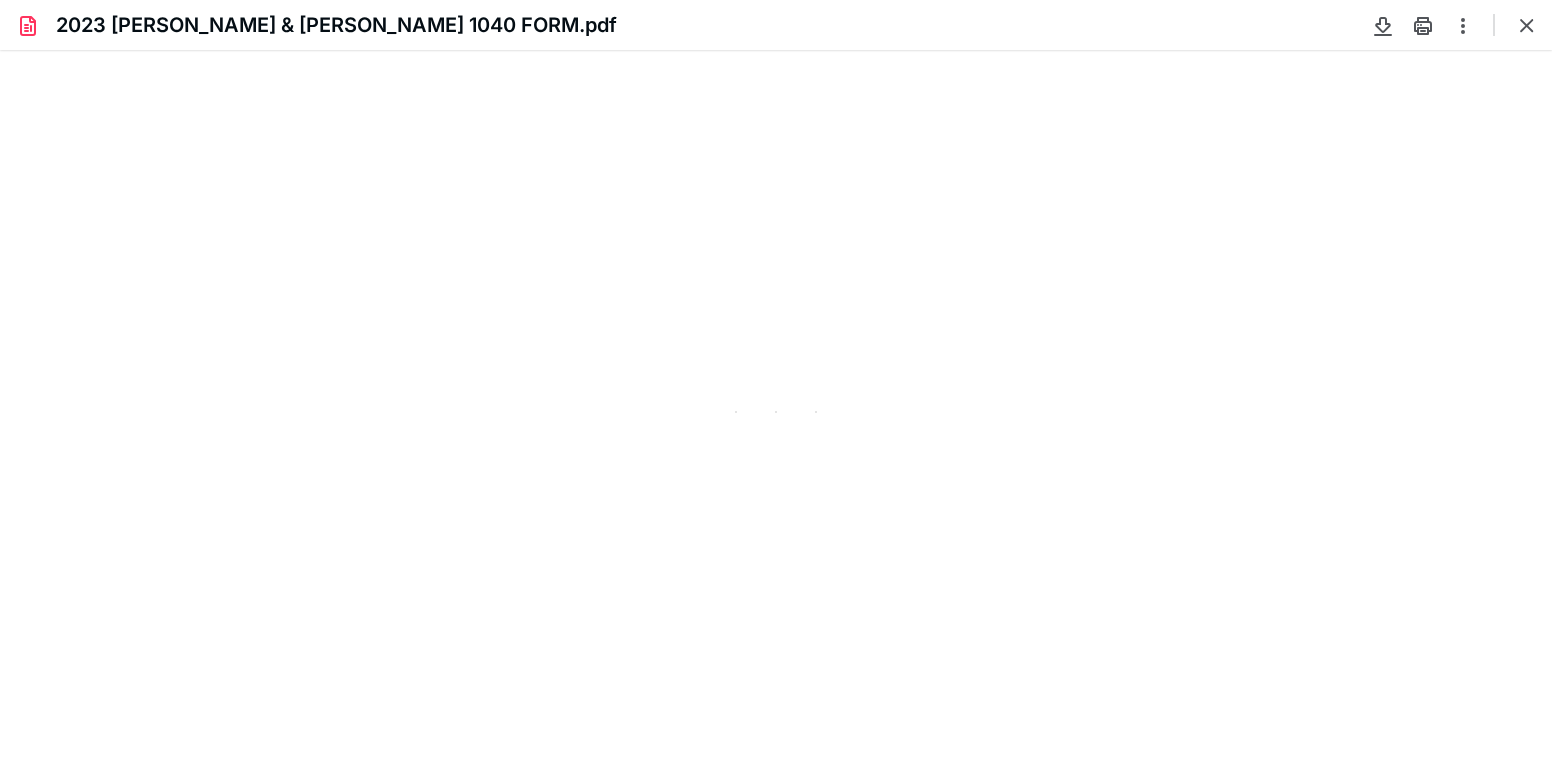 type on "86" 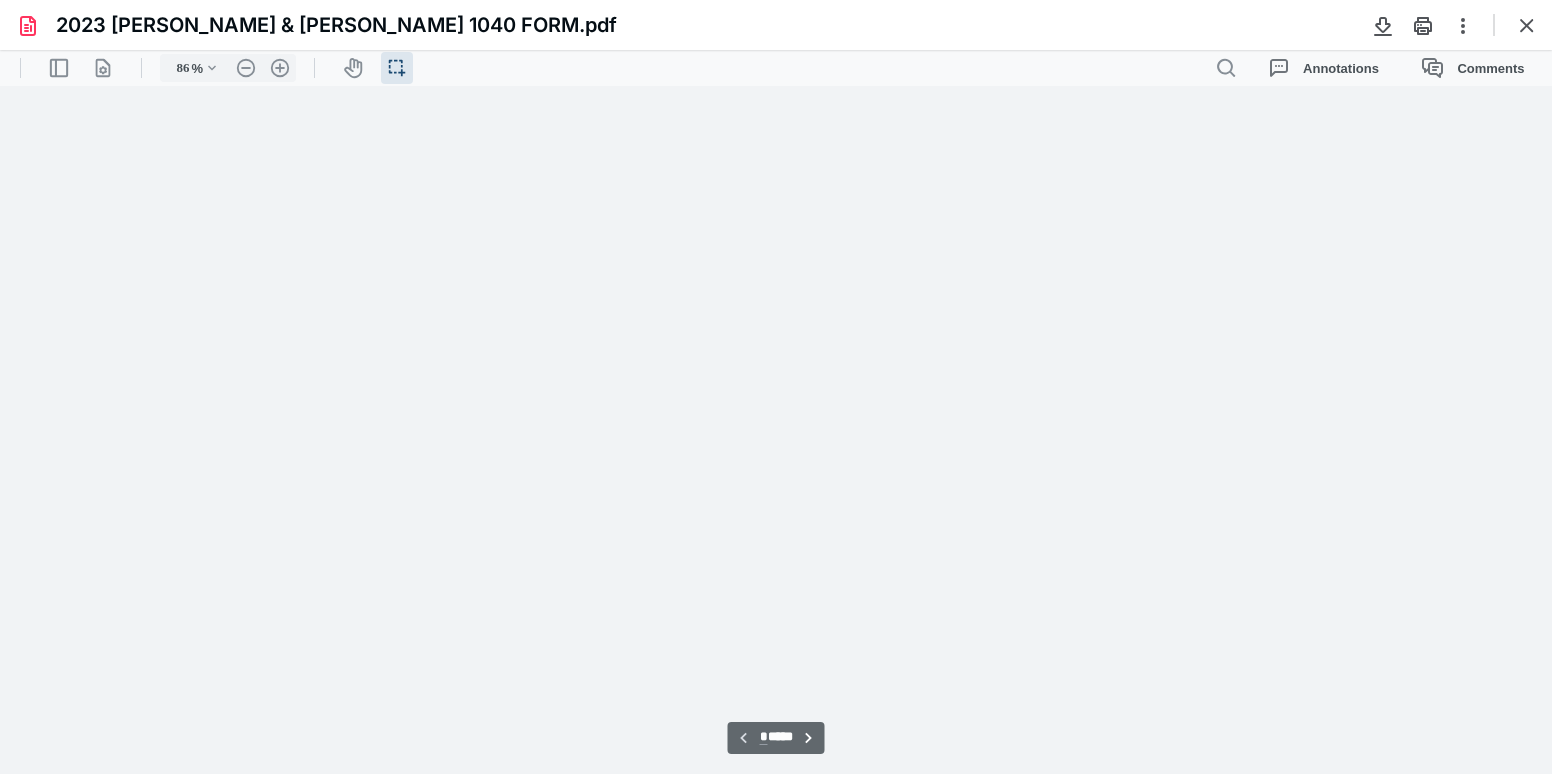 scroll, scrollTop: 39, scrollLeft: 0, axis: vertical 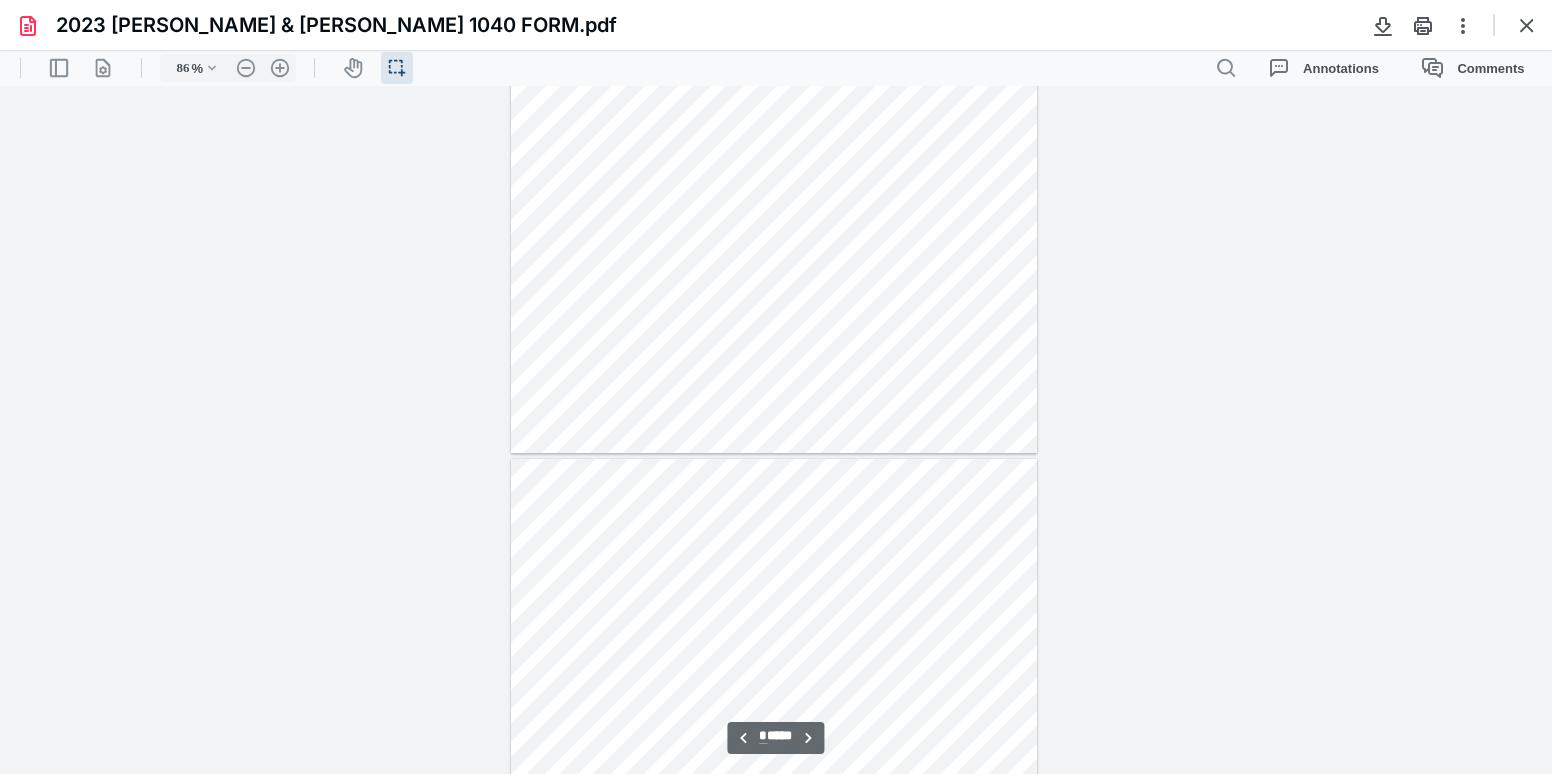 type on "*" 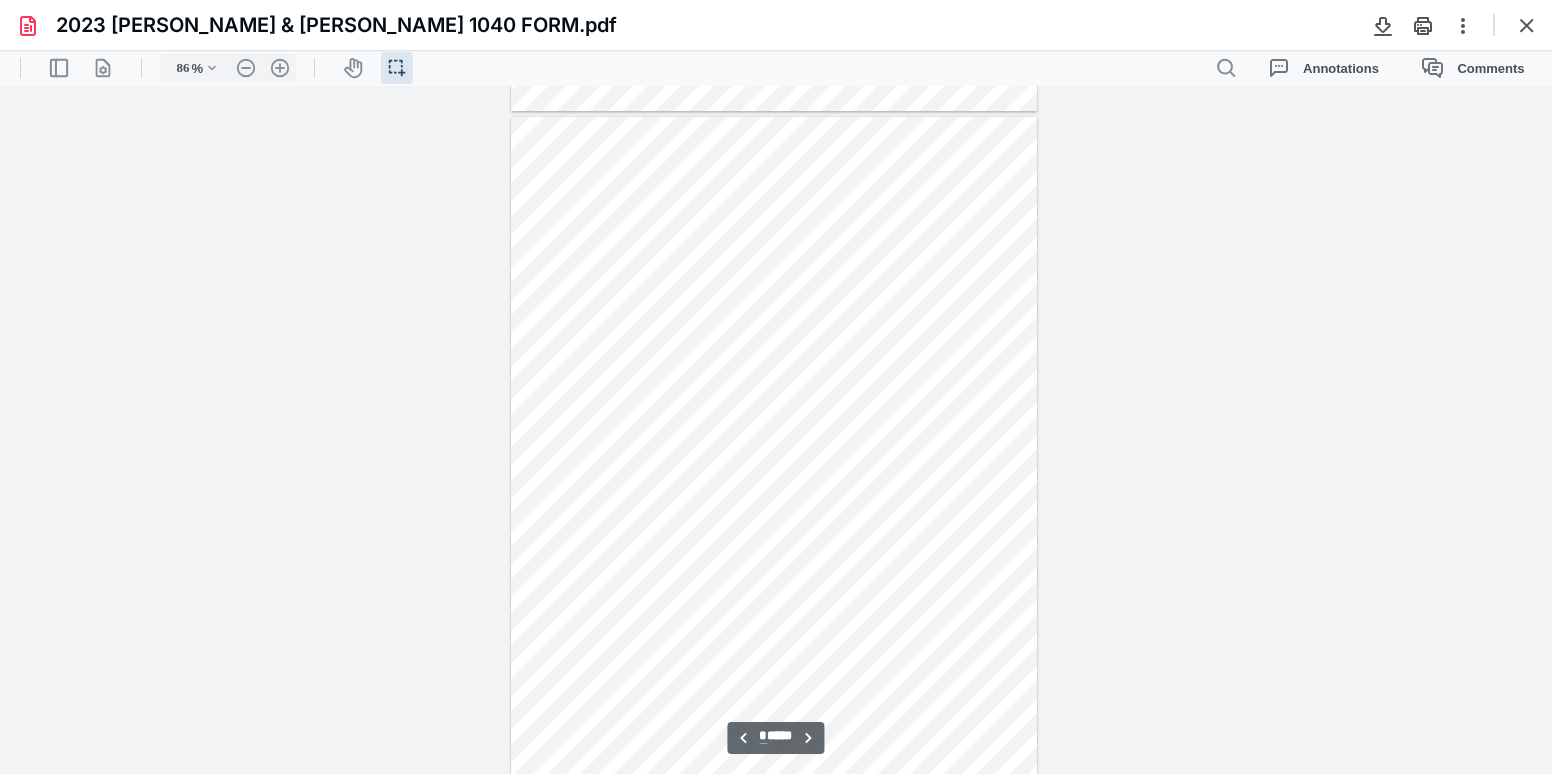 scroll, scrollTop: 4839, scrollLeft: 0, axis: vertical 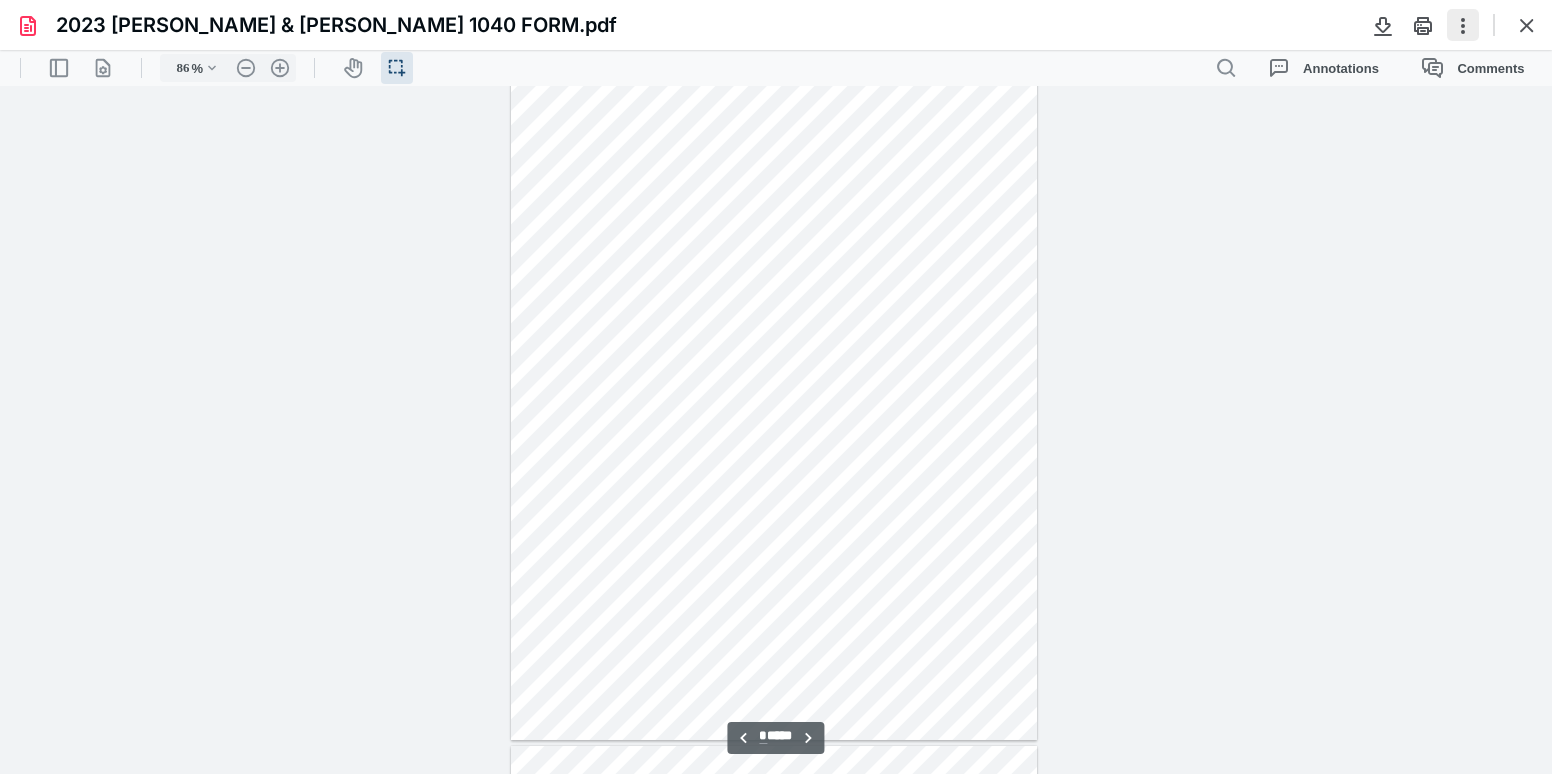 click at bounding box center (1463, 25) 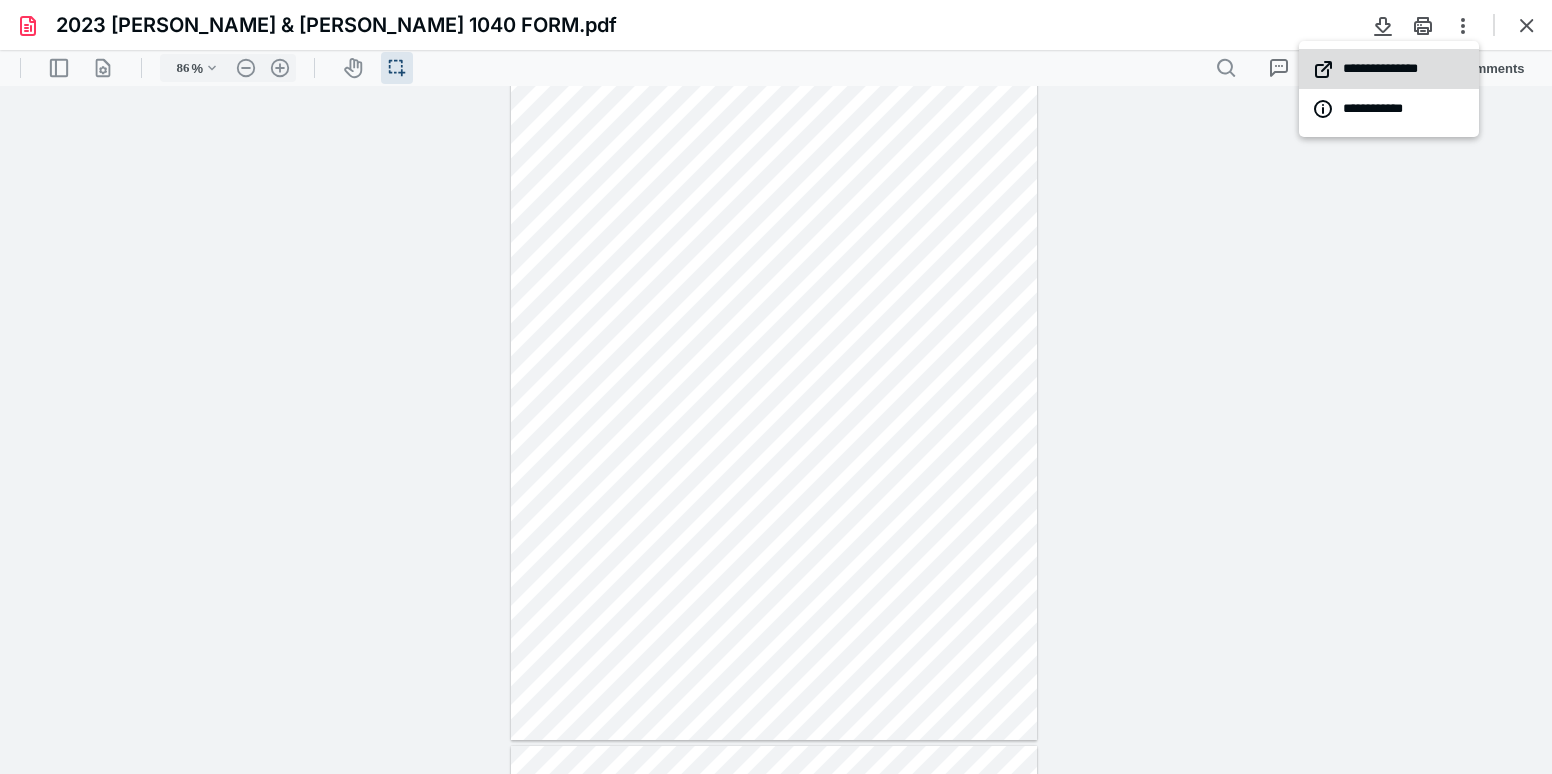 click on "**********" at bounding box center [1389, 69] 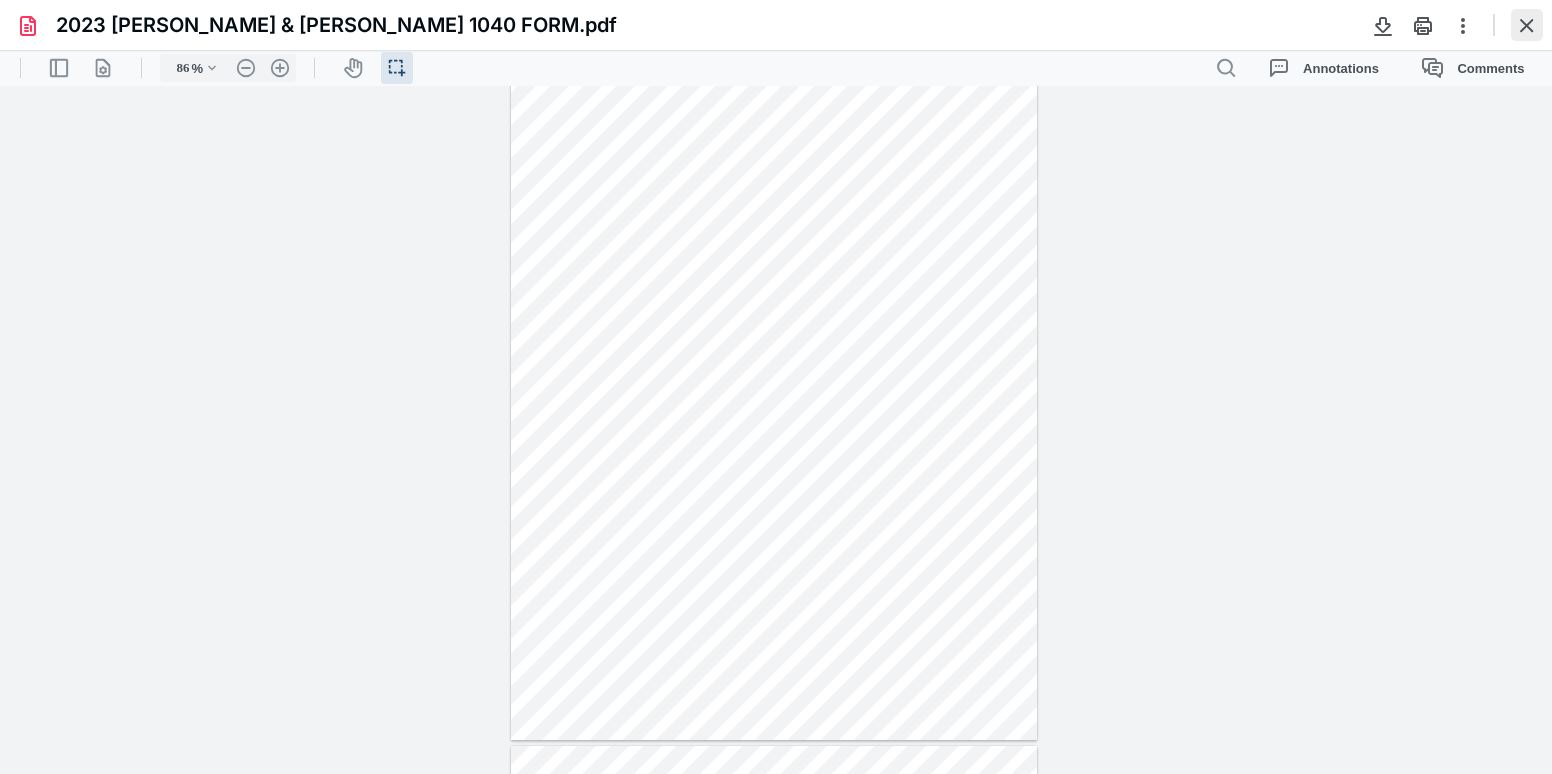 click at bounding box center [1527, 25] 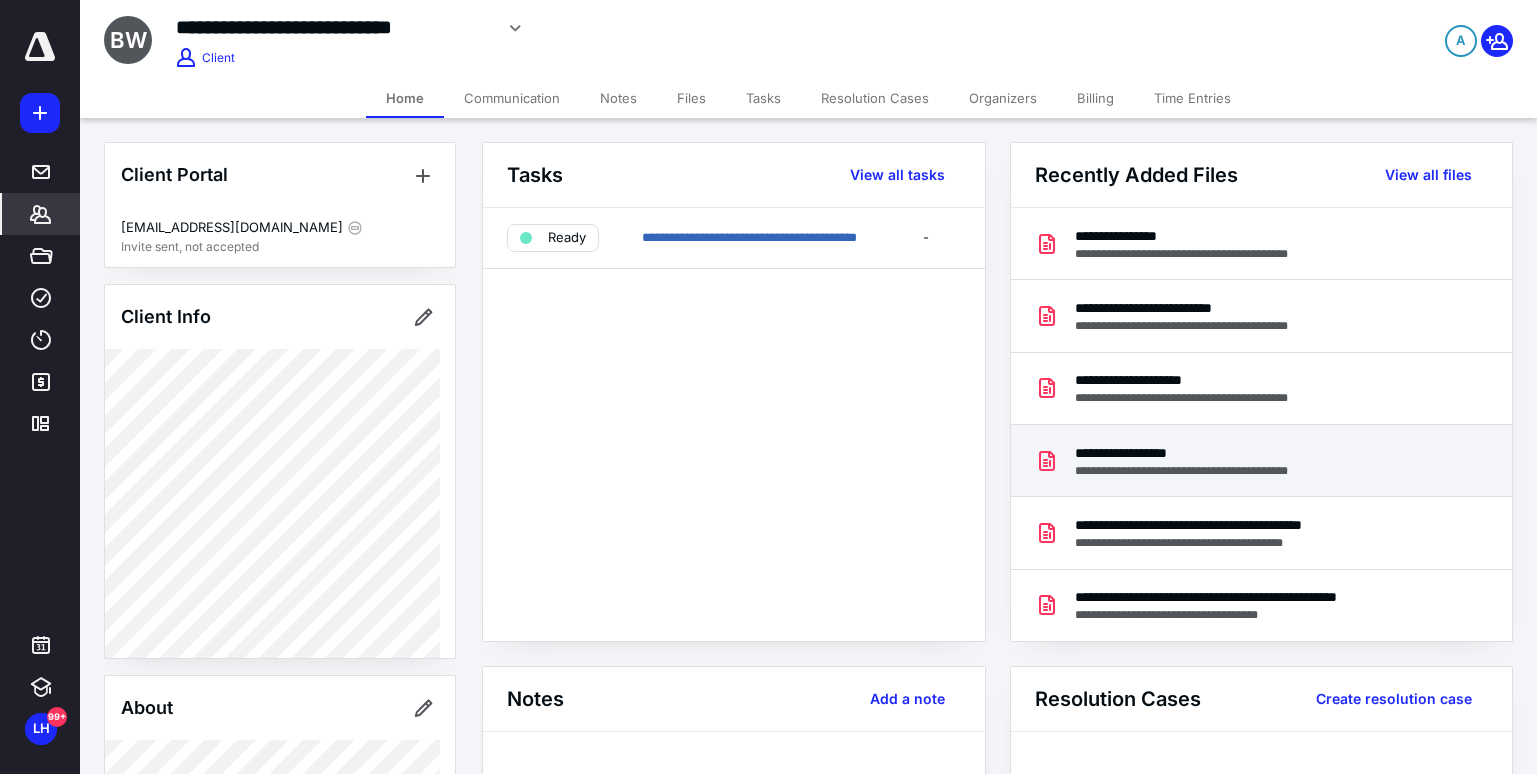 click on "**********" at bounding box center (1217, 453) 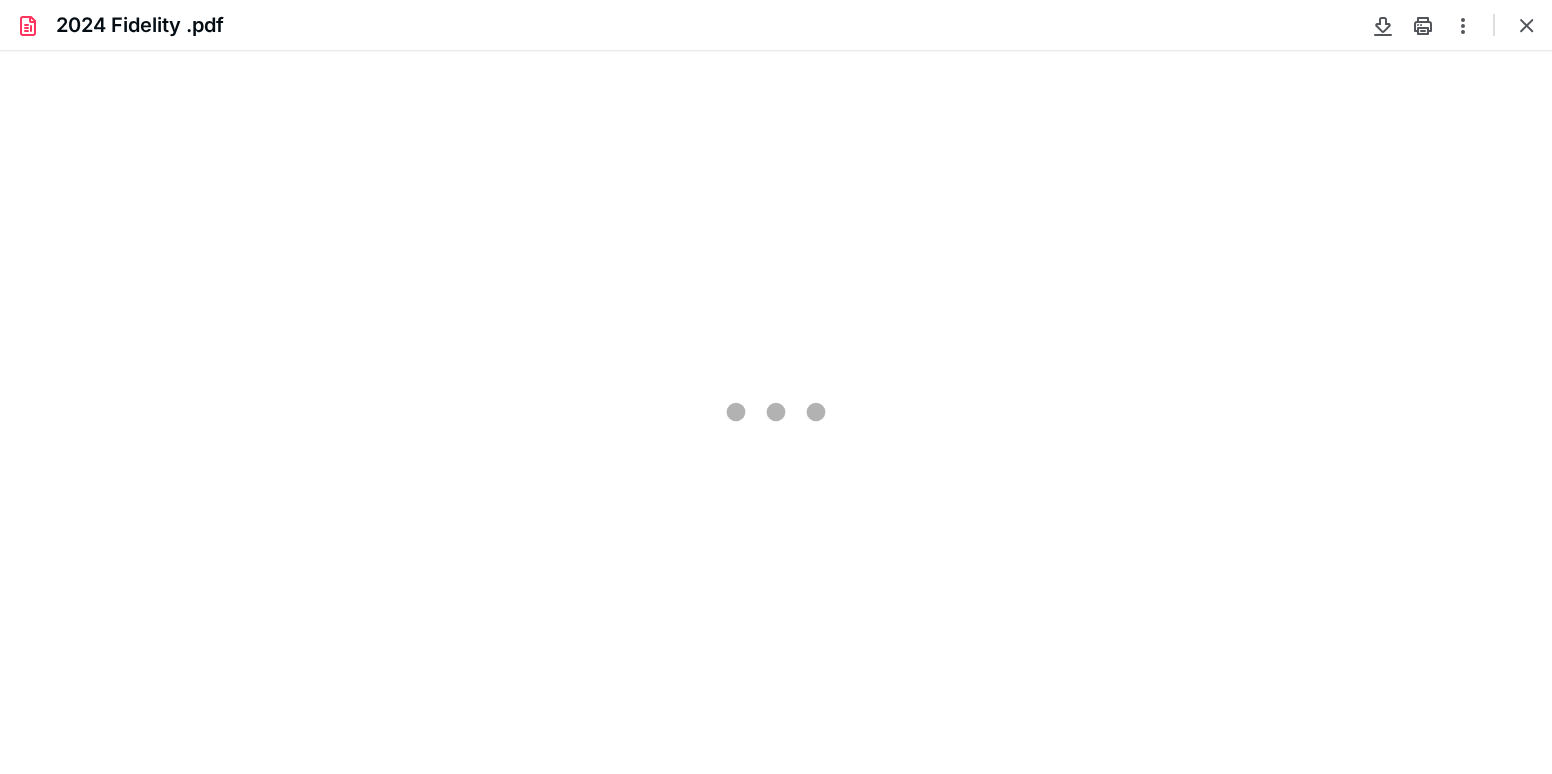 scroll, scrollTop: 0, scrollLeft: 0, axis: both 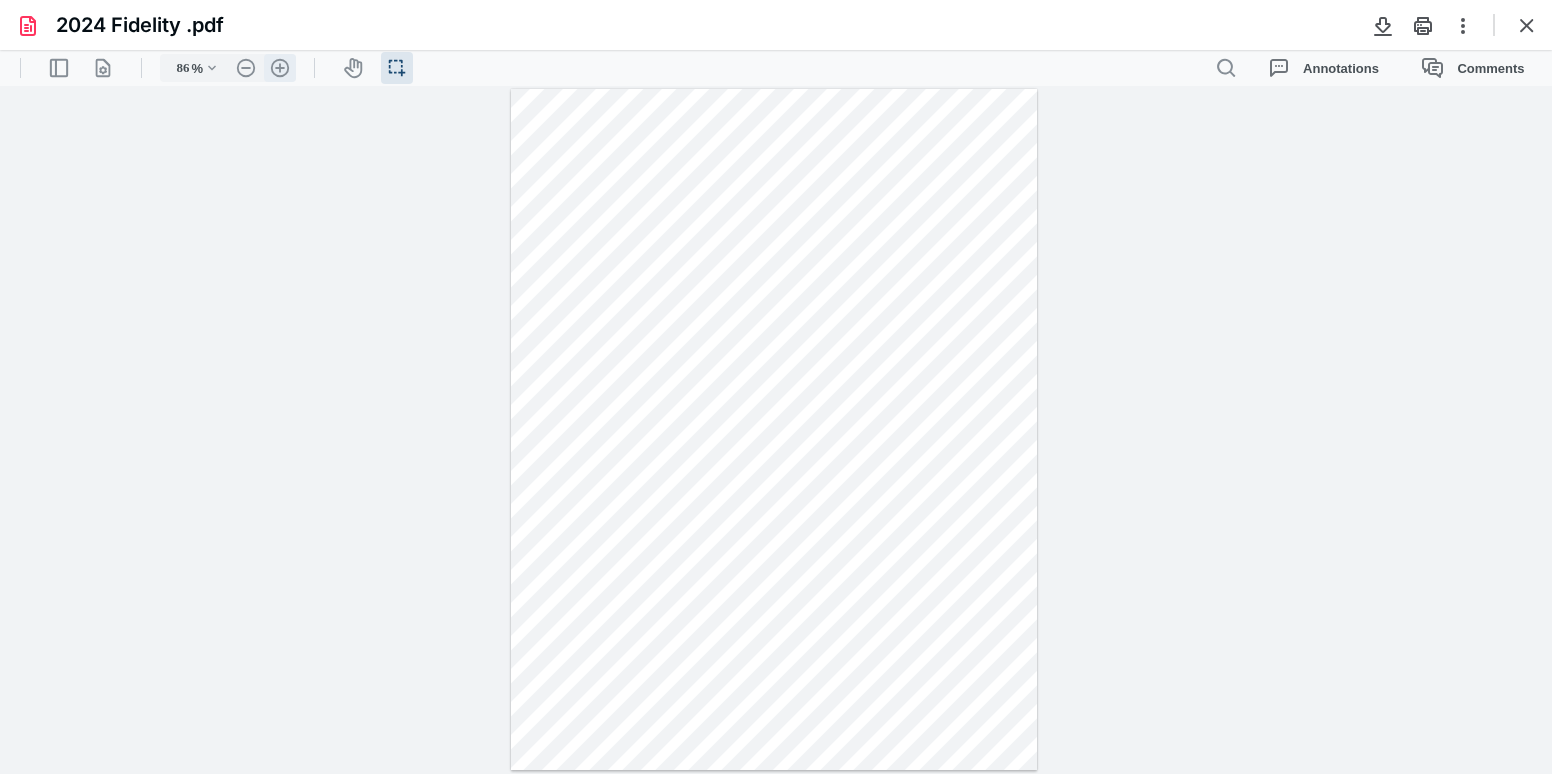 click on ".cls-1{fill:#abb0c4;} icon - header - zoom - in - line" at bounding box center [280, 68] 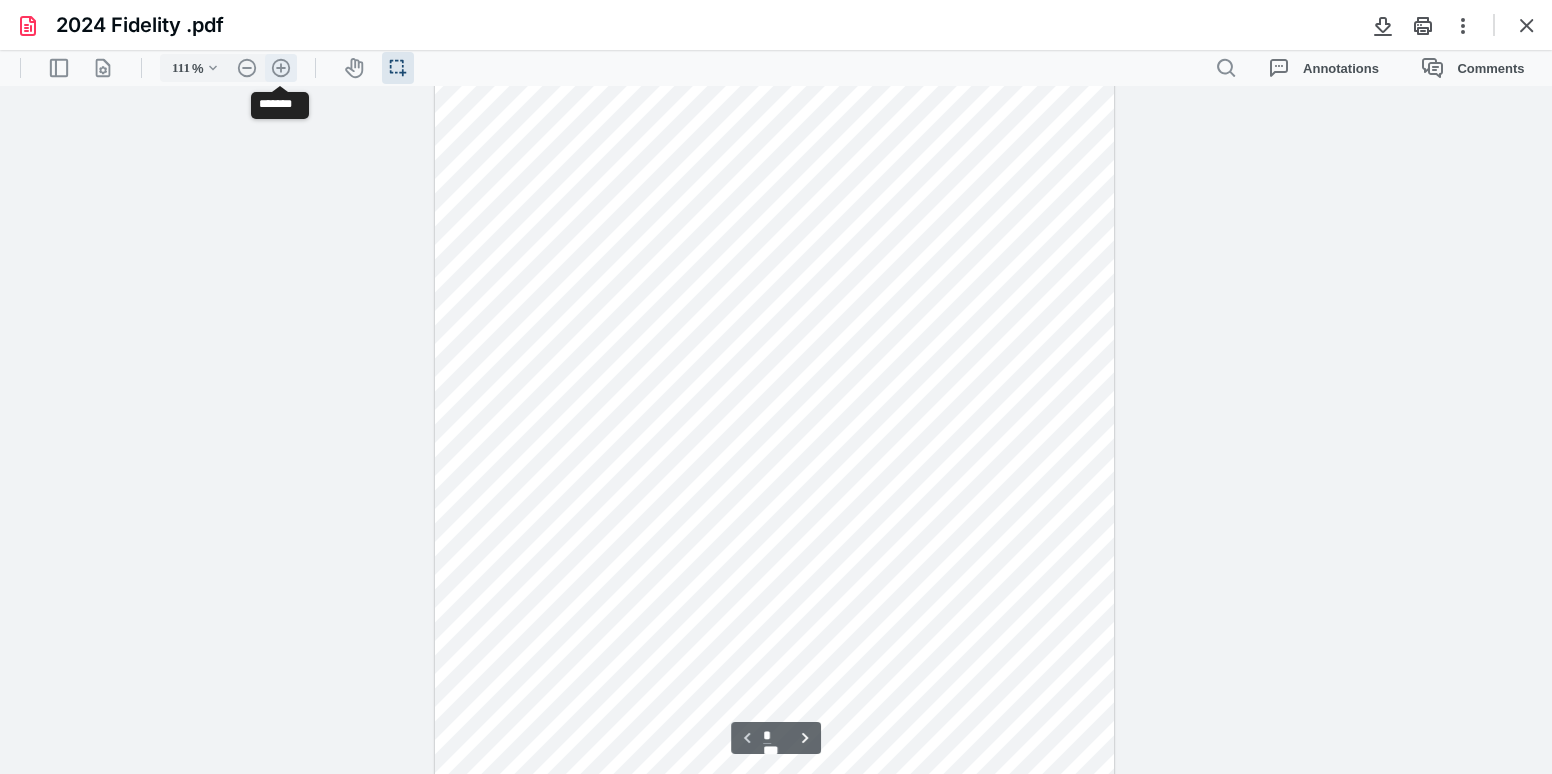 click on ".cls-1{fill:#abb0c4;} icon - header - zoom - in - line" at bounding box center (281, 68) 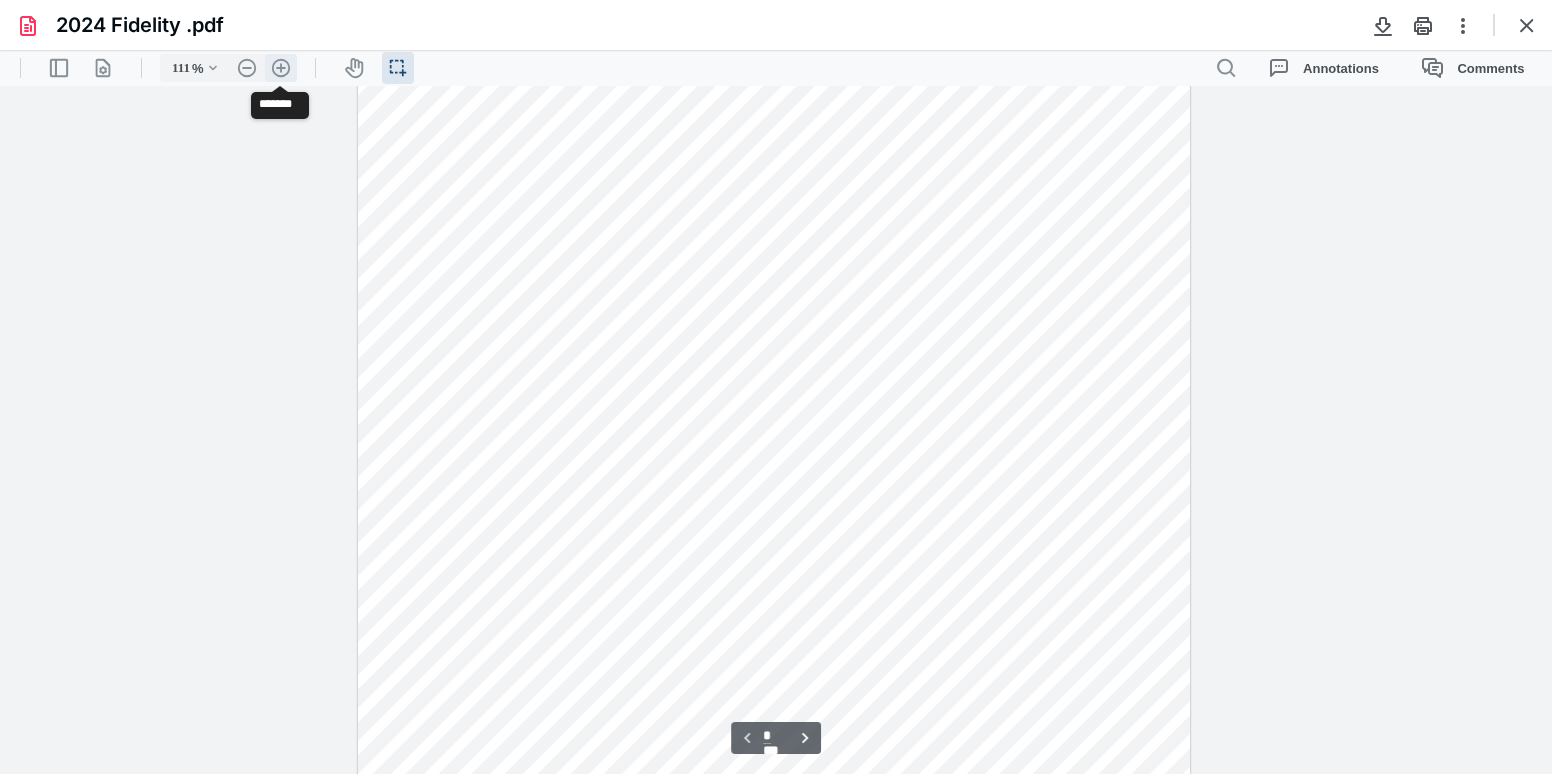 type on "136" 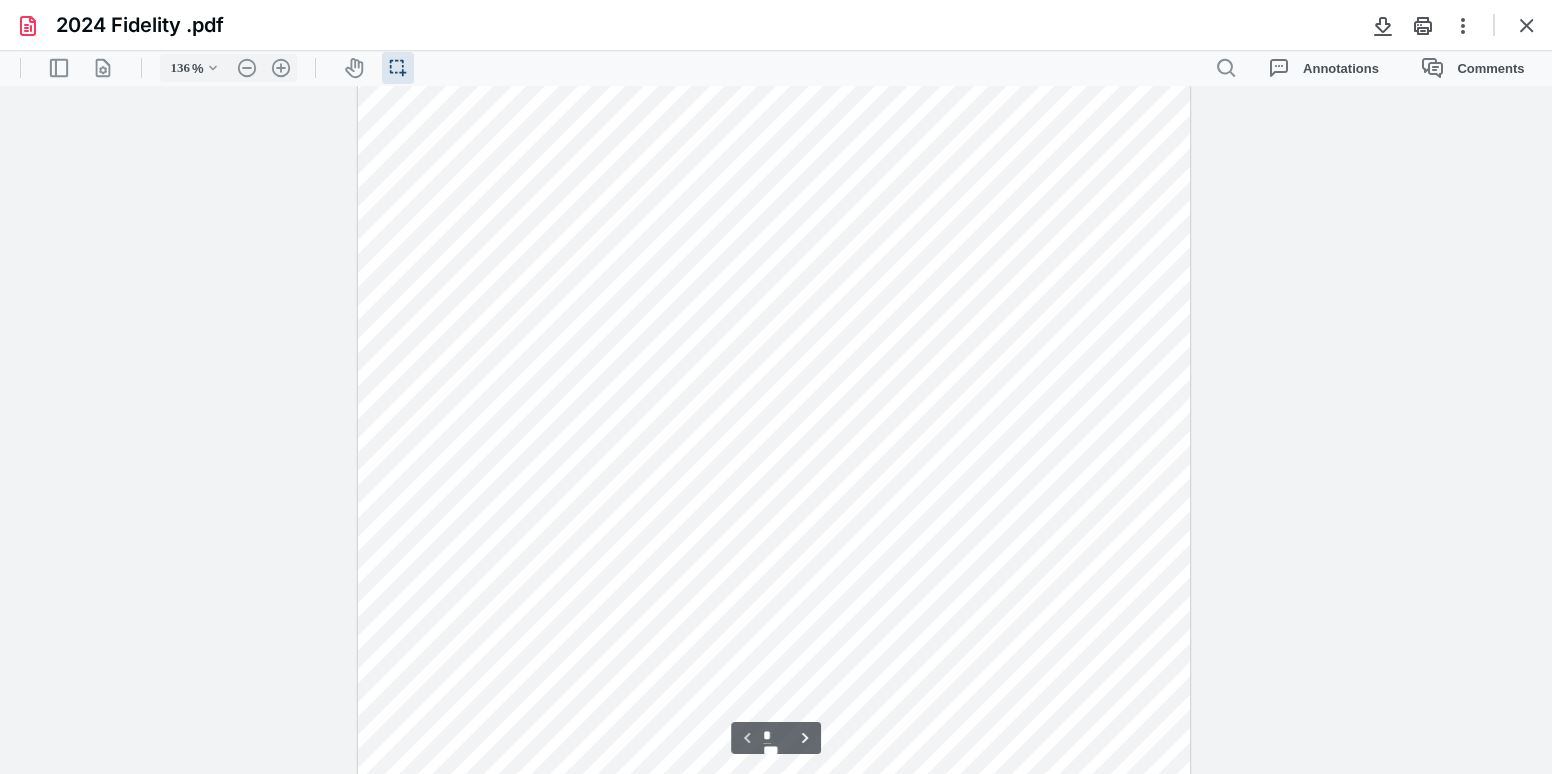 scroll, scrollTop: 300, scrollLeft: 0, axis: vertical 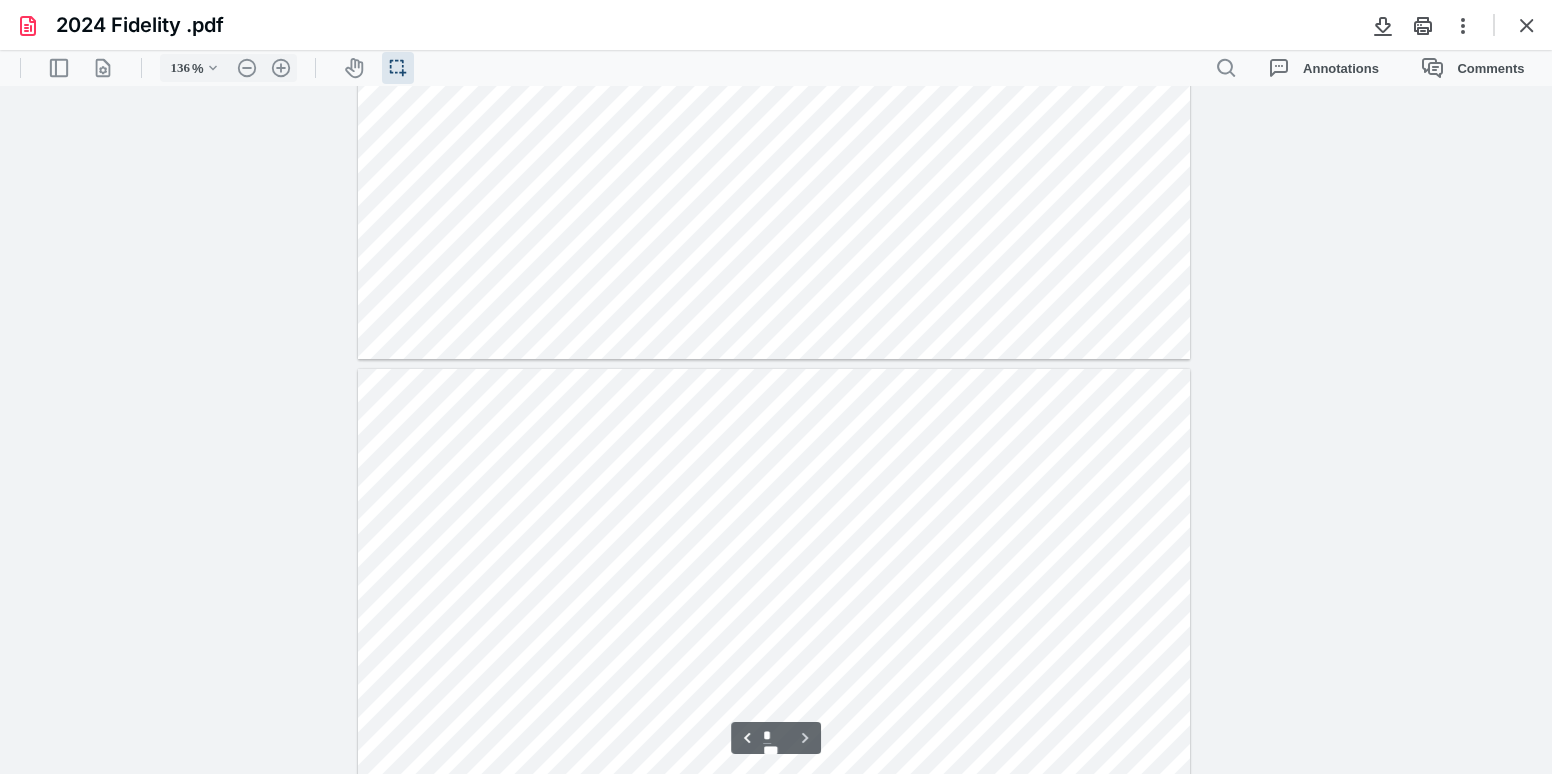 type on "*" 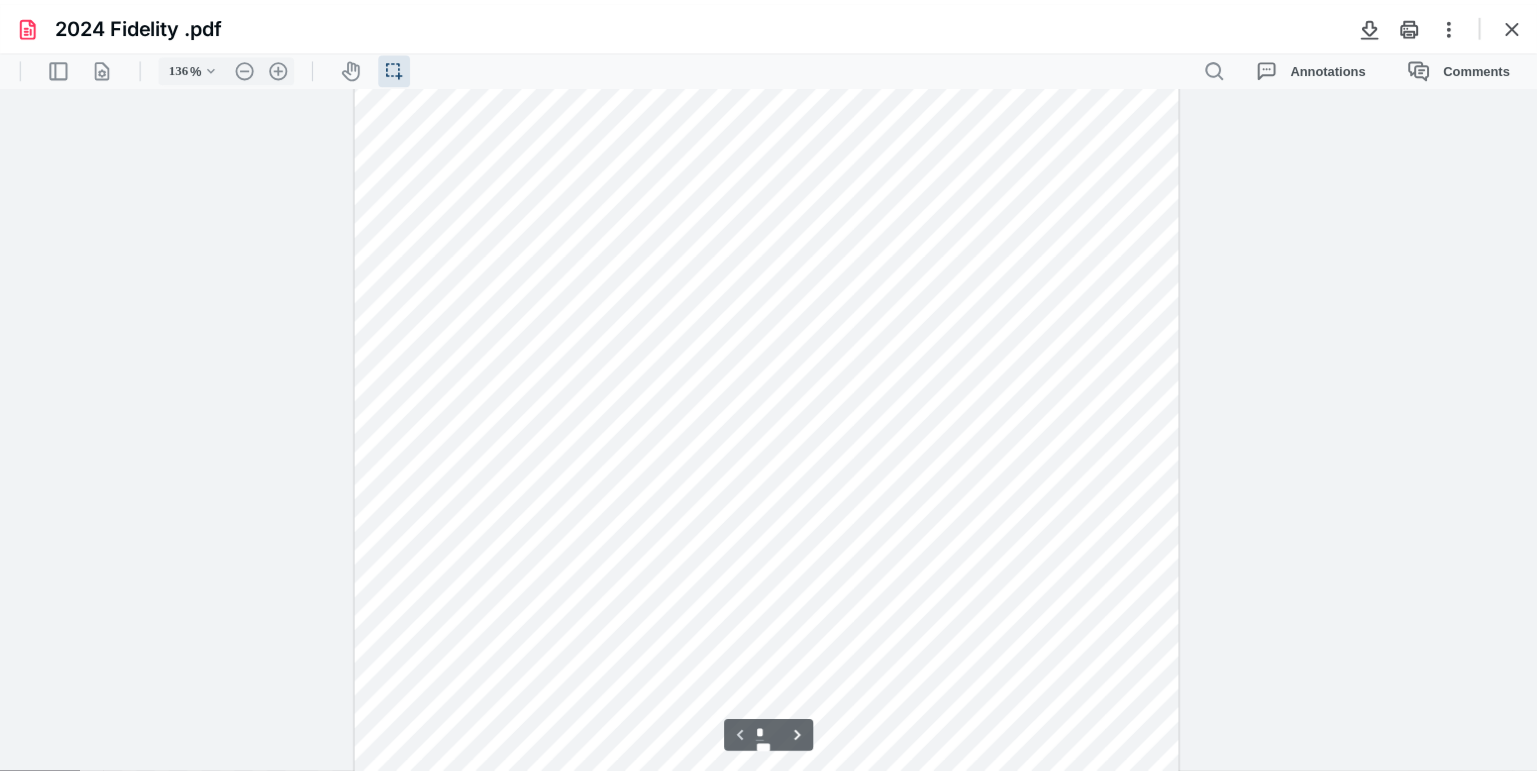 scroll, scrollTop: 0, scrollLeft: 0, axis: both 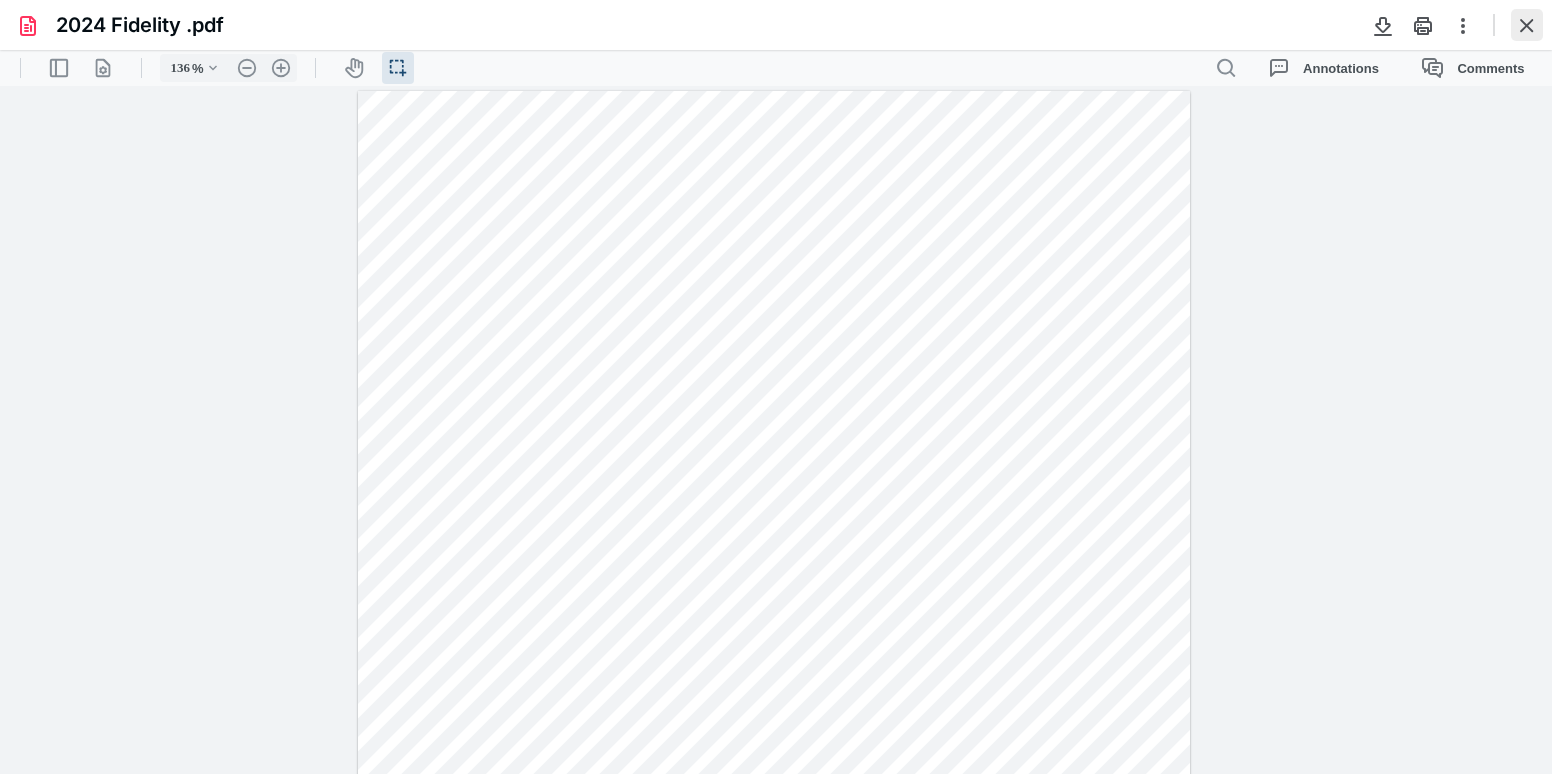 click at bounding box center (1527, 25) 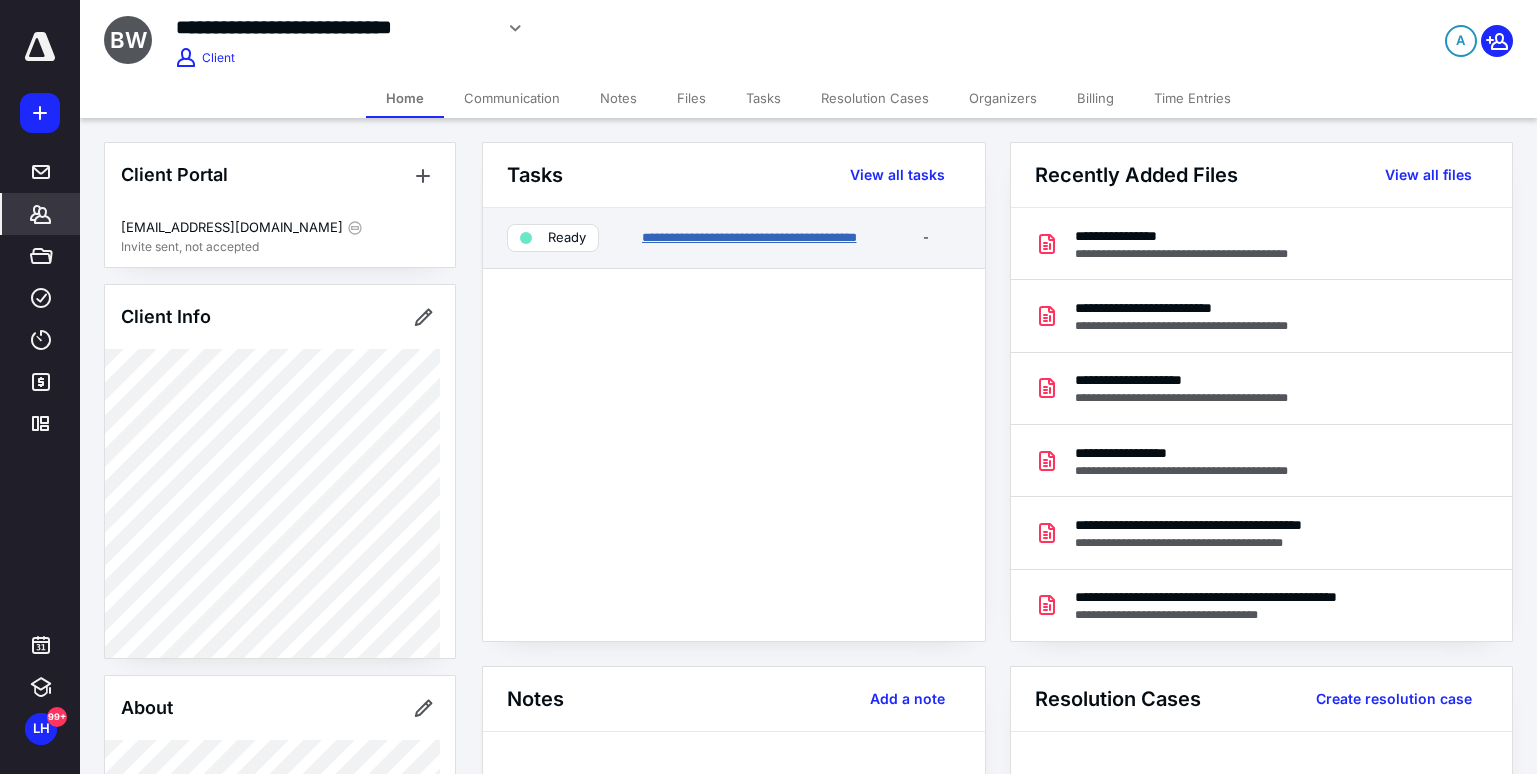 click on "**********" at bounding box center [749, 237] 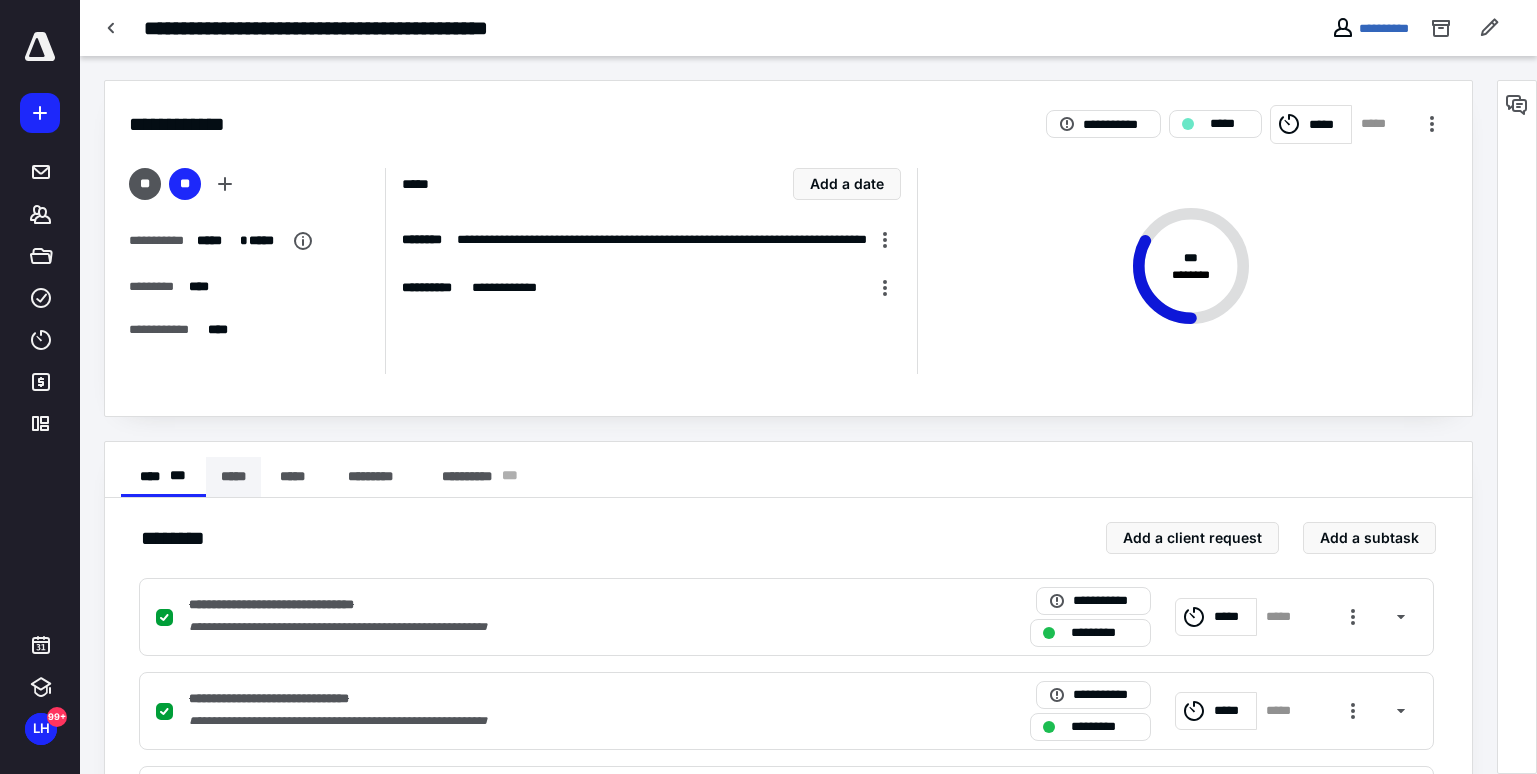 click on "*****" at bounding box center (233, 477) 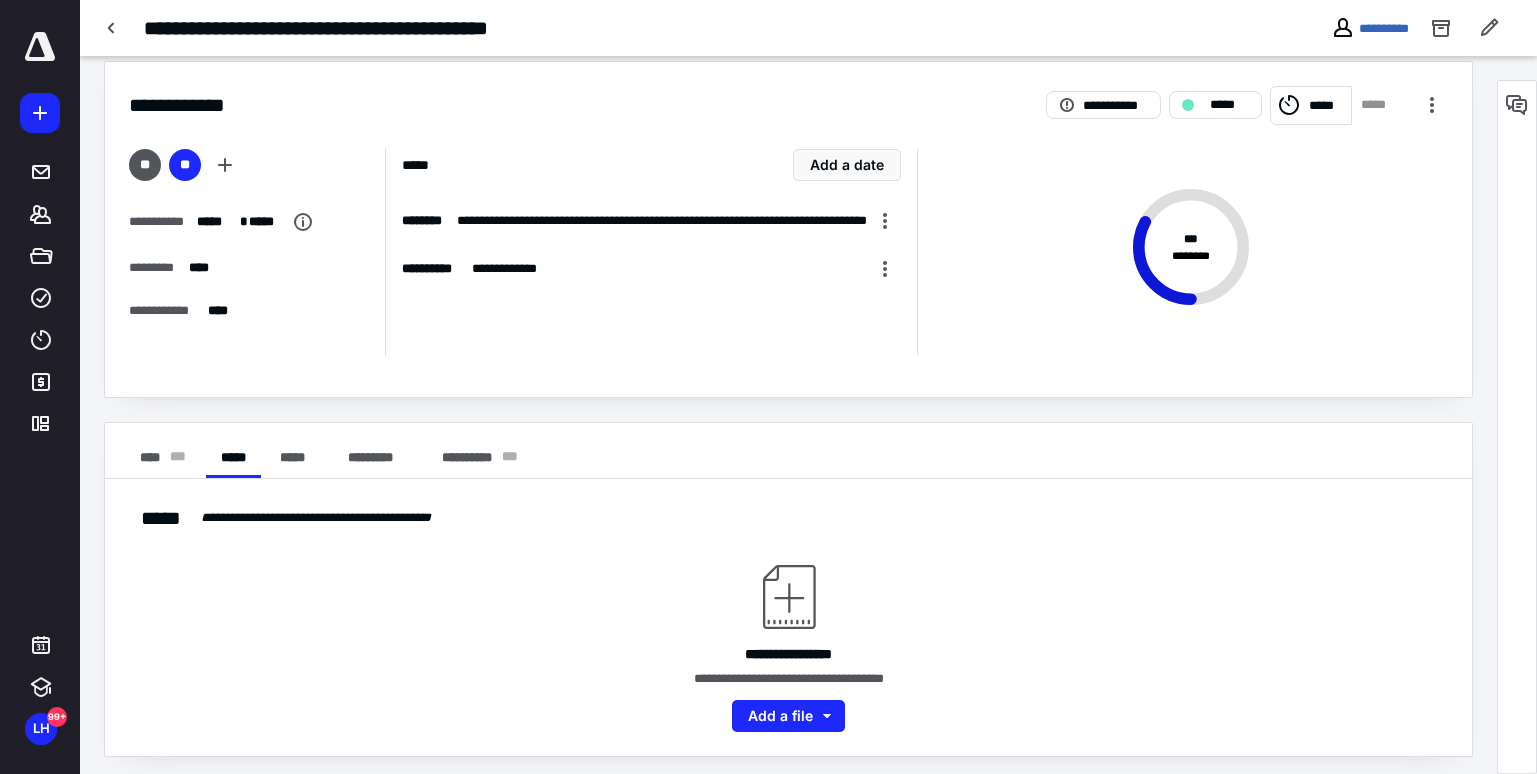 scroll, scrollTop: 25, scrollLeft: 0, axis: vertical 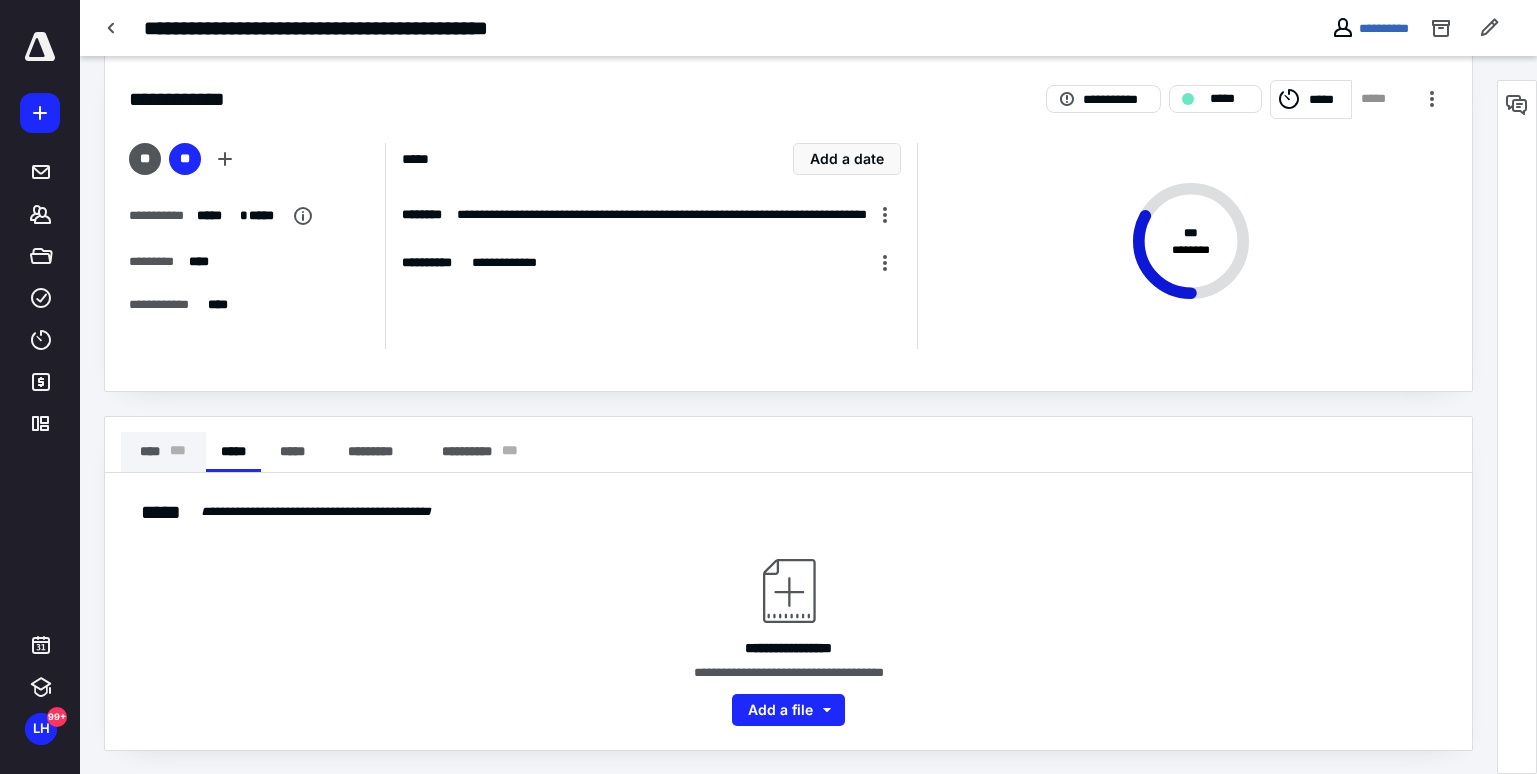 click on "**** * * *" at bounding box center [163, 452] 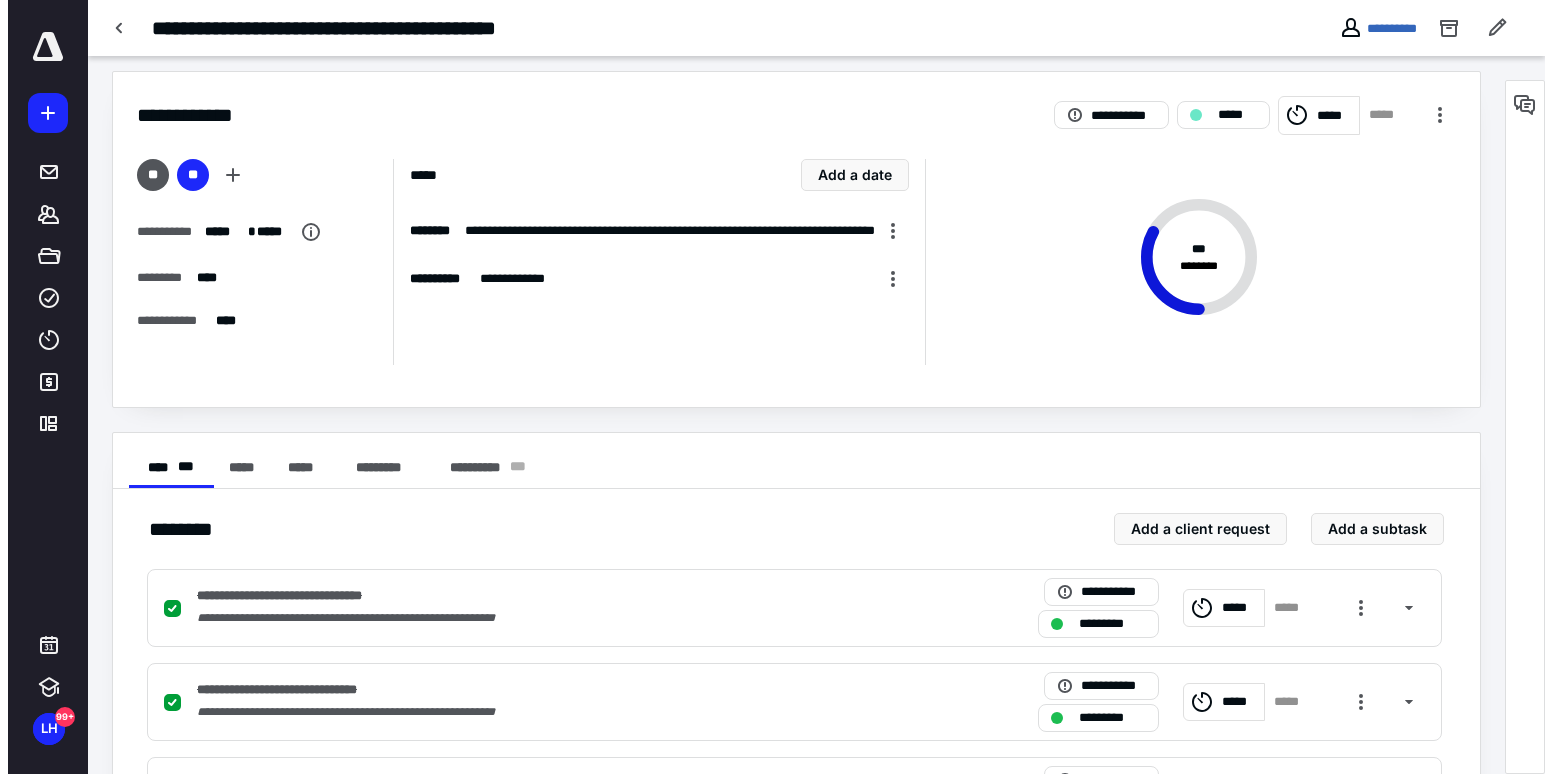 scroll, scrollTop: 0, scrollLeft: 0, axis: both 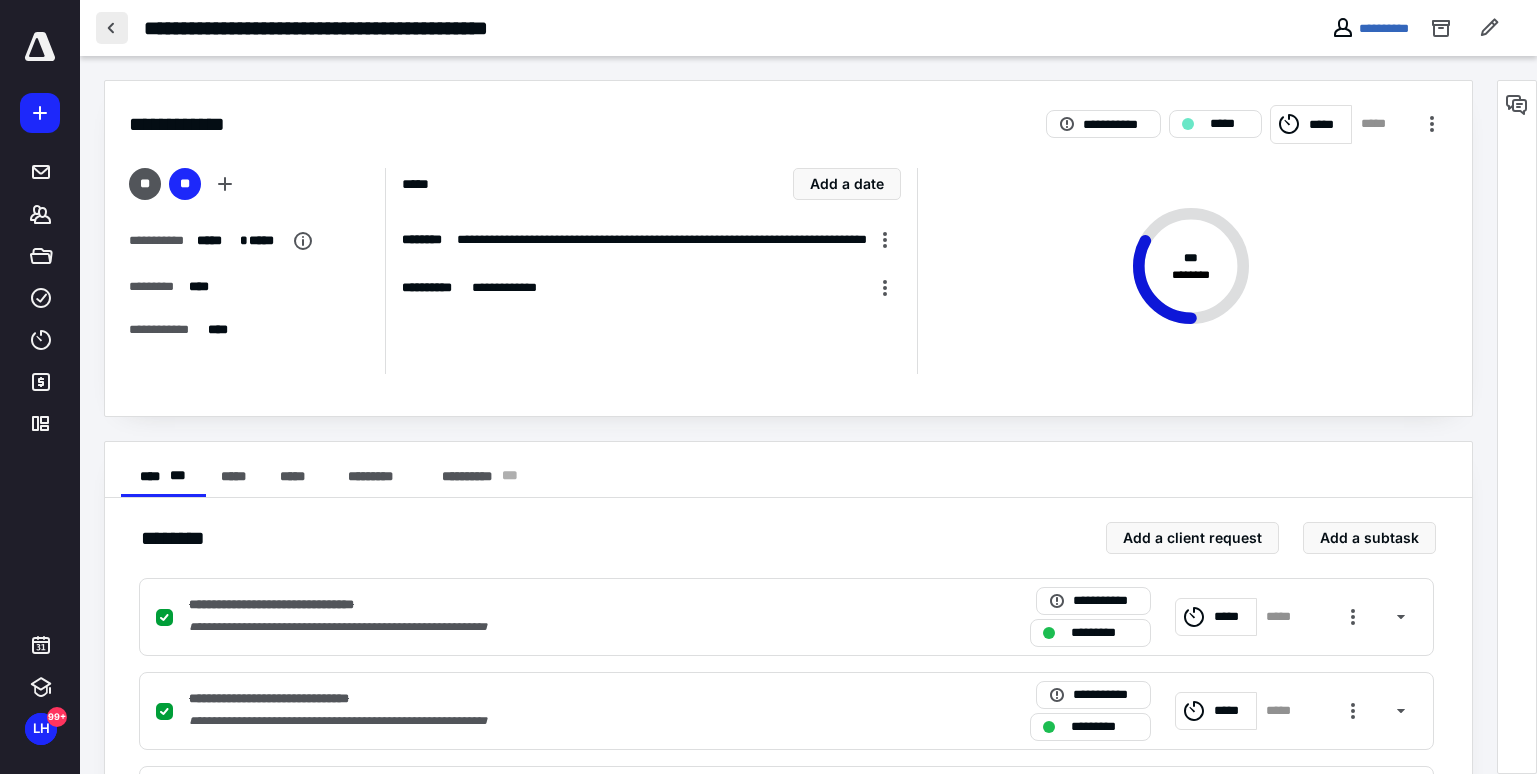 click at bounding box center (112, 28) 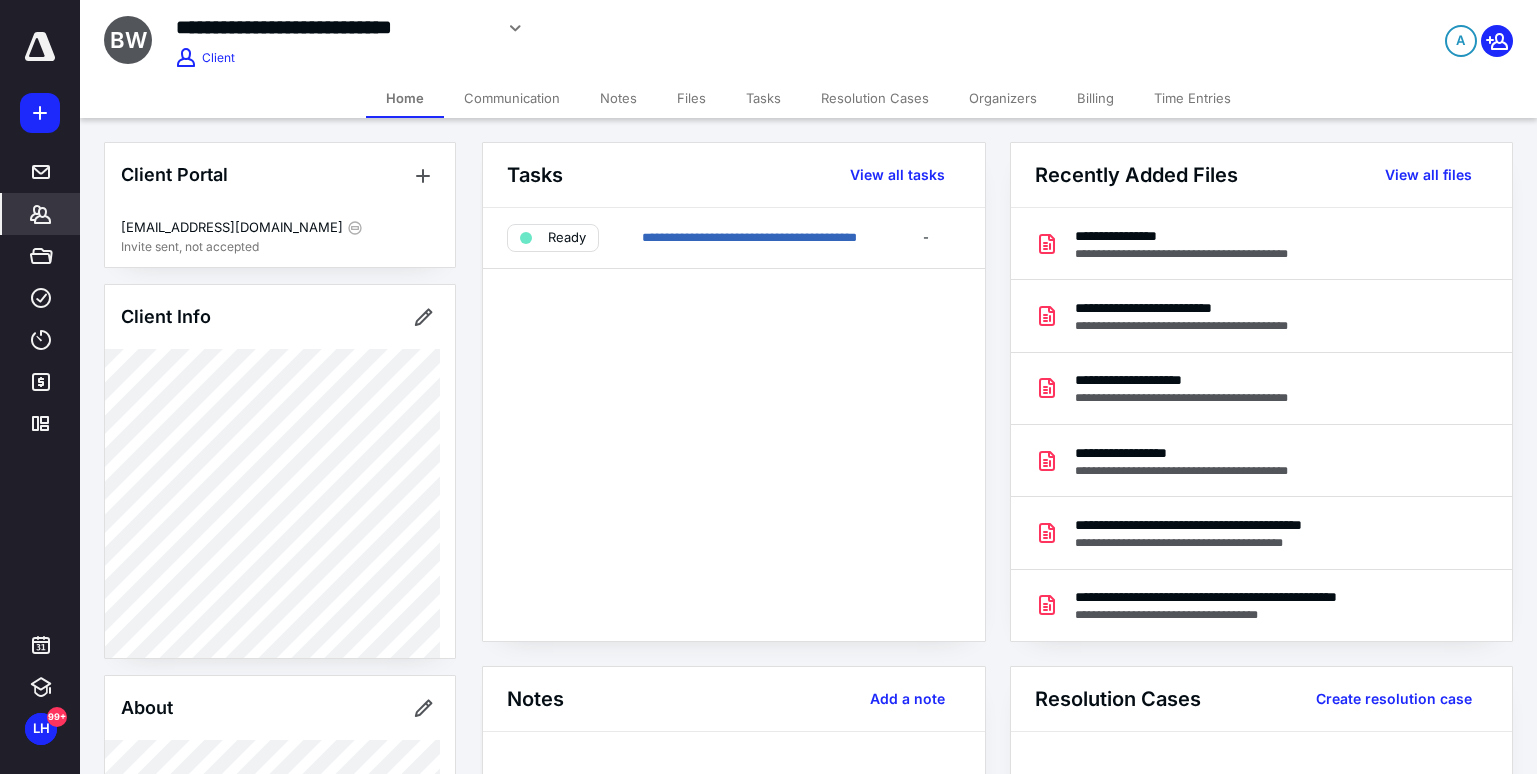 click on "Files" at bounding box center [691, 98] 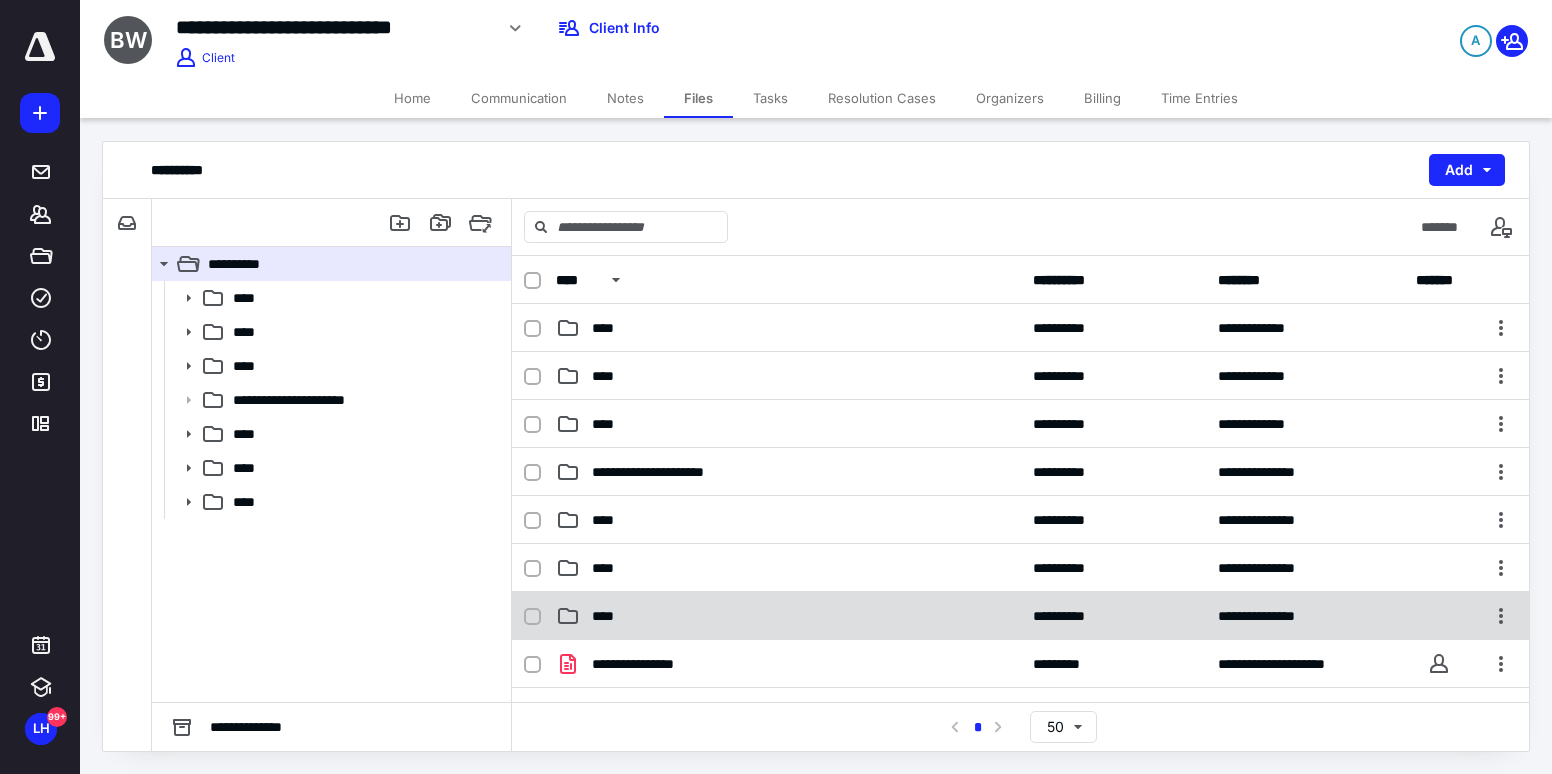 click on "****" at bounding box center (788, 616) 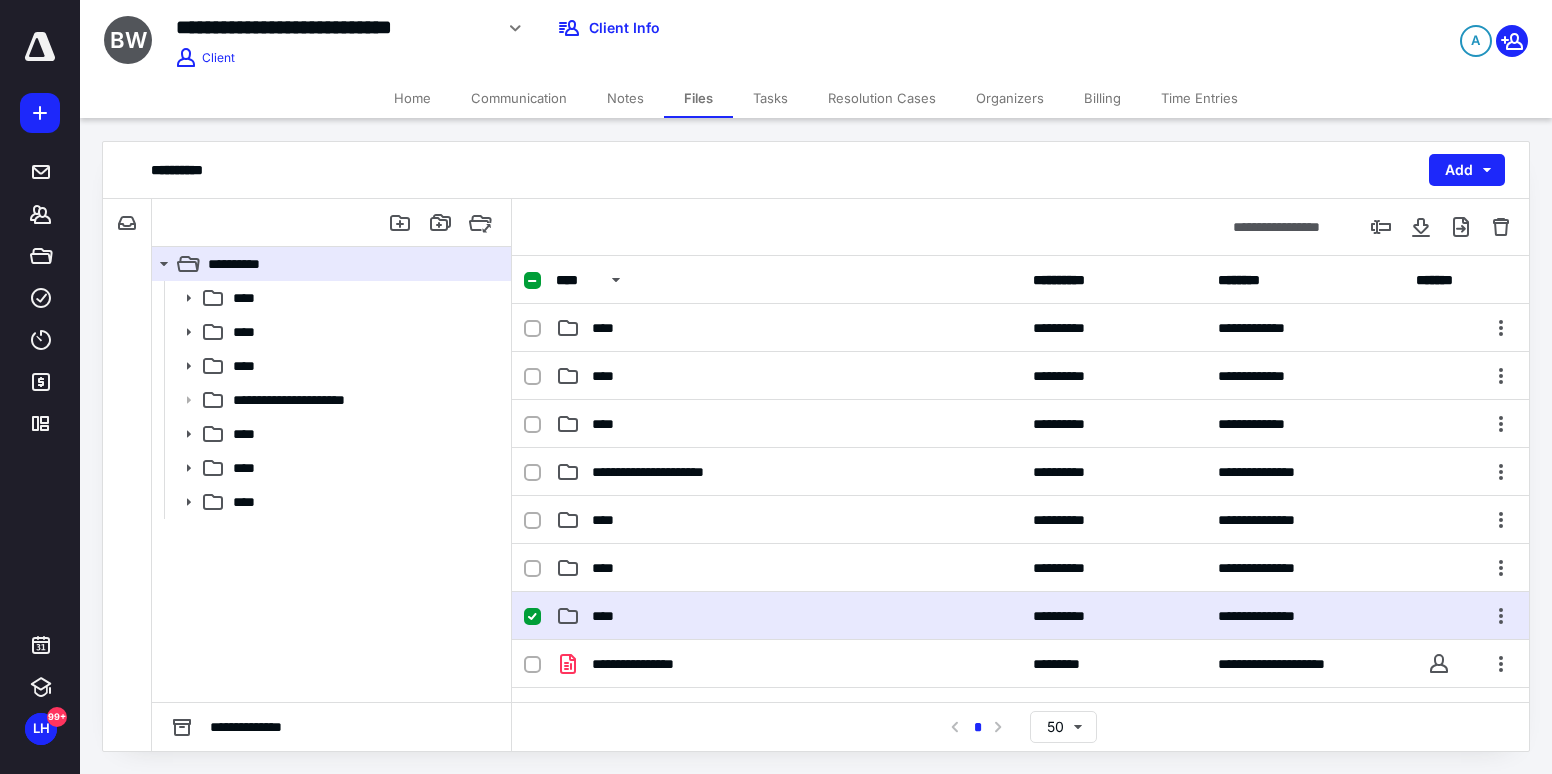 click on "****" at bounding box center [788, 616] 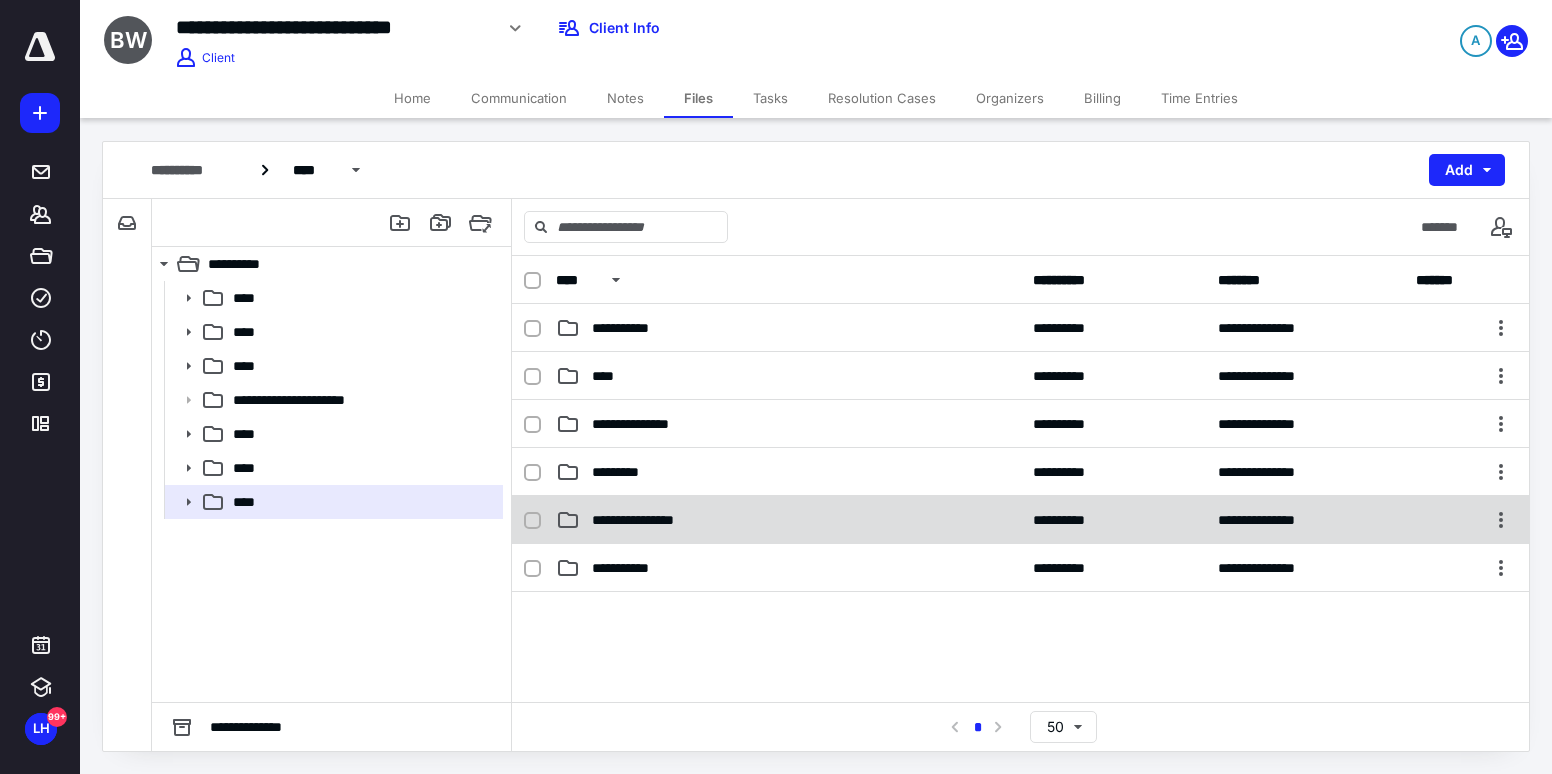 click on "**********" at bounding box center (788, 520) 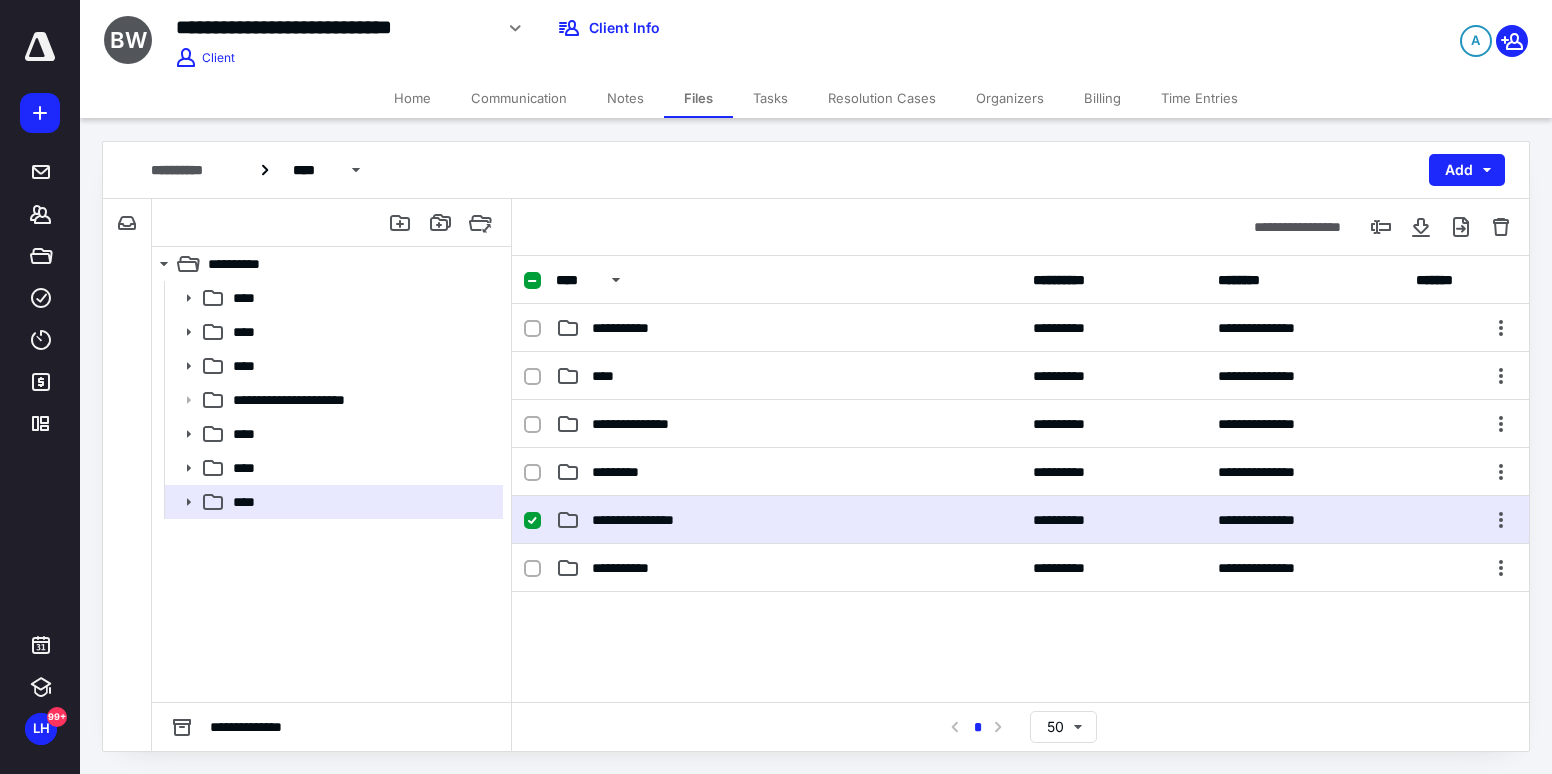 click on "**********" at bounding box center [788, 520] 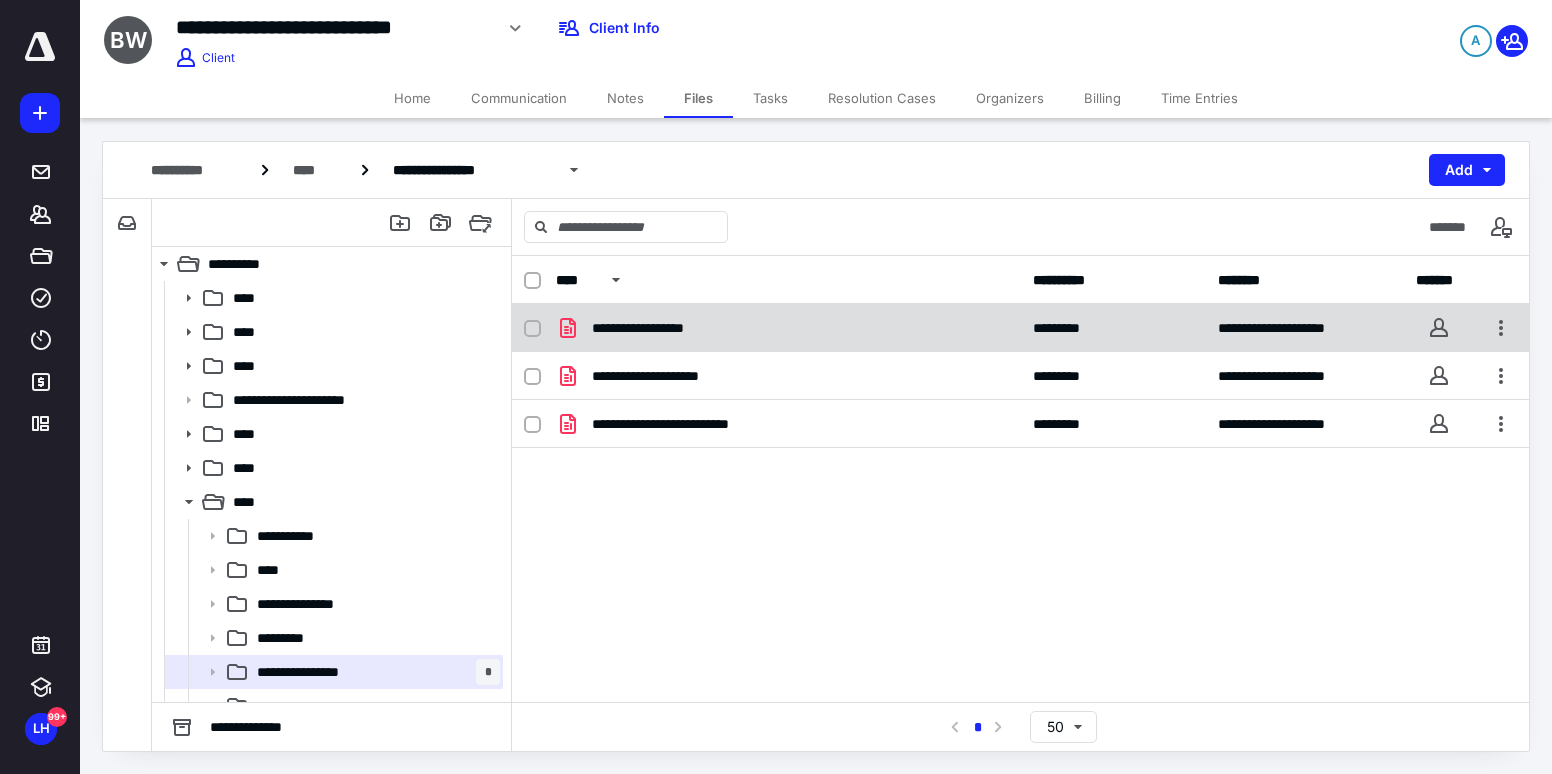 click on "**********" at bounding box center [788, 328] 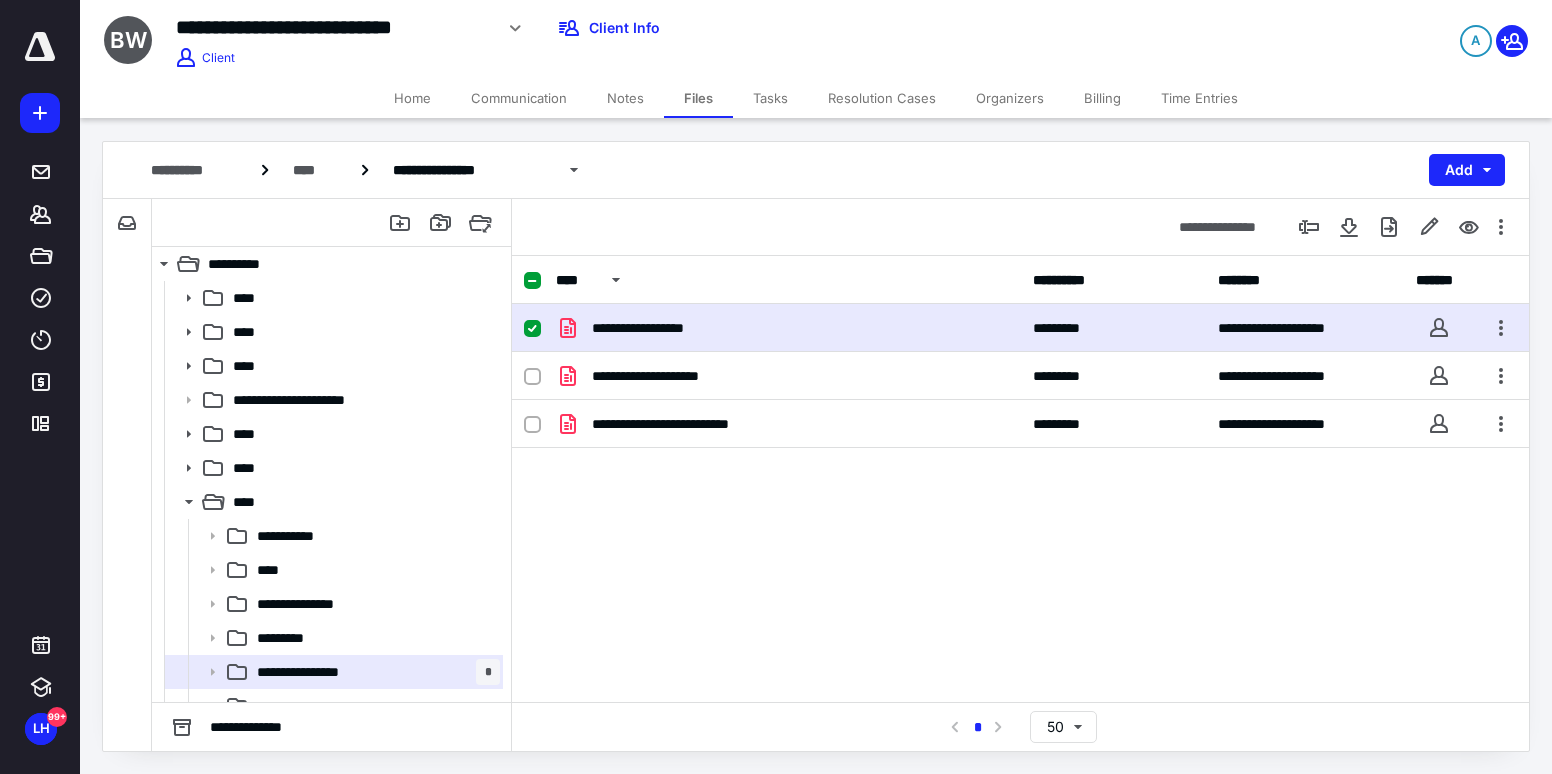 click on "**********" at bounding box center [788, 328] 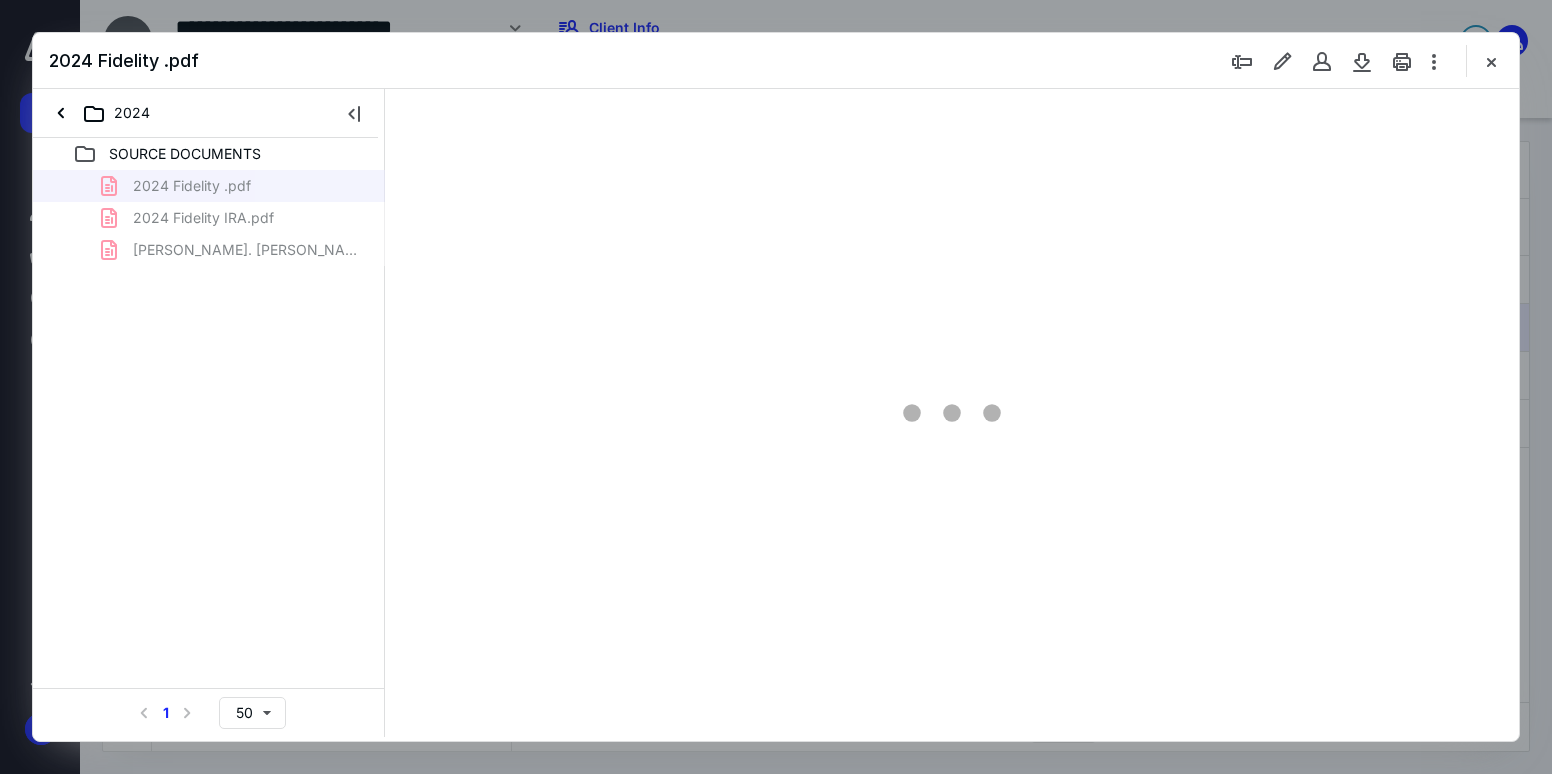 scroll, scrollTop: 0, scrollLeft: 0, axis: both 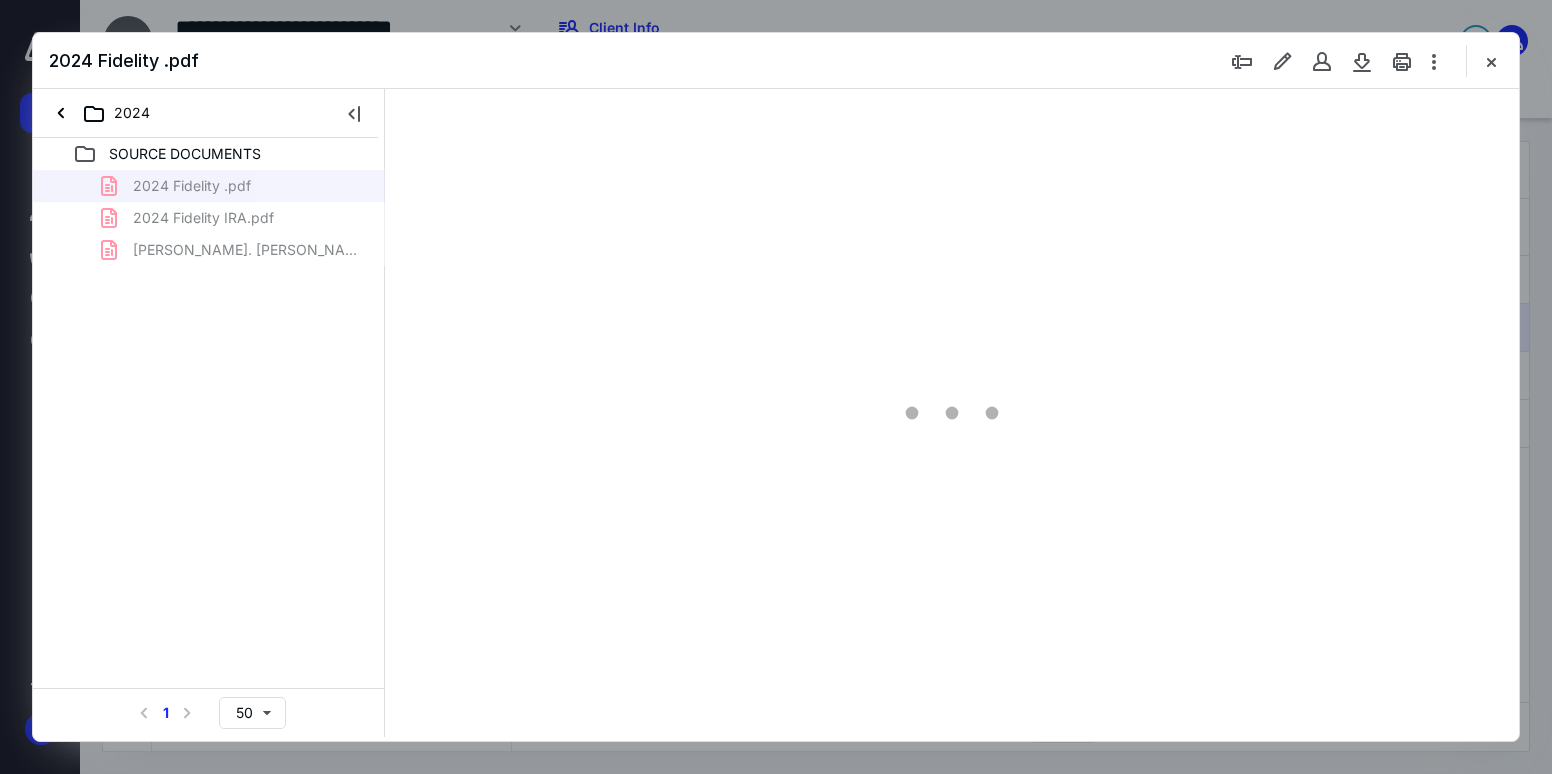 type on "72" 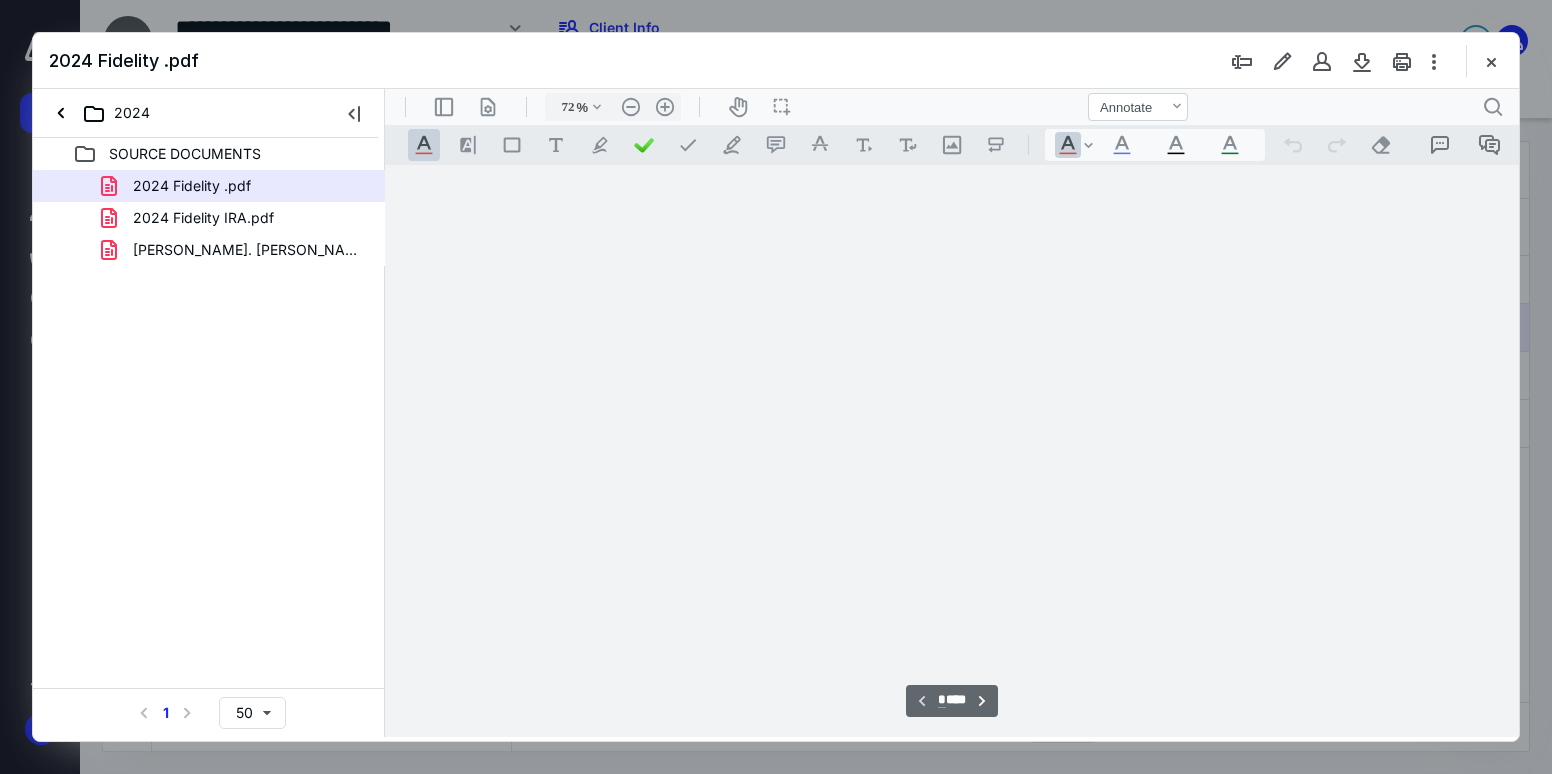 scroll, scrollTop: 79, scrollLeft: 0, axis: vertical 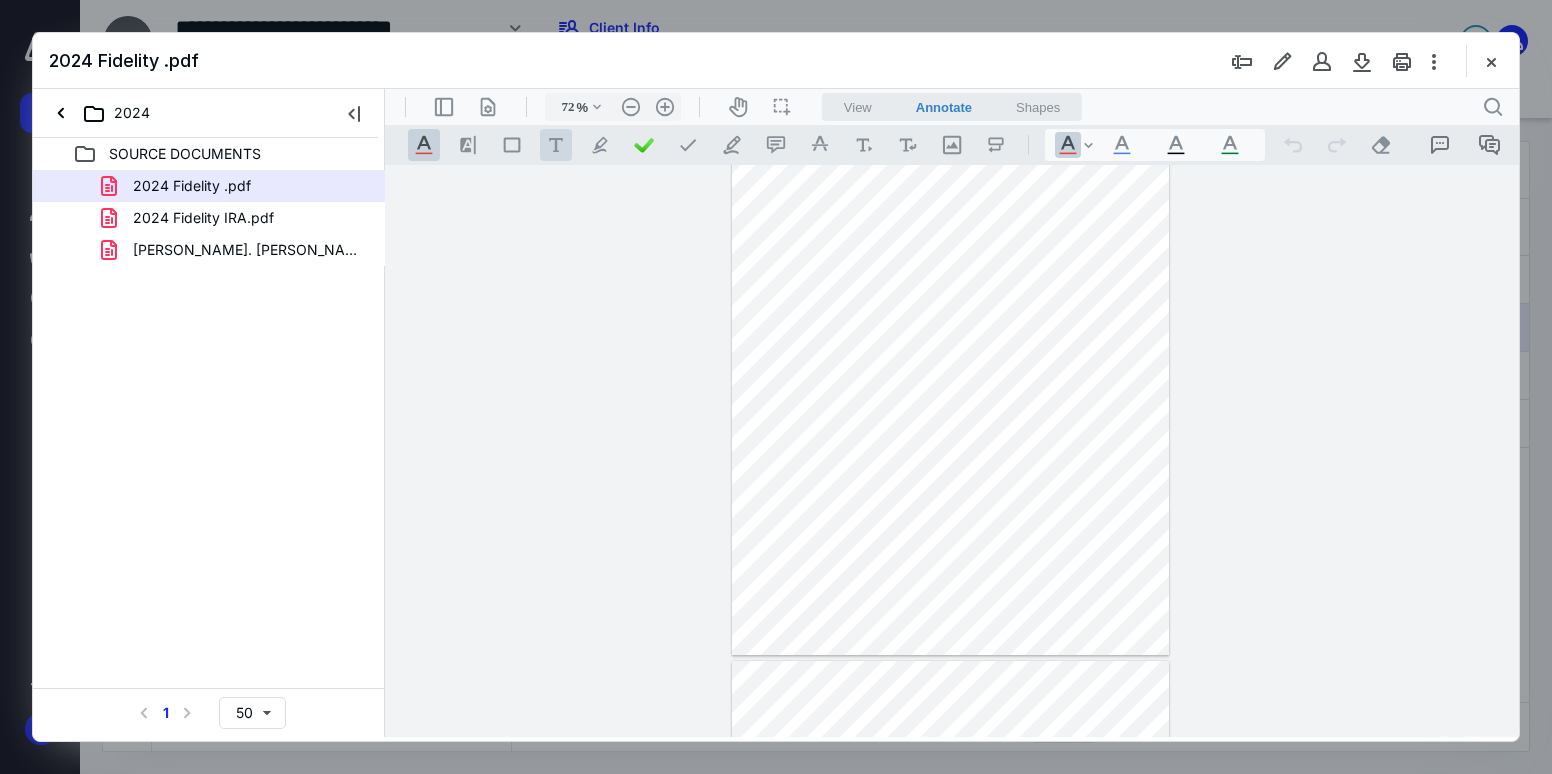 click on ".cls-1{fill:#abb0c4;} icon - tool - text - free text" at bounding box center [556, 145] 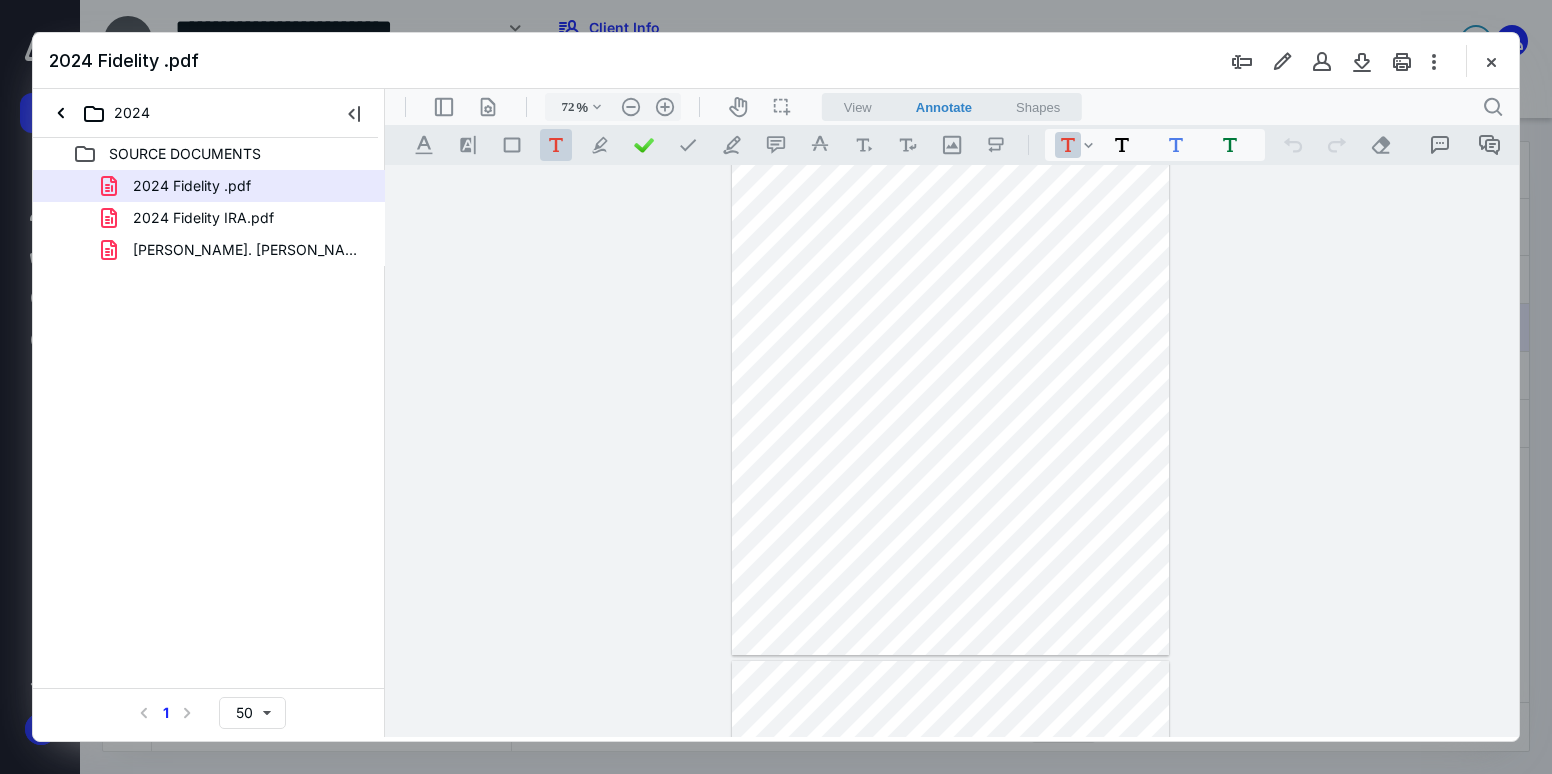 drag, startPoint x: 880, startPoint y: 192, endPoint x: 1055, endPoint y: 223, distance: 177.7245 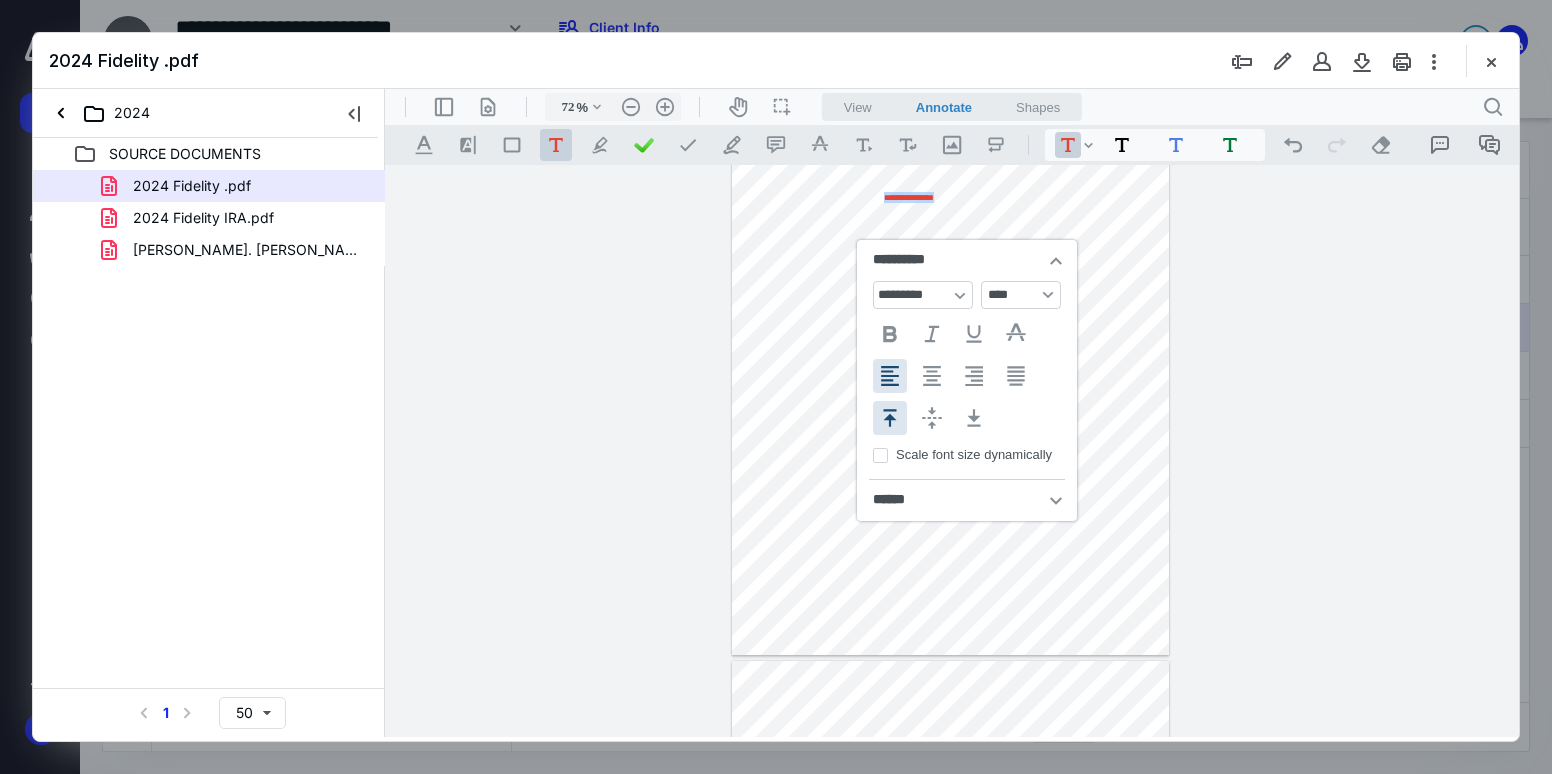 type 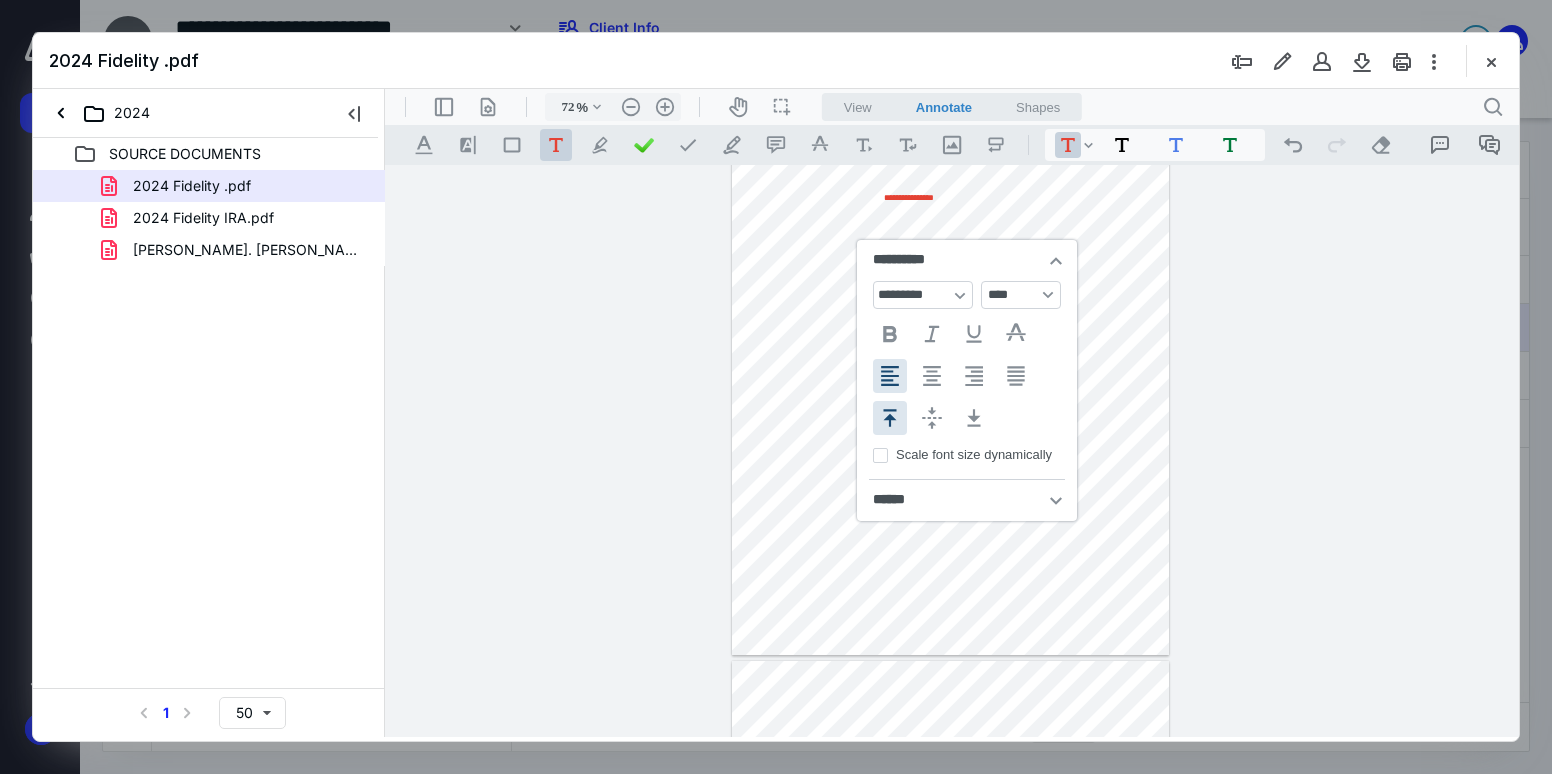 click on "**********" at bounding box center (971, 197) 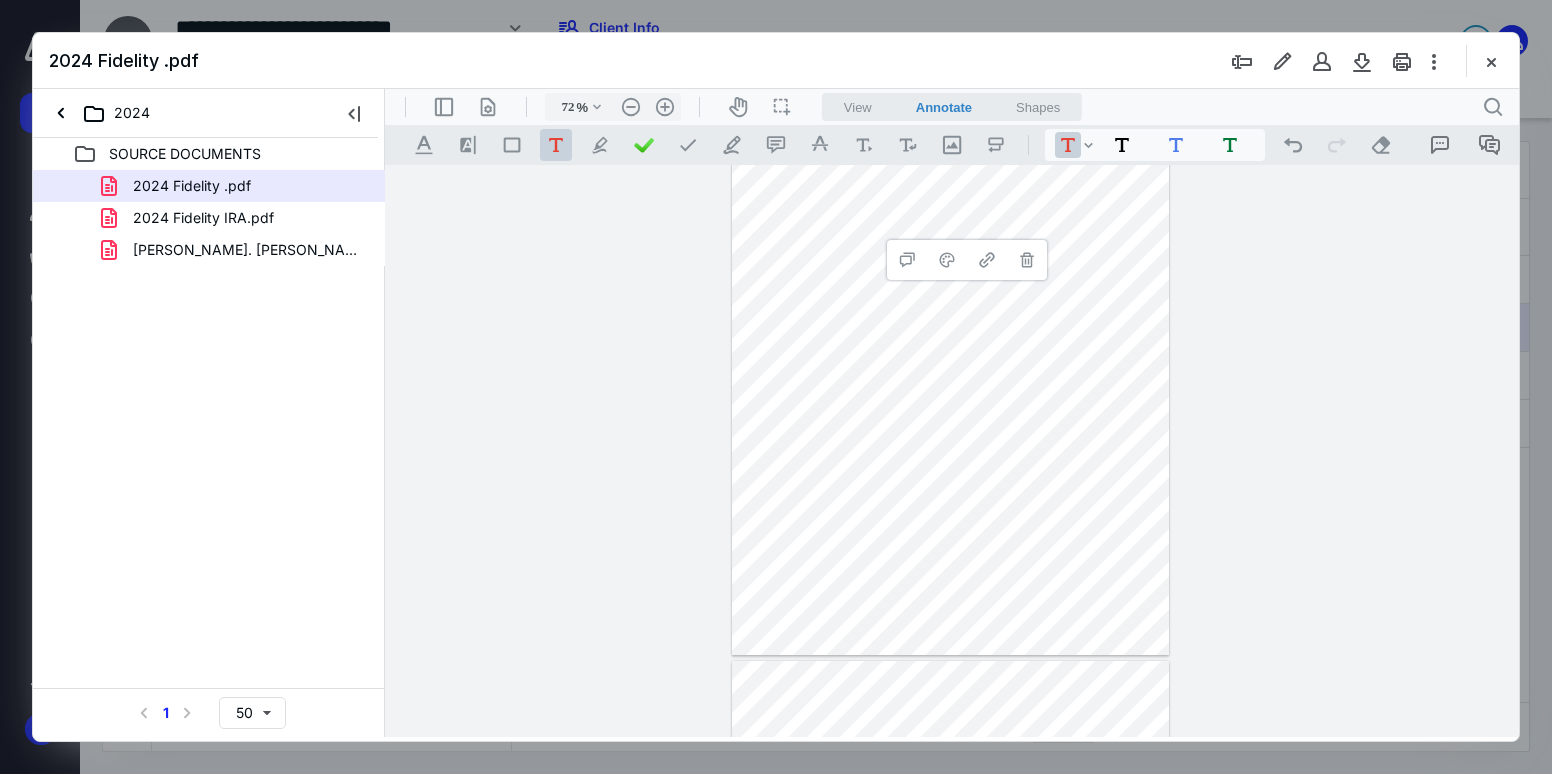 click on "**********" at bounding box center (951, 372) 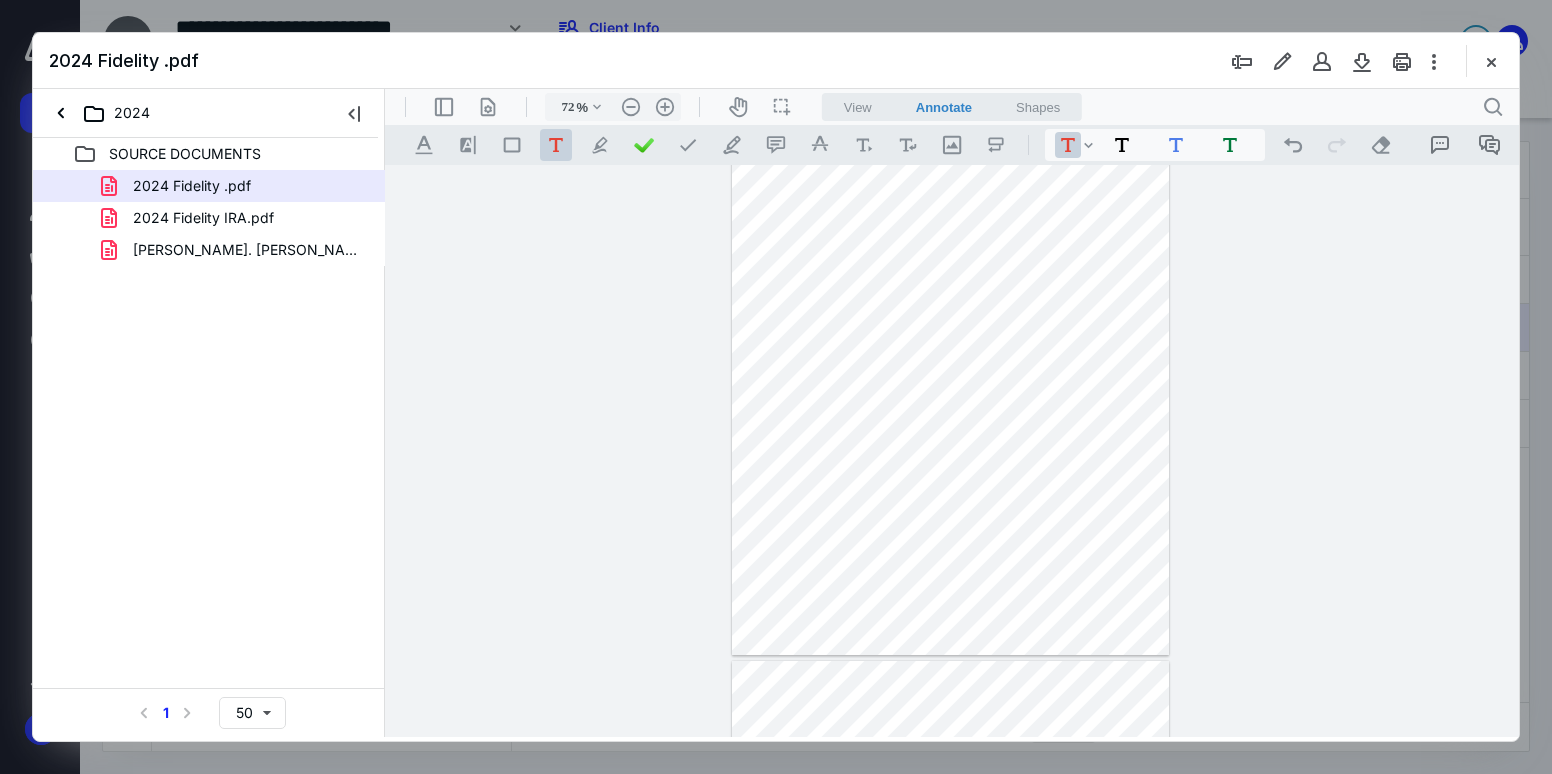 click on "**********" at bounding box center (951, 372) 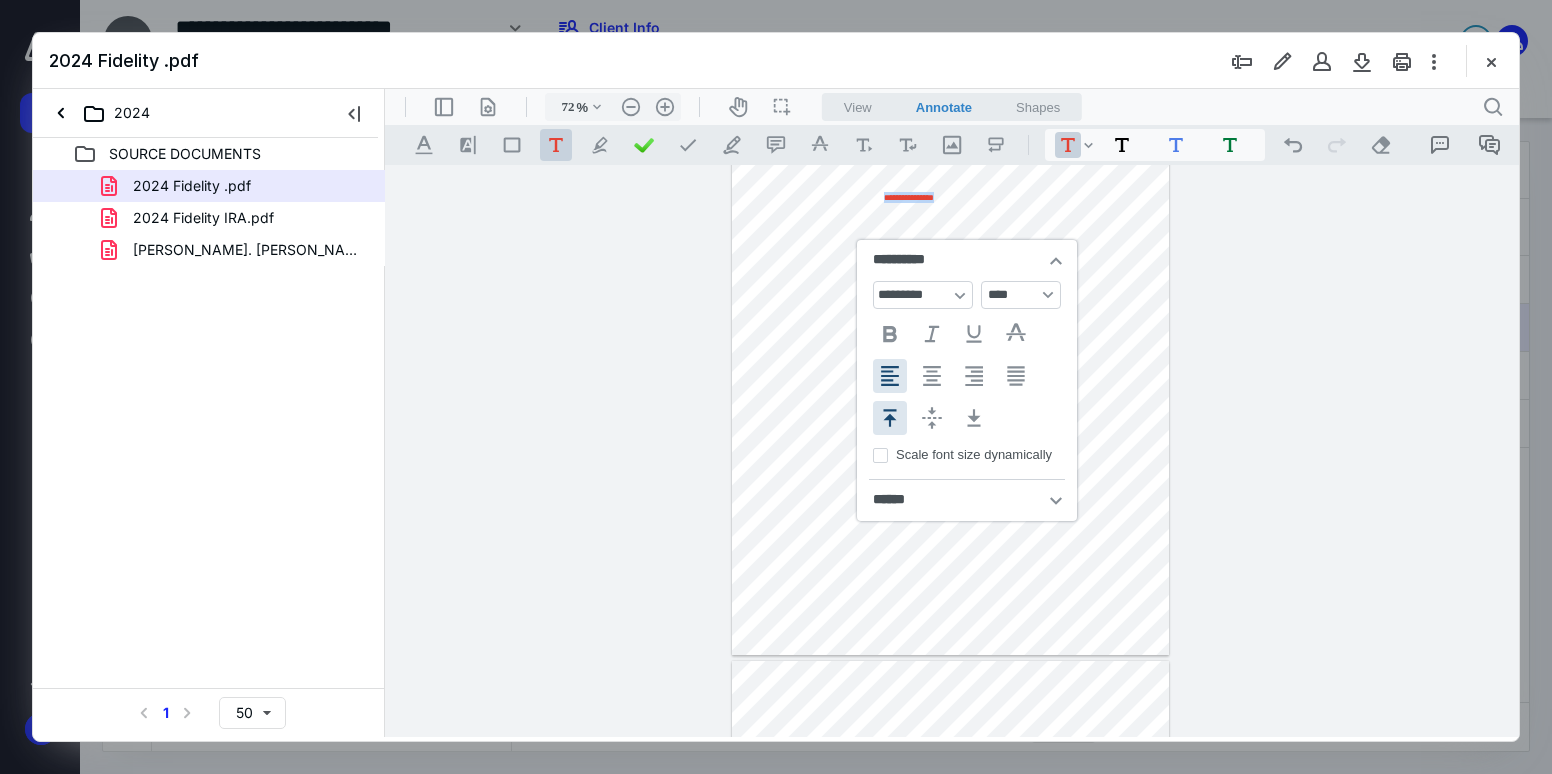 drag, startPoint x: 967, startPoint y: 195, endPoint x: 864, endPoint y: 194, distance: 103.00485 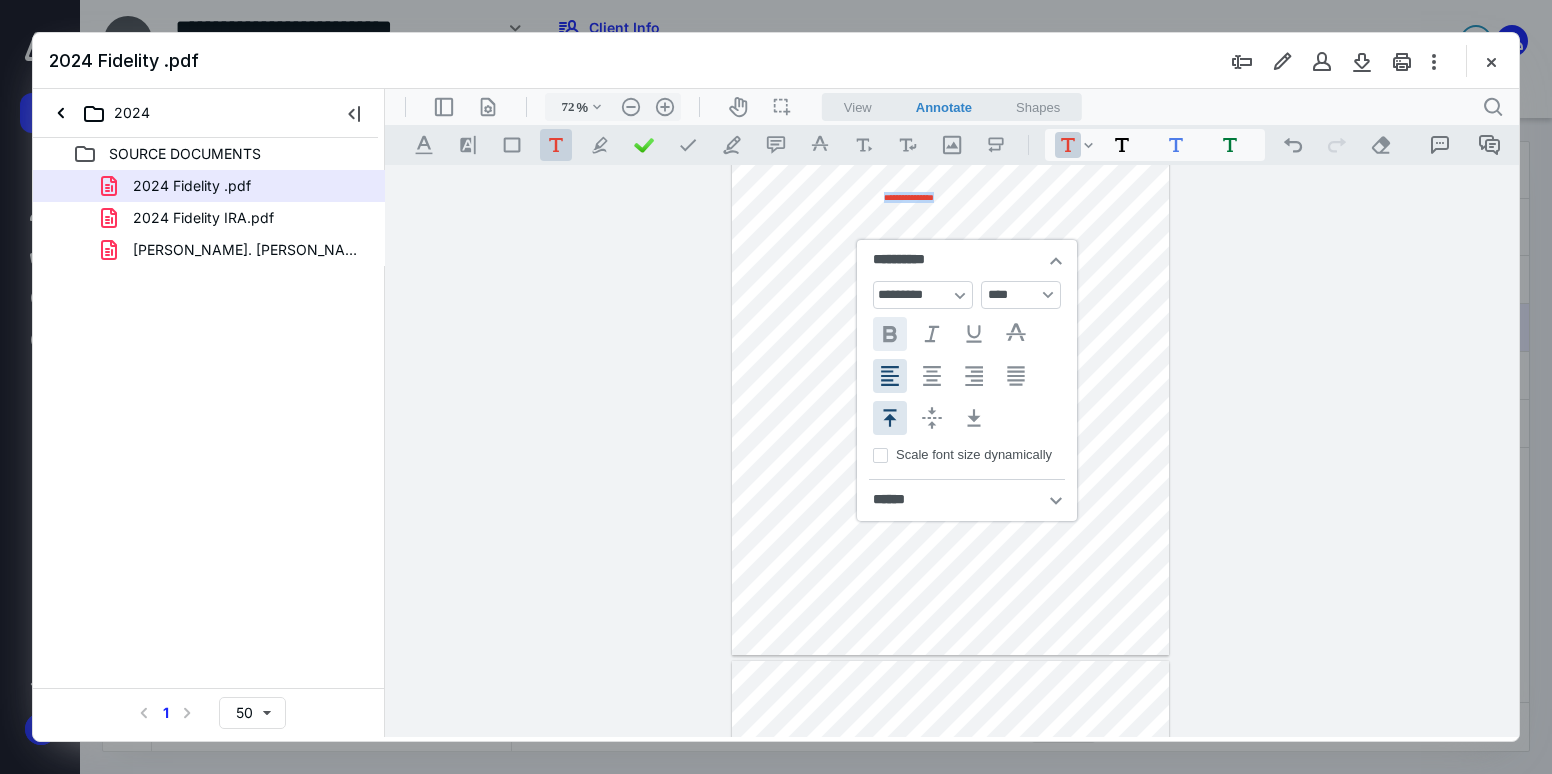 click on "**********" at bounding box center (890, 334) 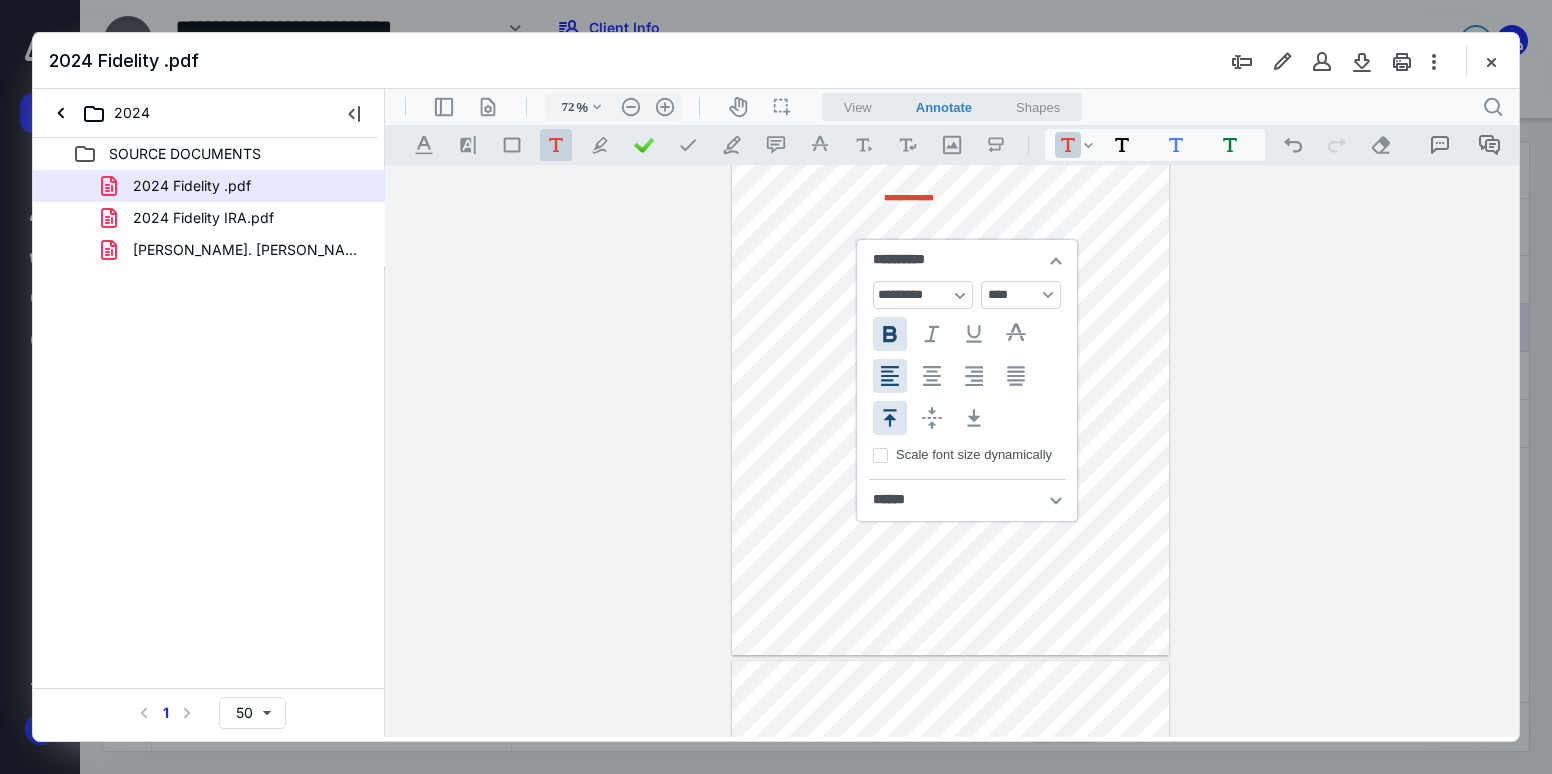 click on "**********" at bounding box center [1048, 295] 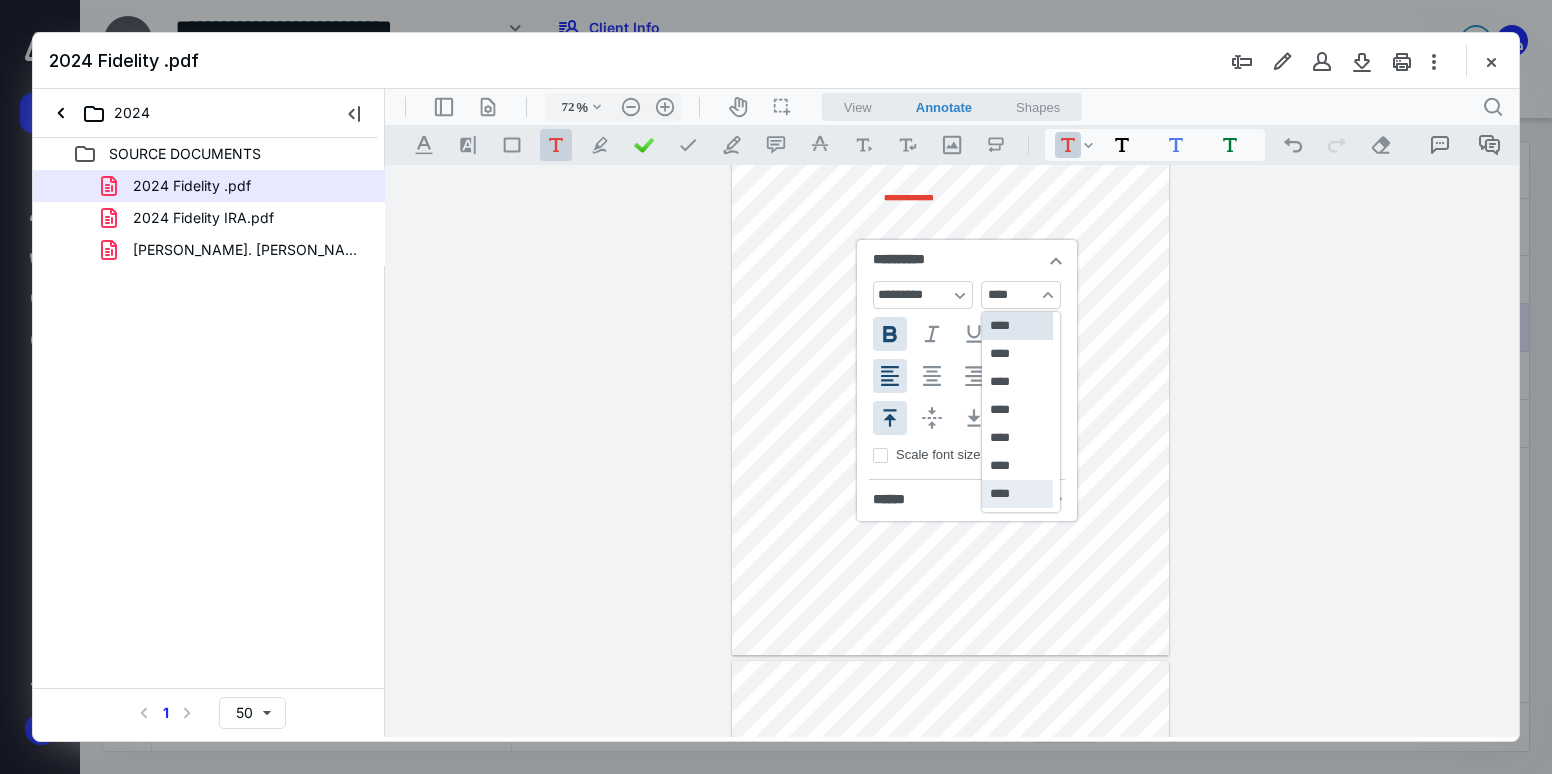 scroll, scrollTop: 408, scrollLeft: 0, axis: vertical 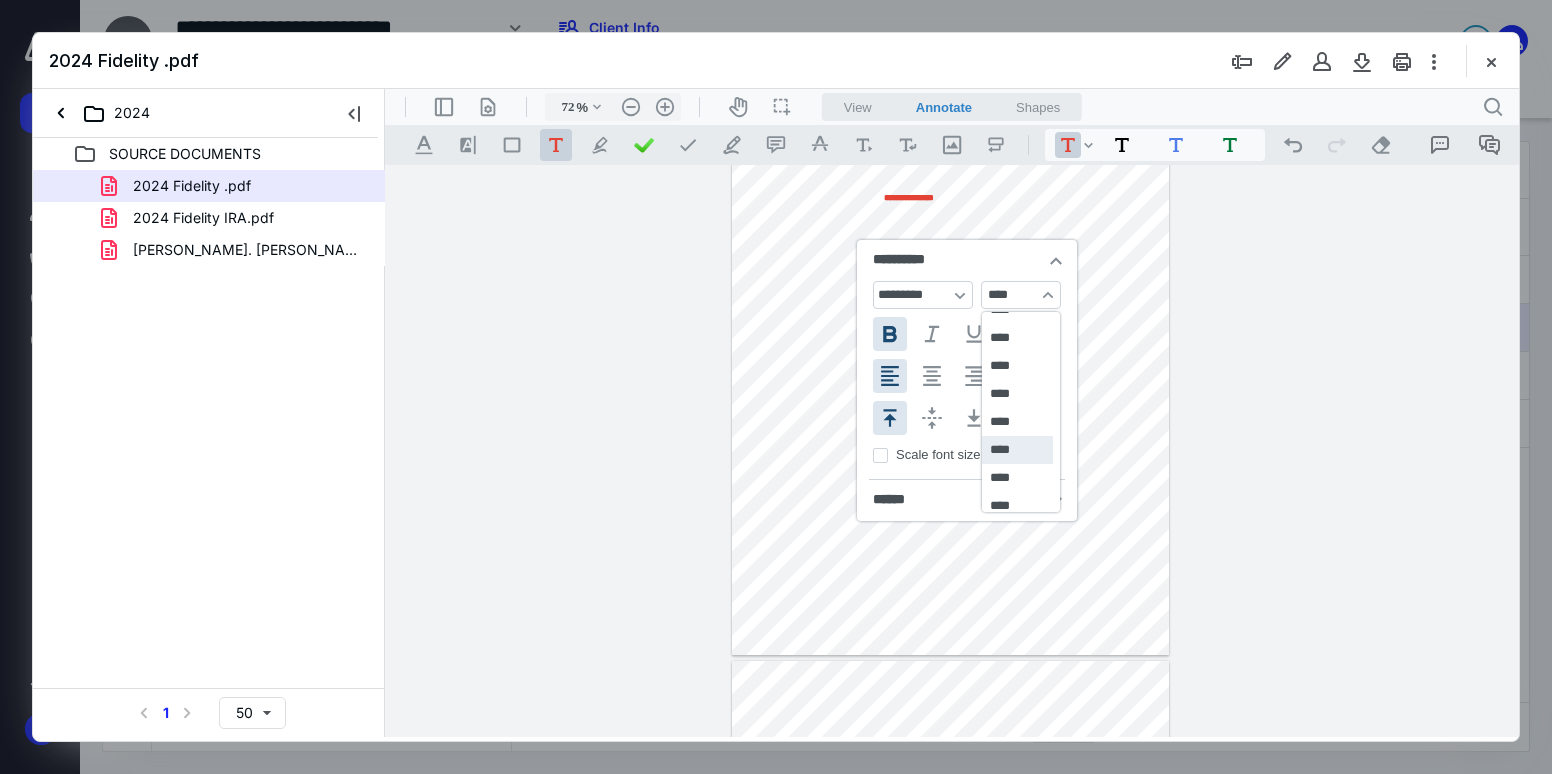 click on "****" at bounding box center [1017, 450] 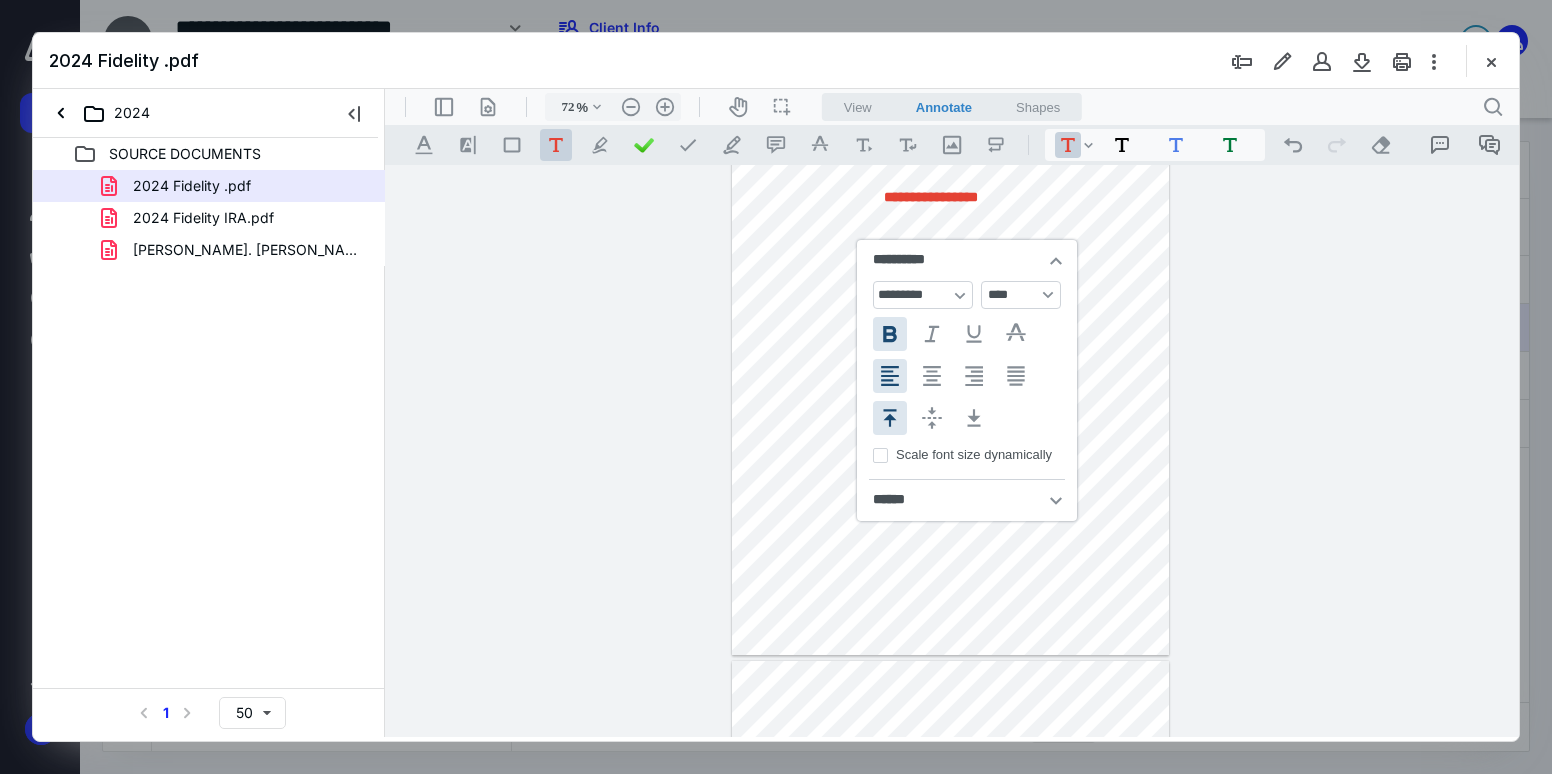 click on "**********" at bounding box center (951, 372) 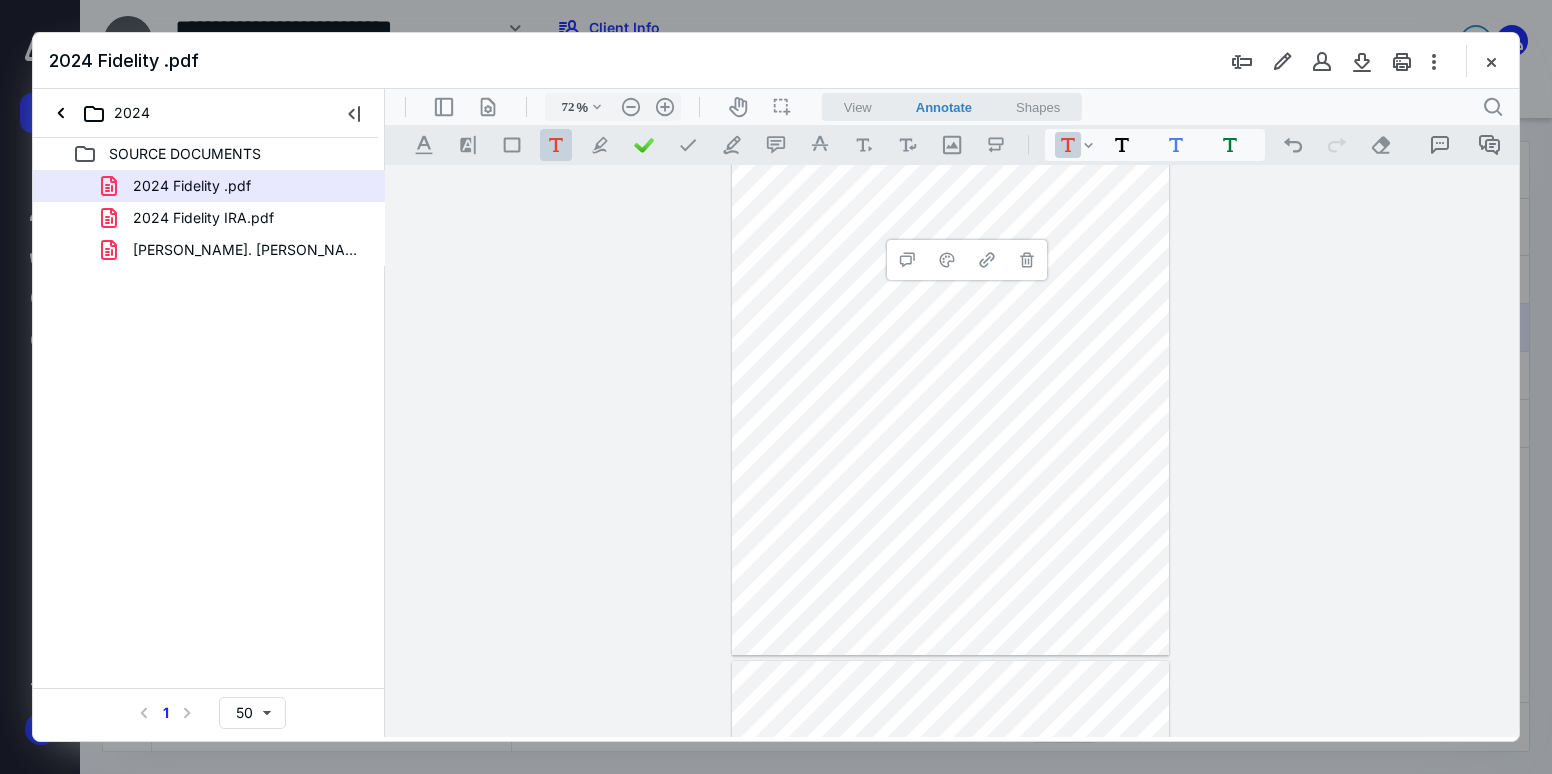 click on "**********" at bounding box center (951, 372) 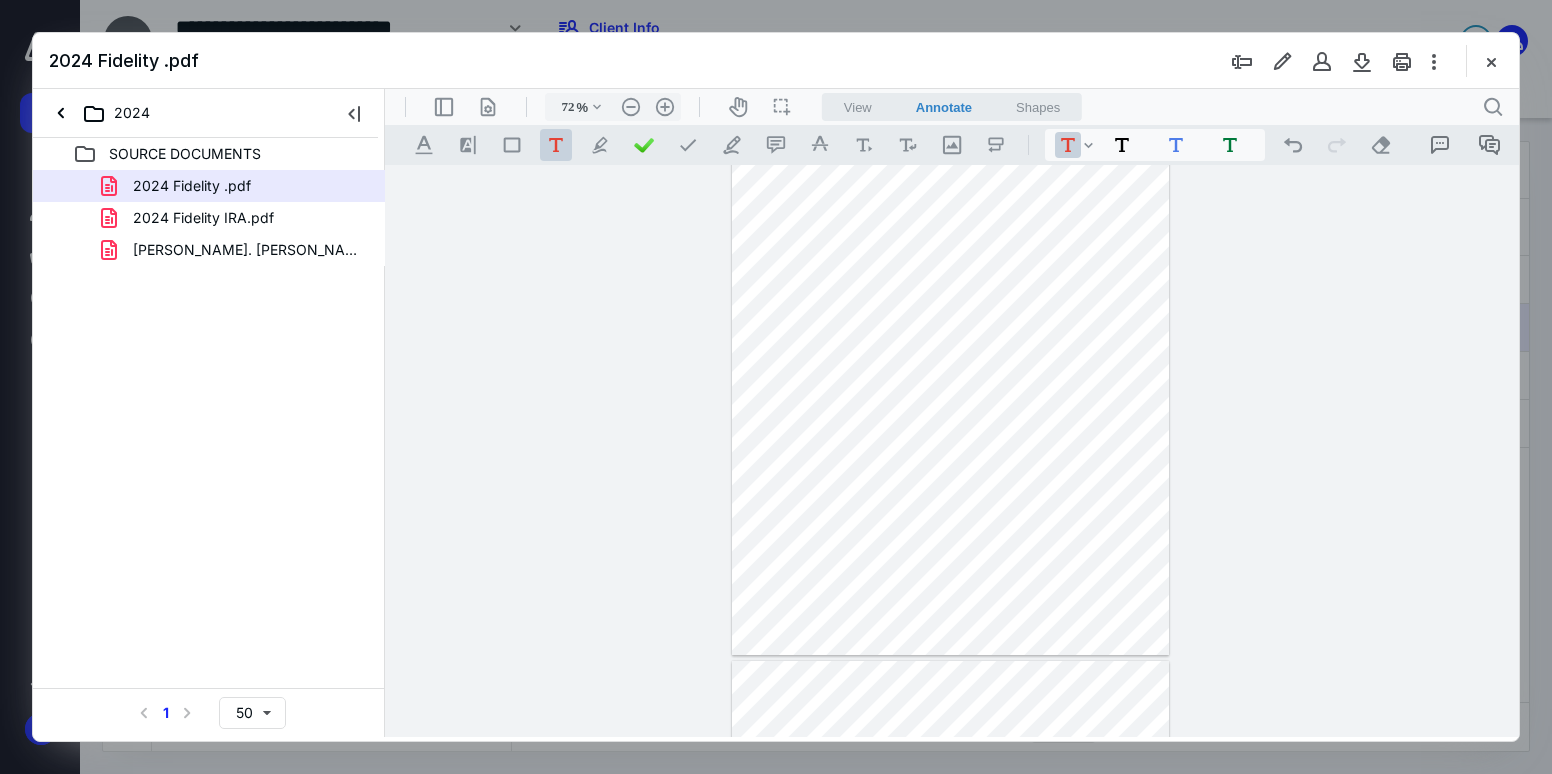 click on "**********" at bounding box center [951, 372] 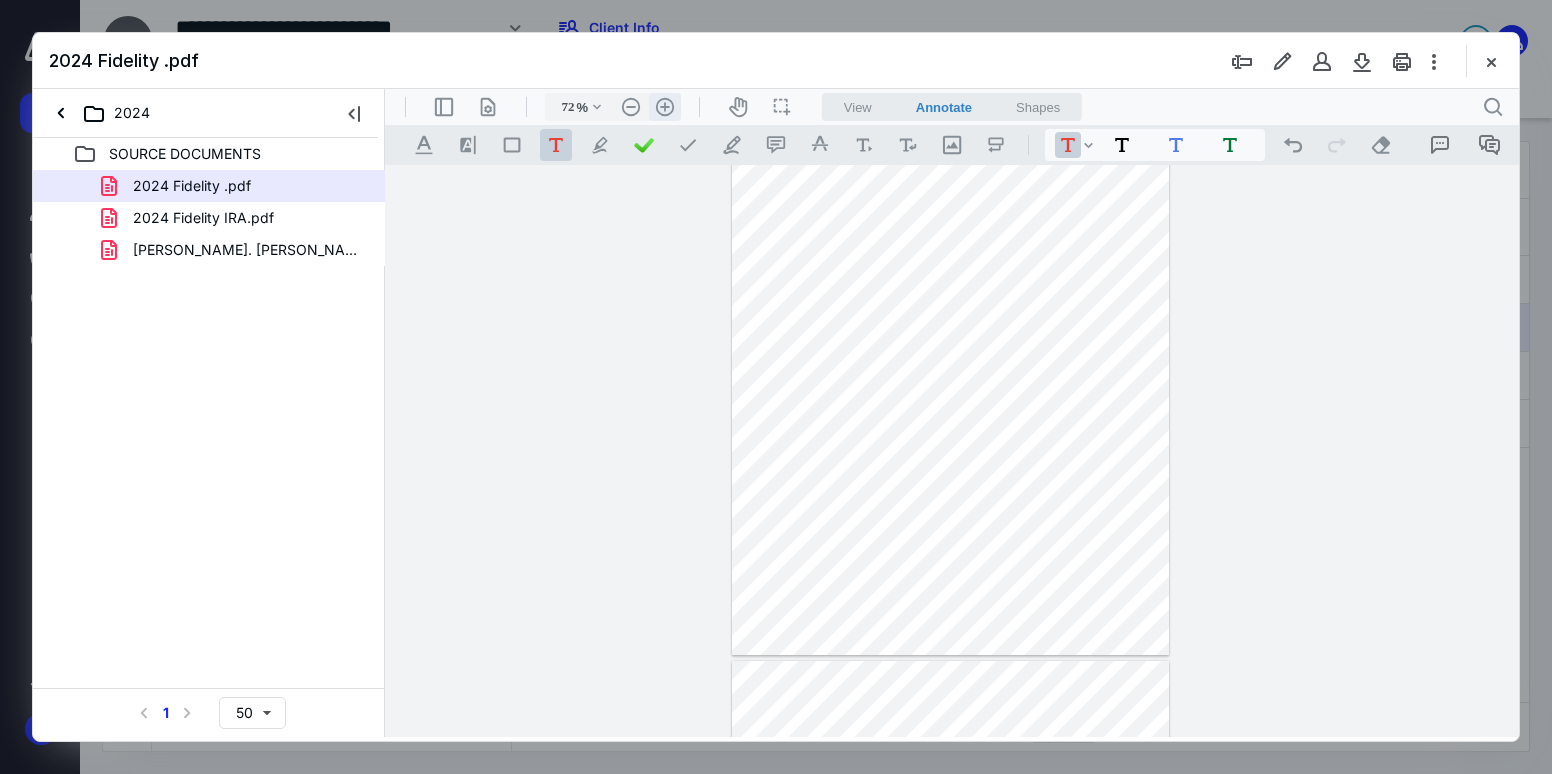 click on ".cls-1{fill:#abb0c4;} icon - header - zoom - in - line" at bounding box center (665, 107) 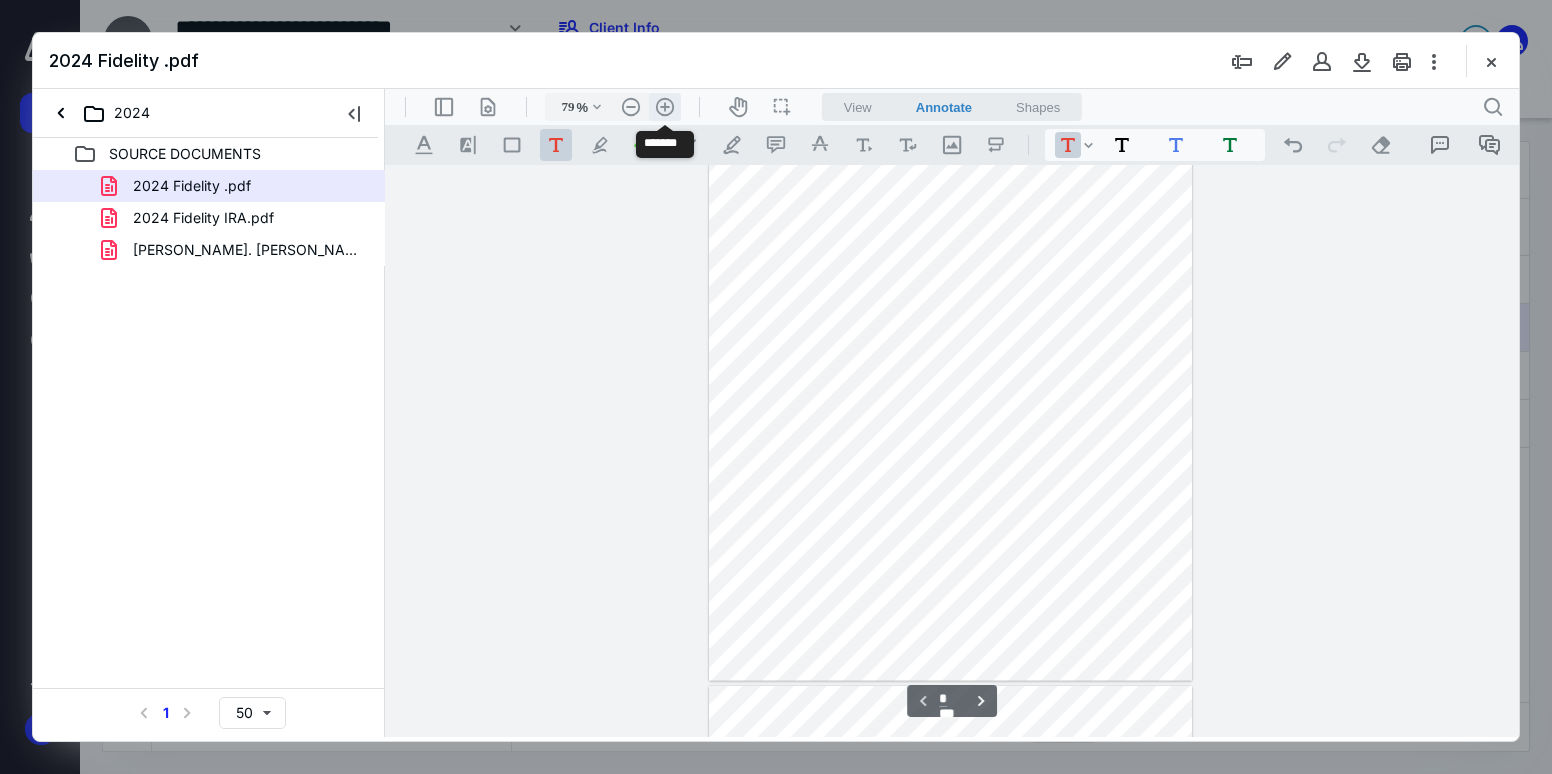 click on ".cls-1{fill:#abb0c4;} icon - header - zoom - in - line" at bounding box center (665, 107) 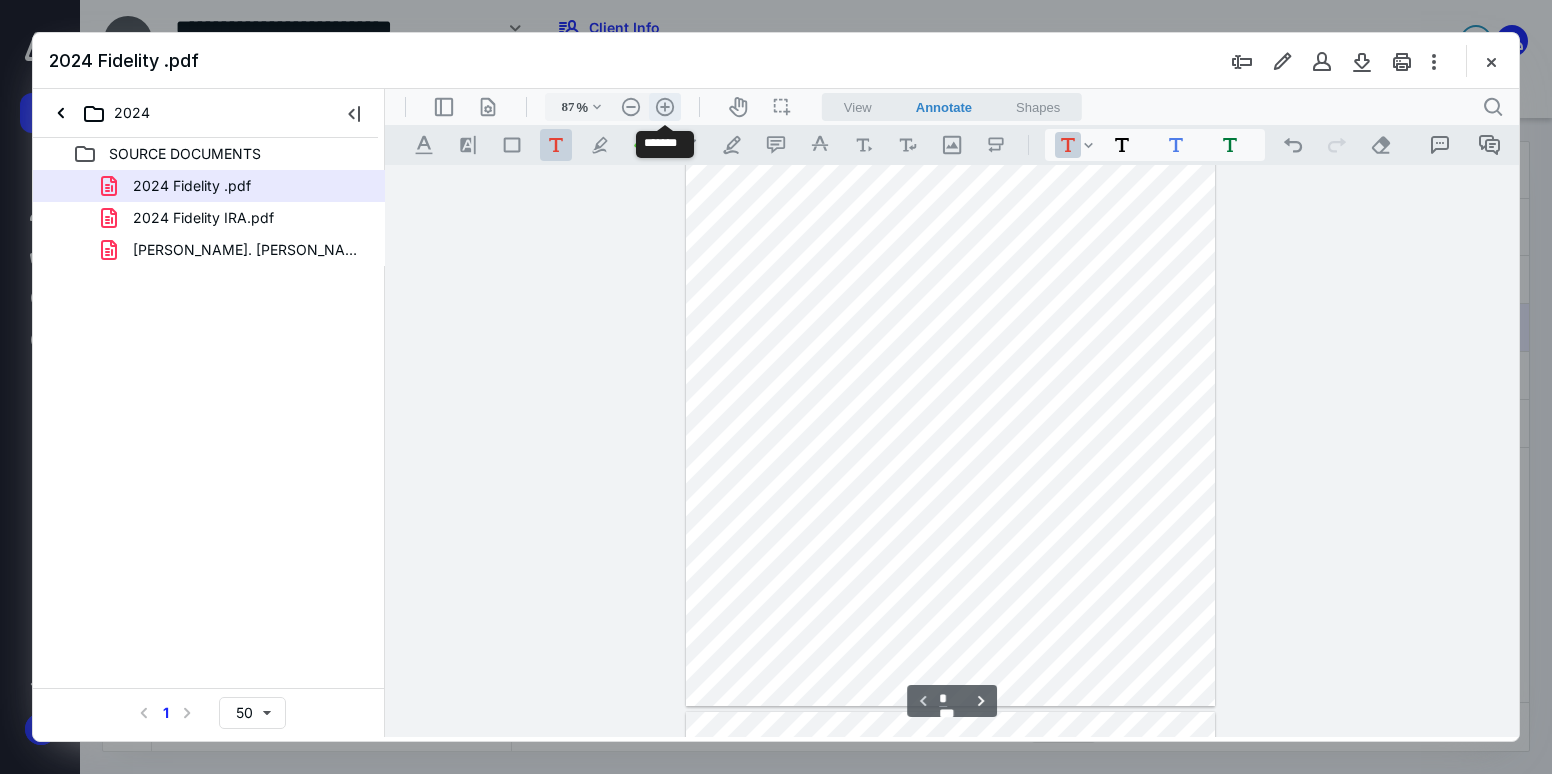 click on ".cls-1{fill:#abb0c4;} icon - header - zoom - in - line" at bounding box center (665, 107) 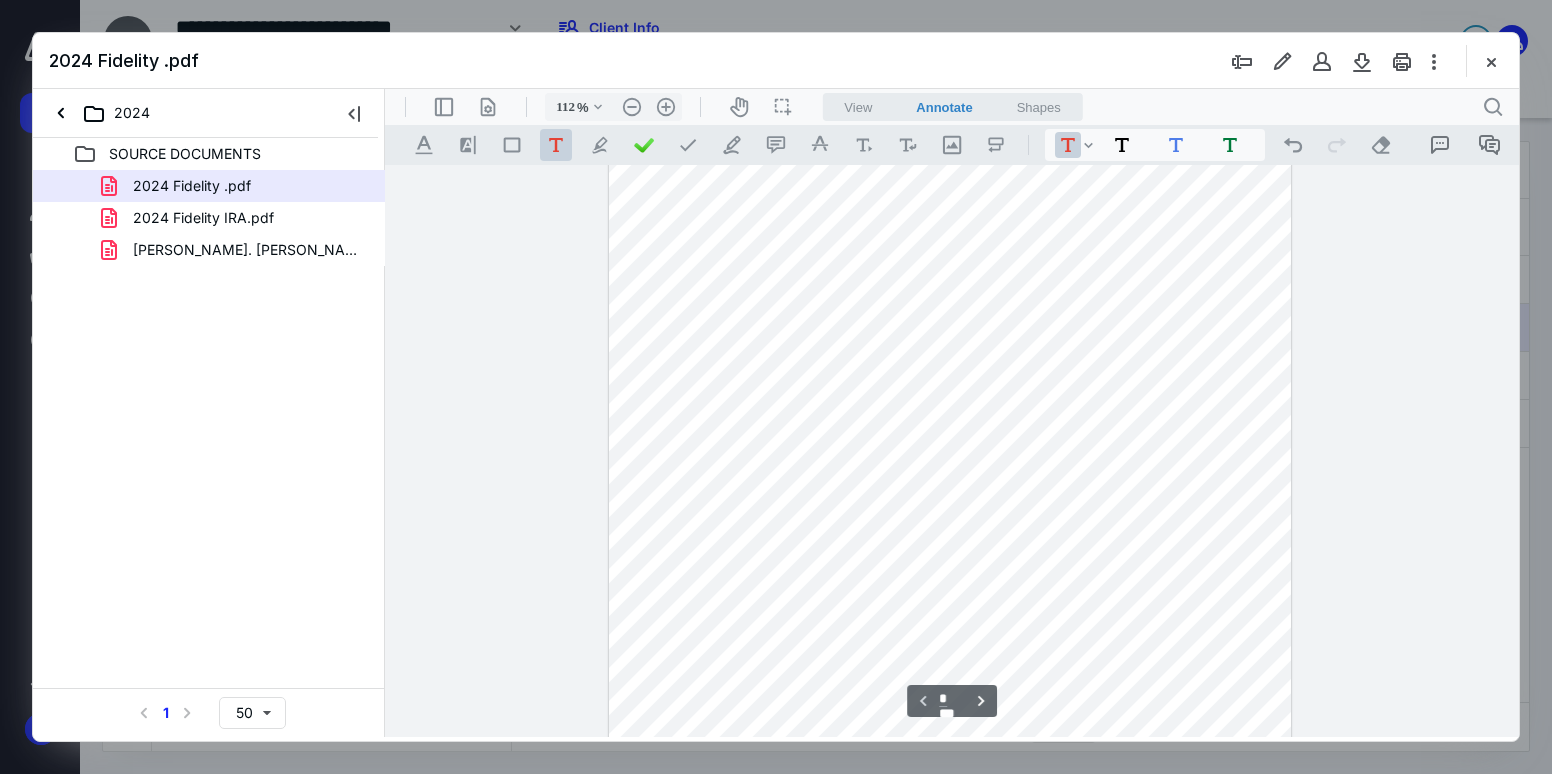 scroll, scrollTop: 0, scrollLeft: 0, axis: both 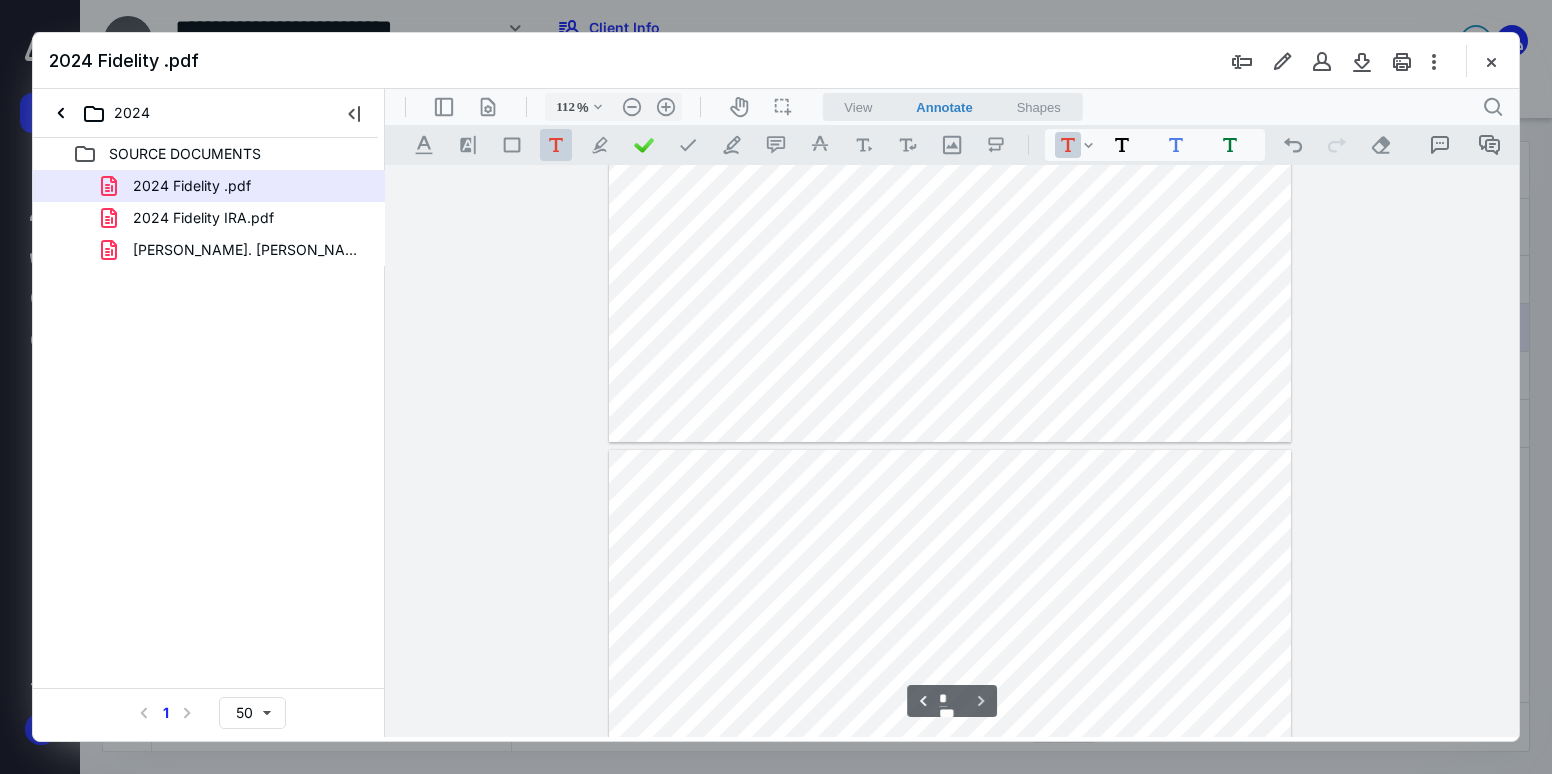 type on "*" 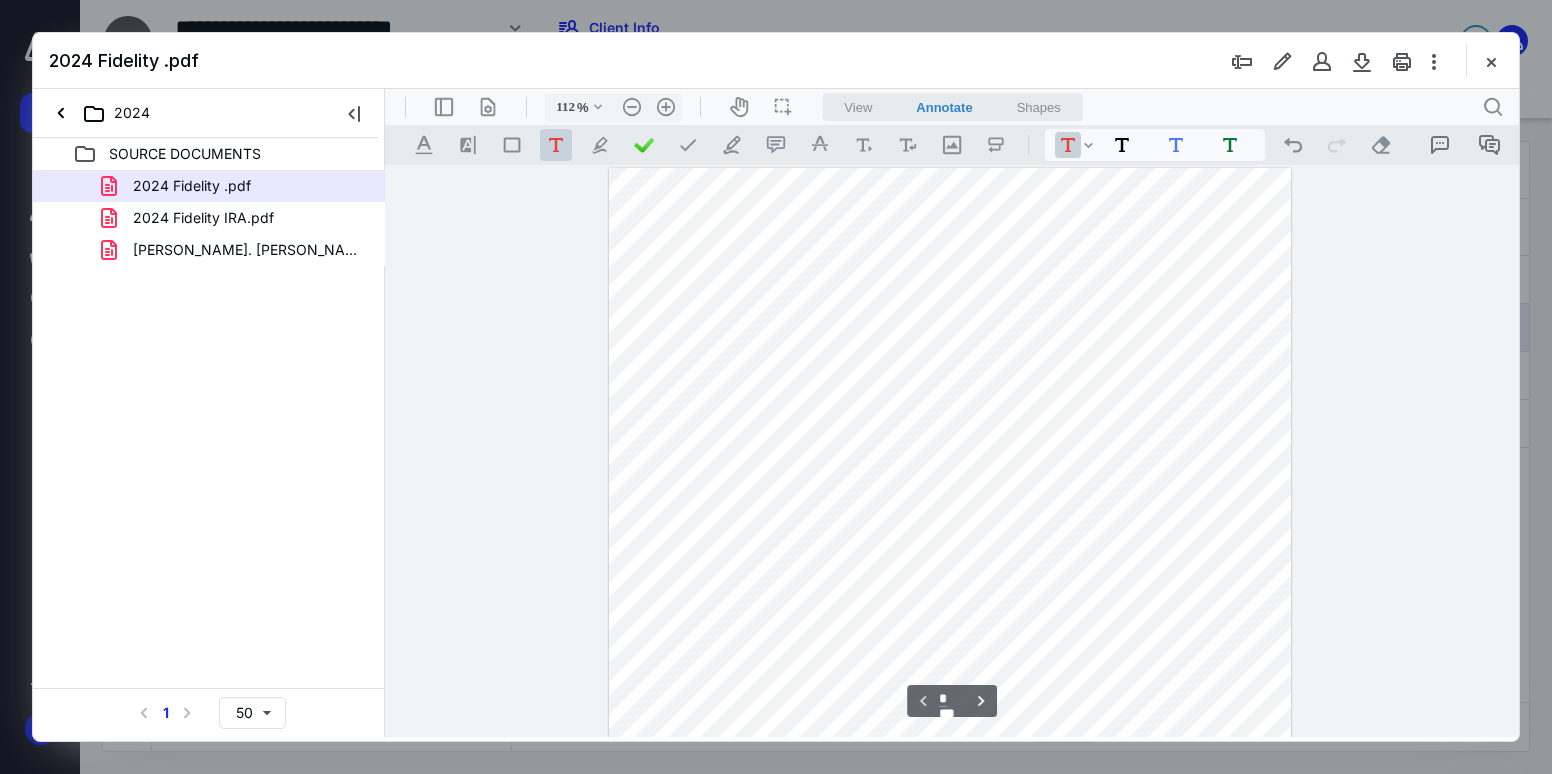 scroll, scrollTop: 0, scrollLeft: 0, axis: both 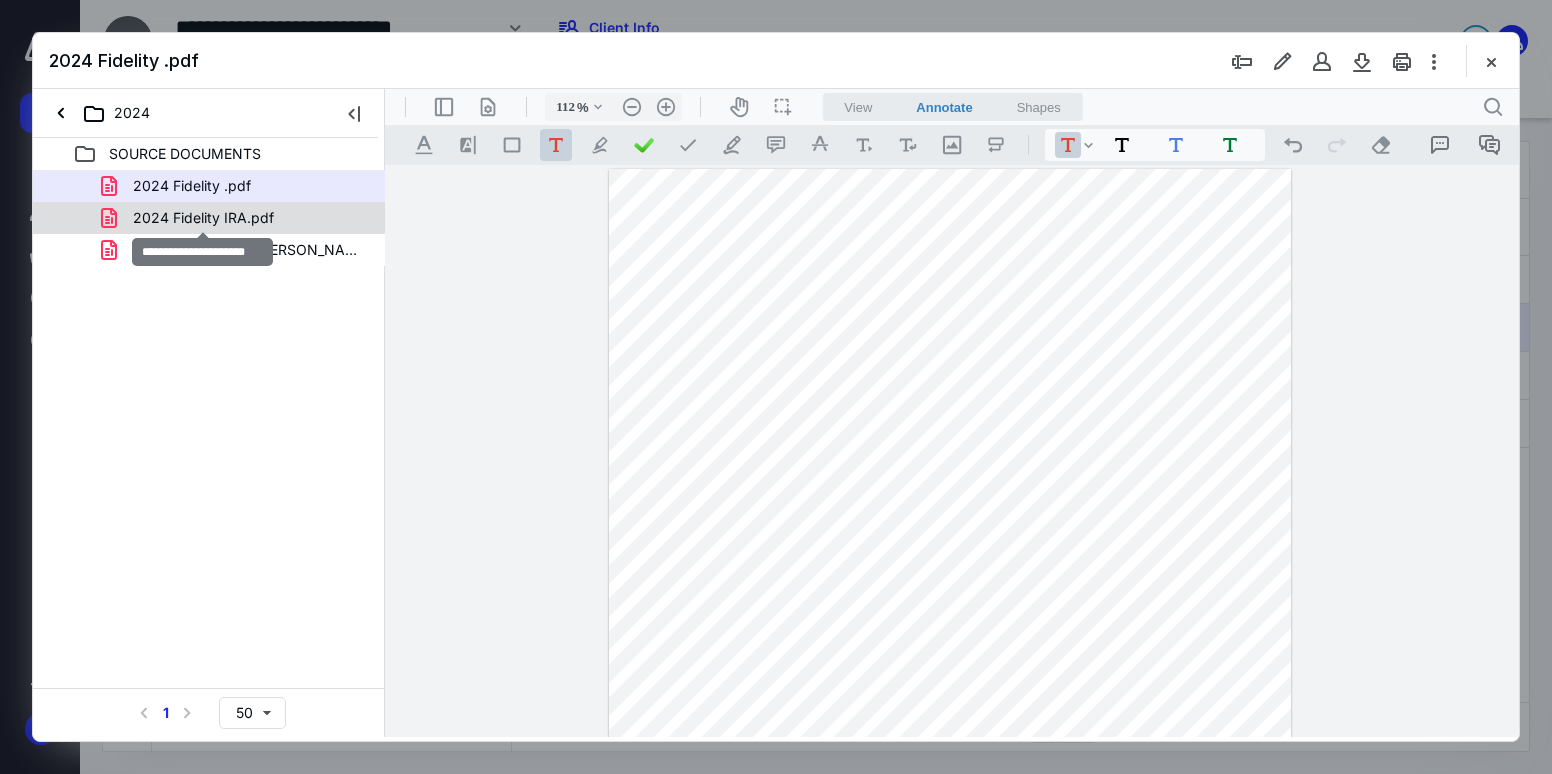 click on "2024 Fidelity IRA.pdf" at bounding box center [203, 218] 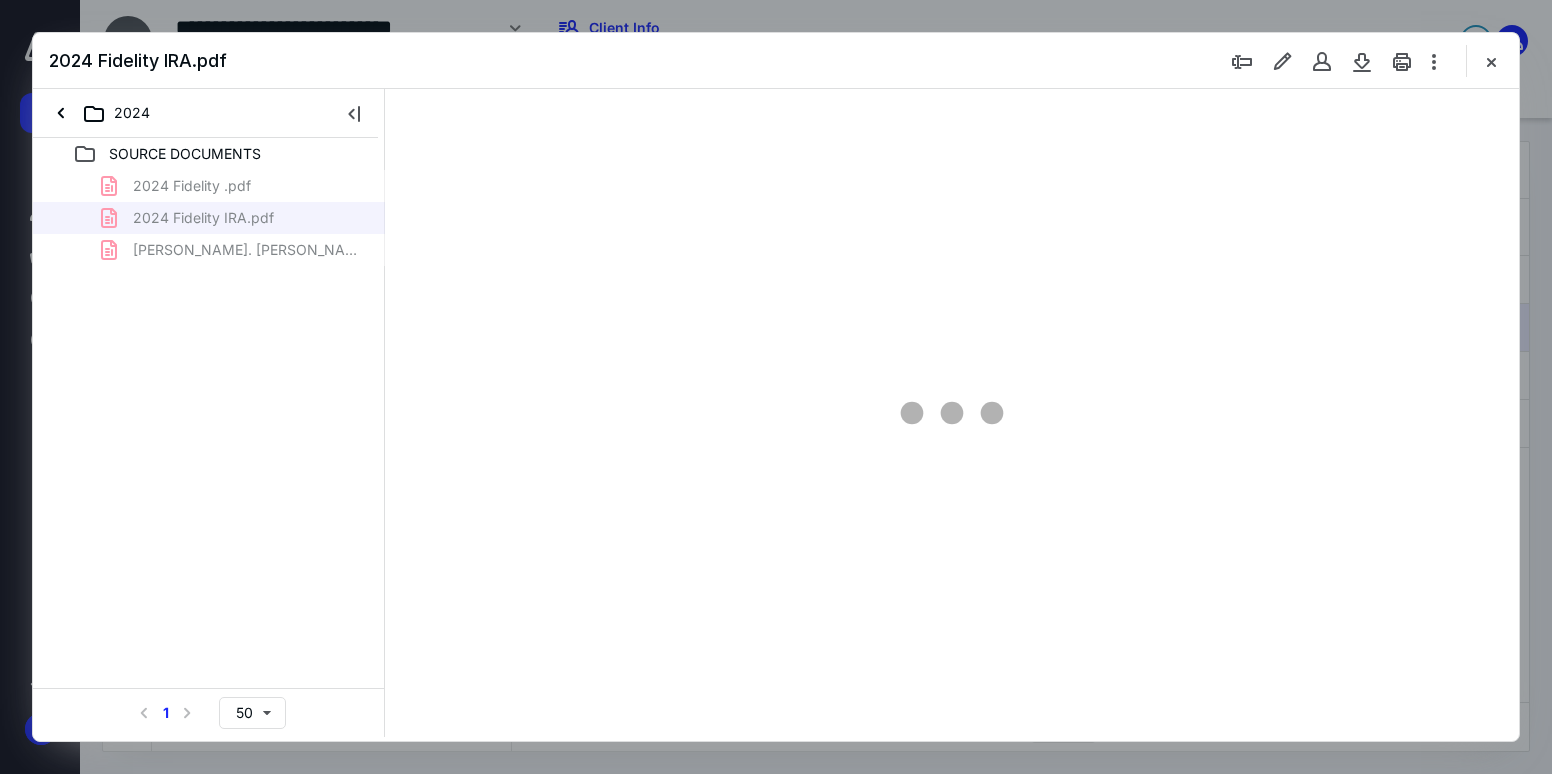 type on "72" 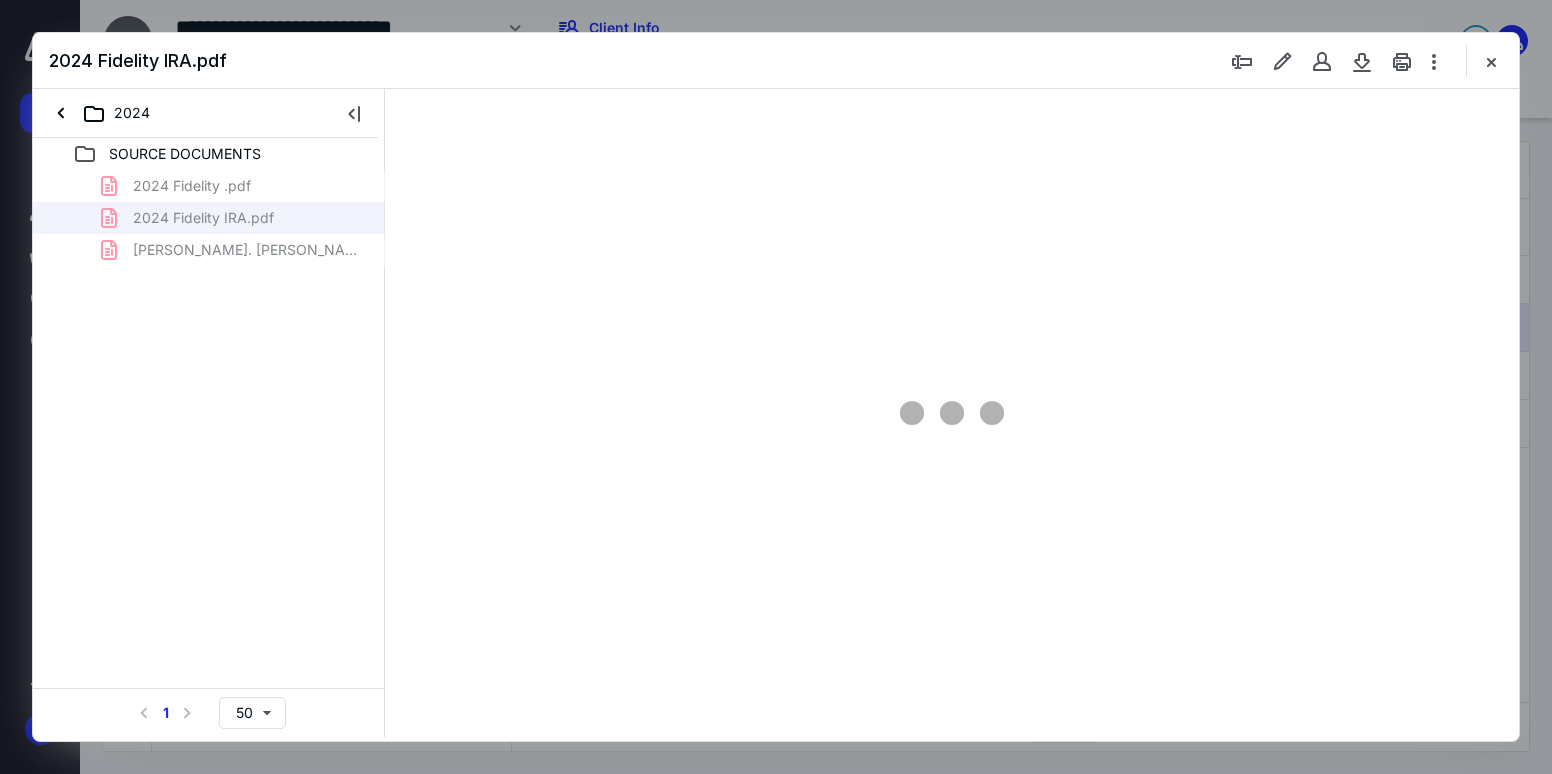 scroll, scrollTop: 79, scrollLeft: 0, axis: vertical 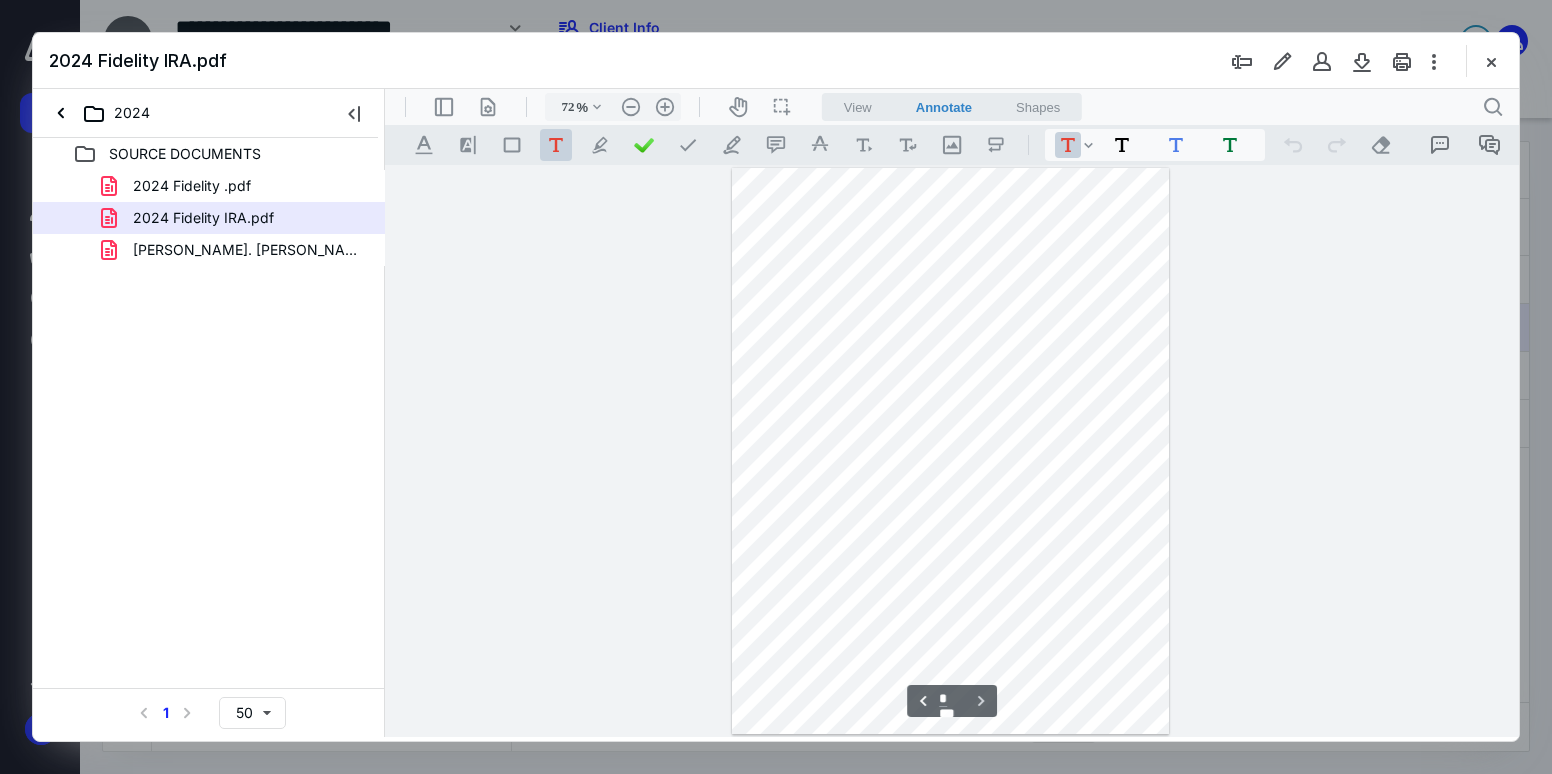 type on "*" 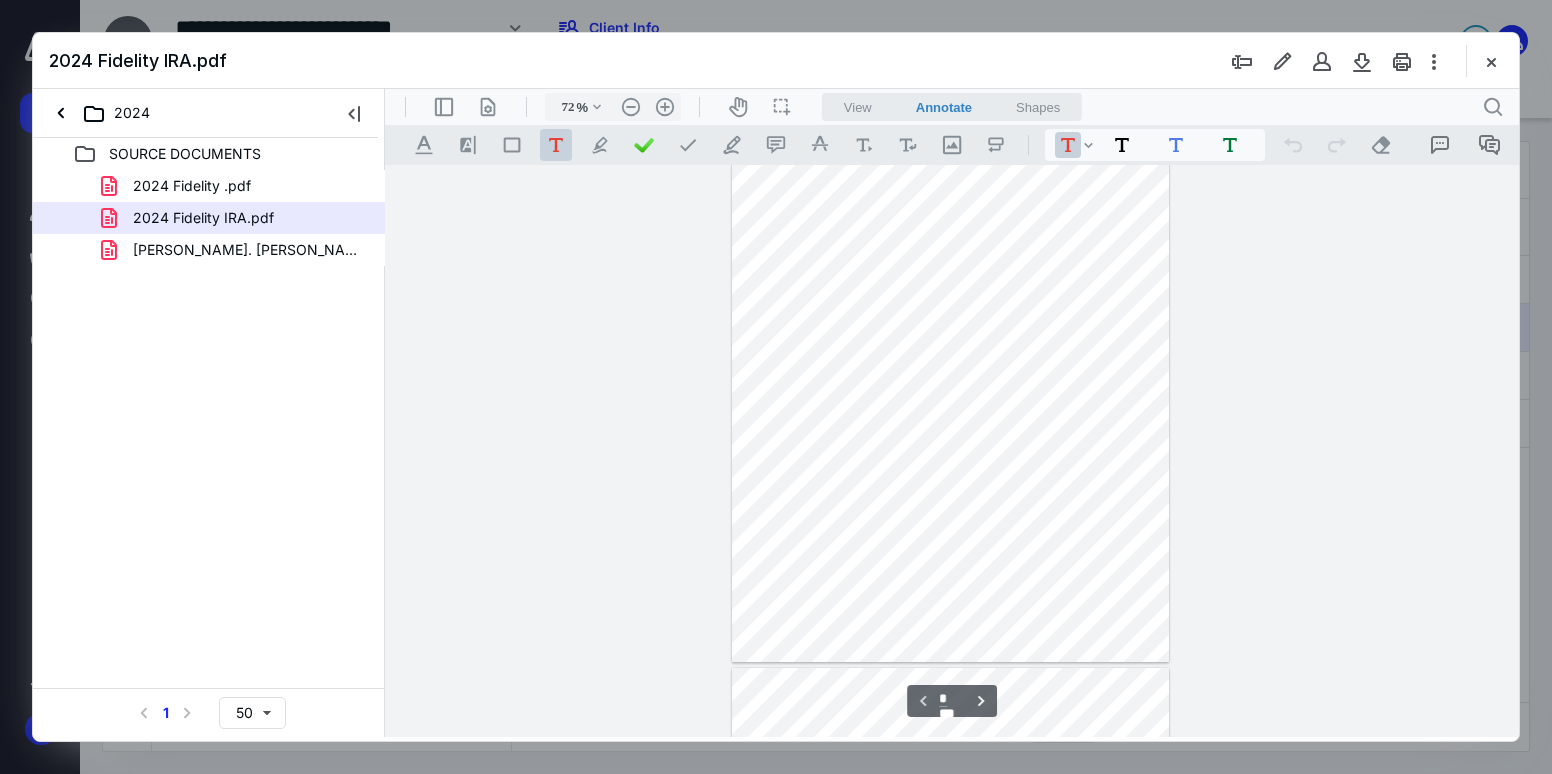 scroll, scrollTop: 0, scrollLeft: 0, axis: both 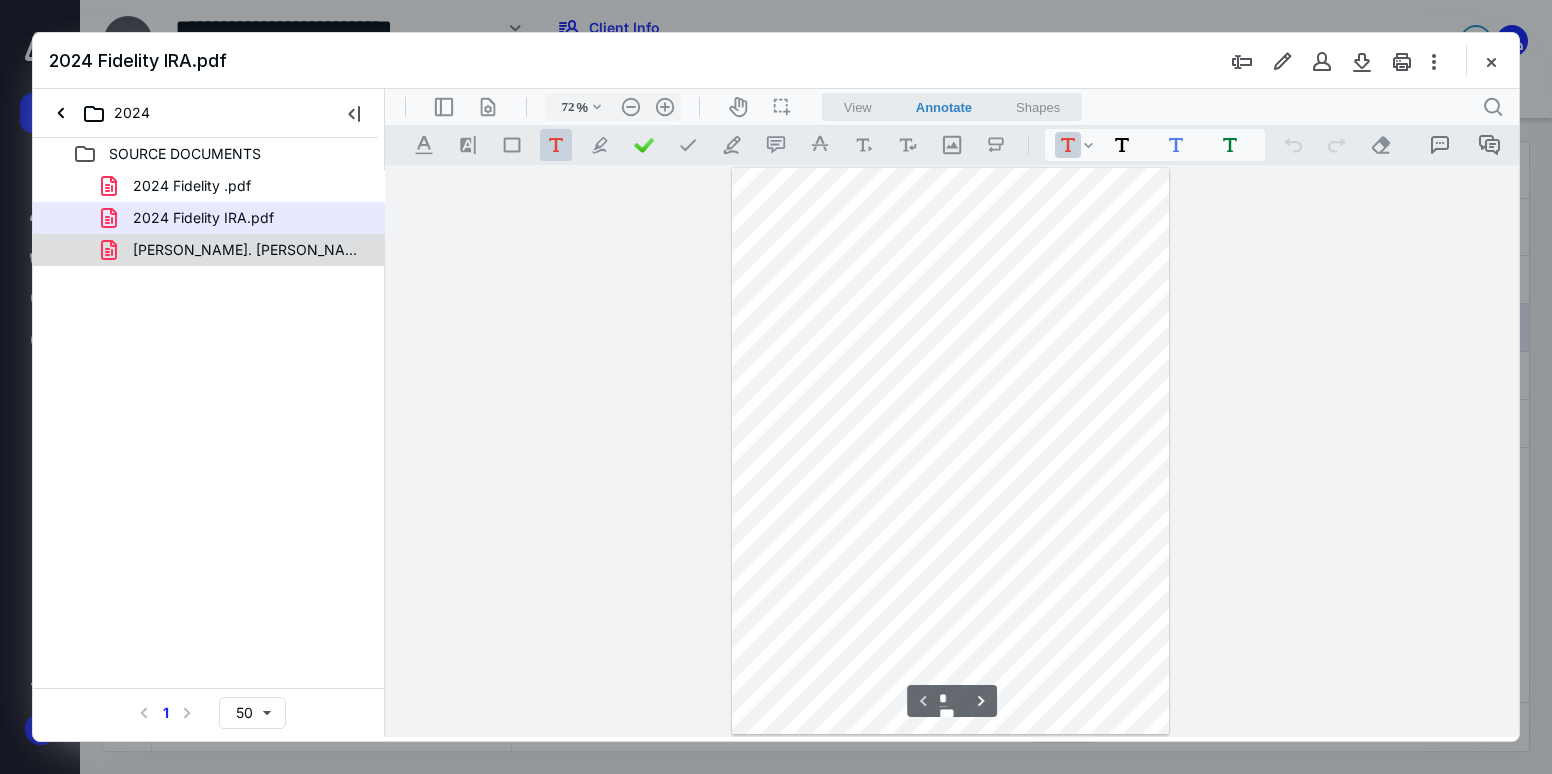 click on "[PERSON_NAME]. [PERSON_NAME] - tax docs.pdf" at bounding box center (249, 250) 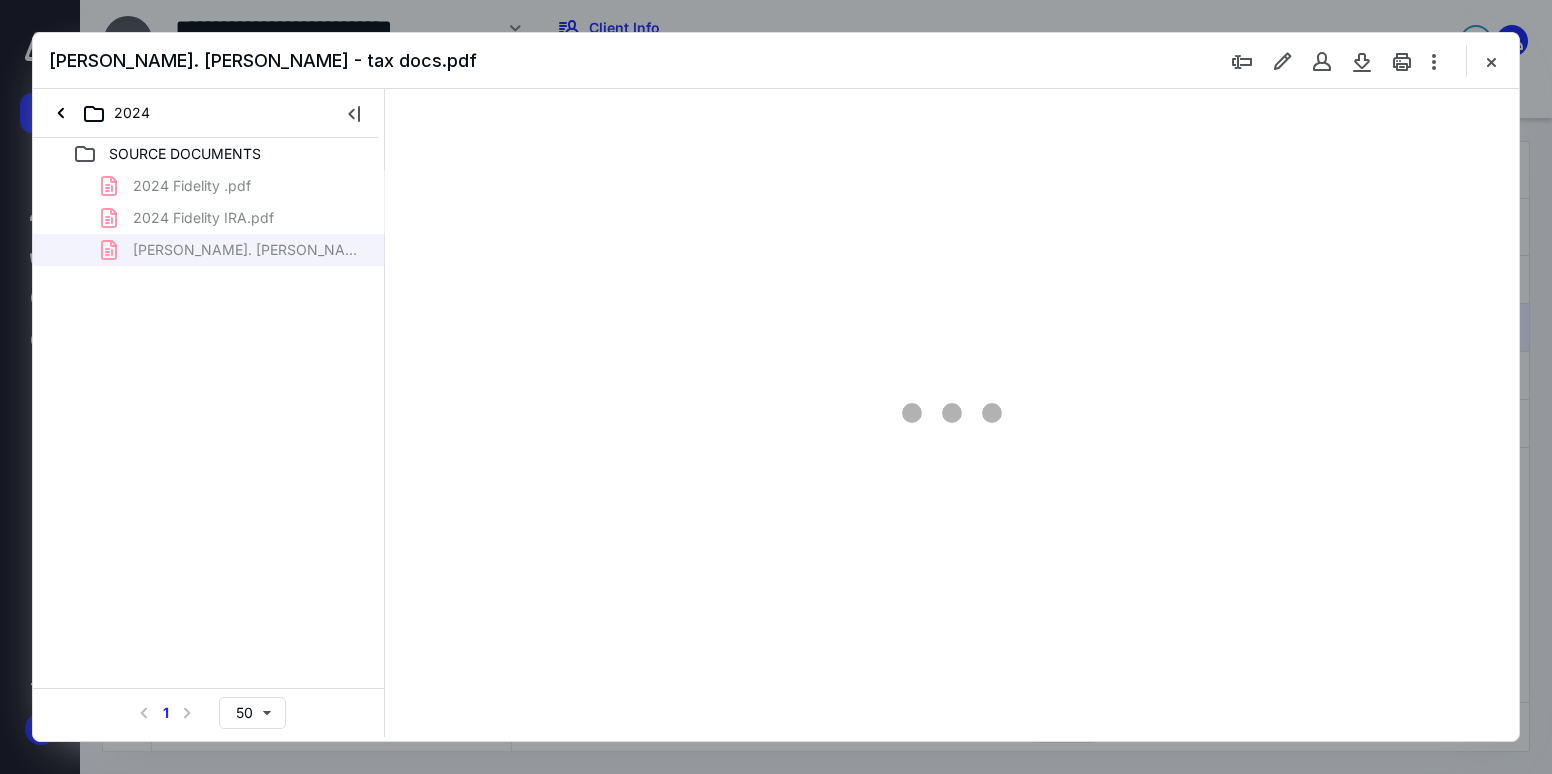 type on "93" 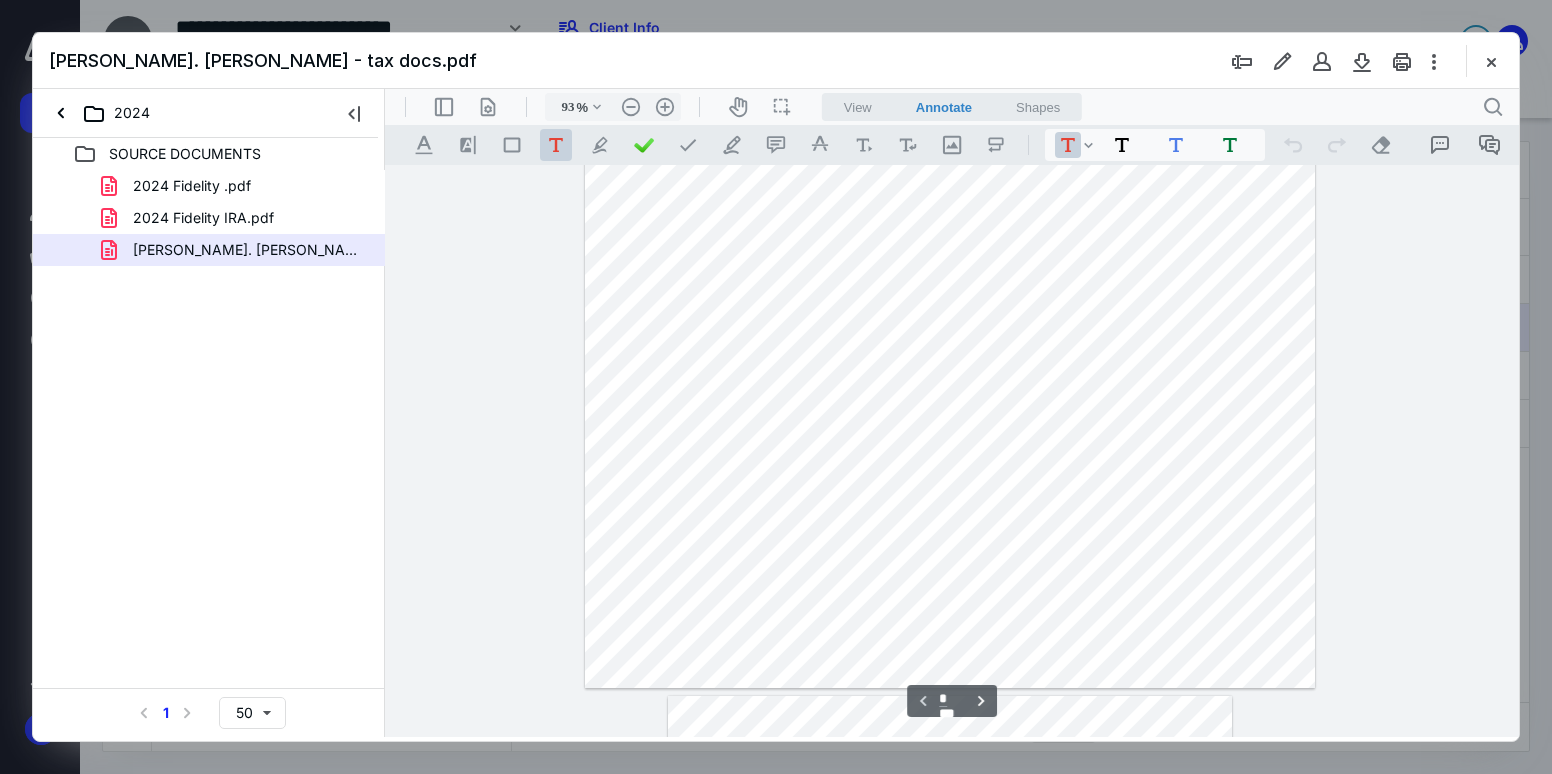 scroll, scrollTop: 0, scrollLeft: 0, axis: both 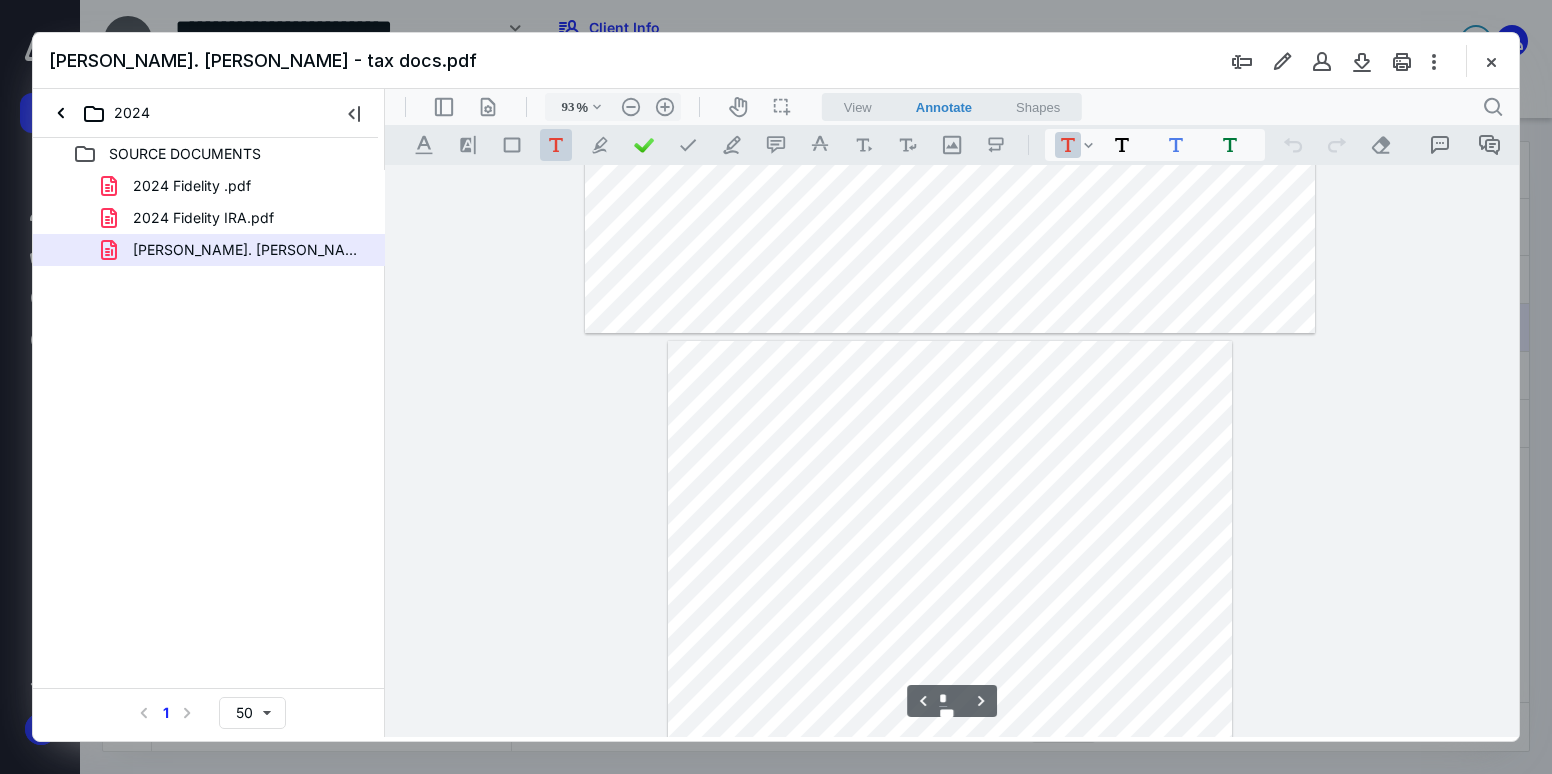type on "*" 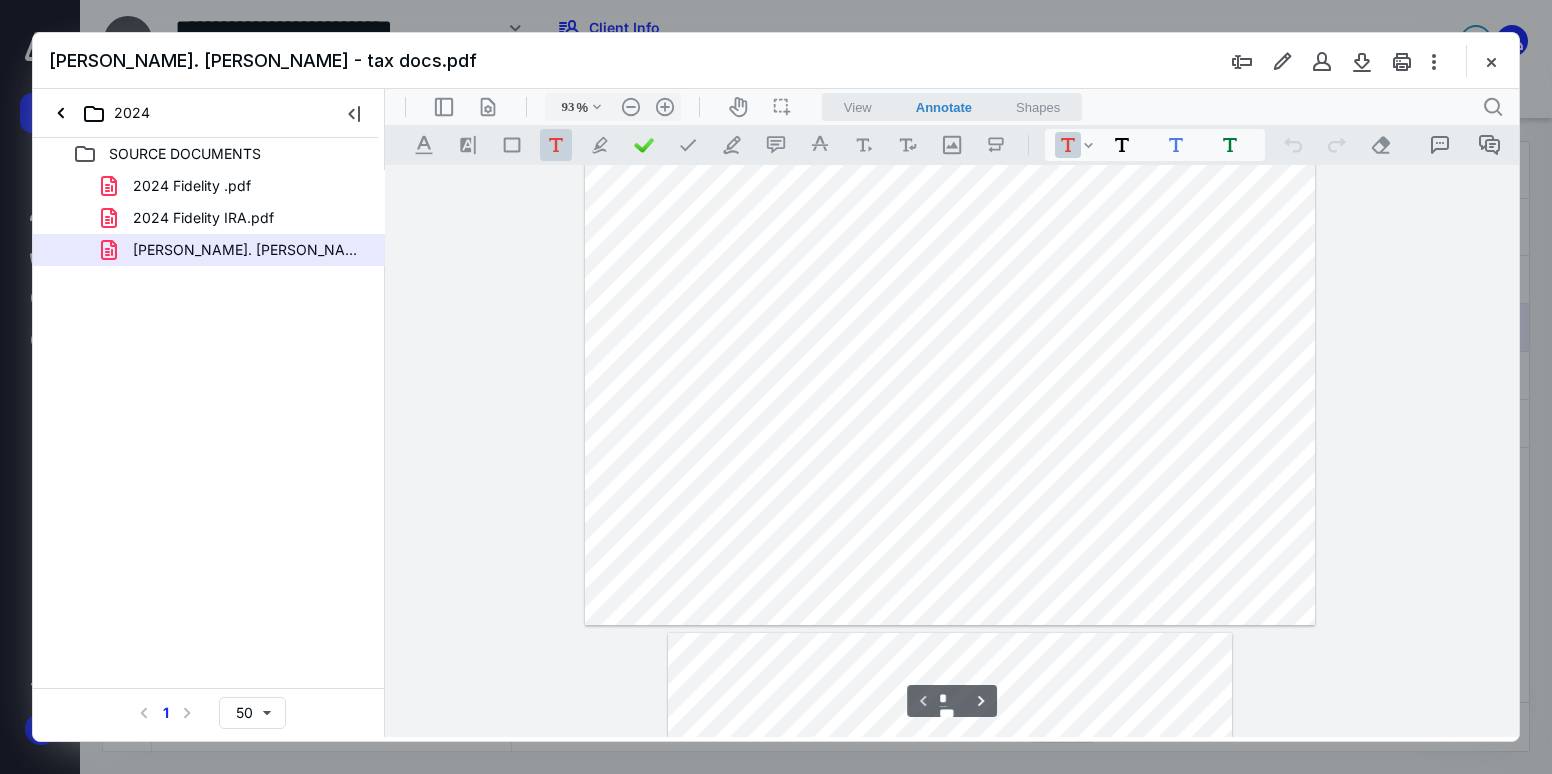 scroll, scrollTop: 100, scrollLeft: 0, axis: vertical 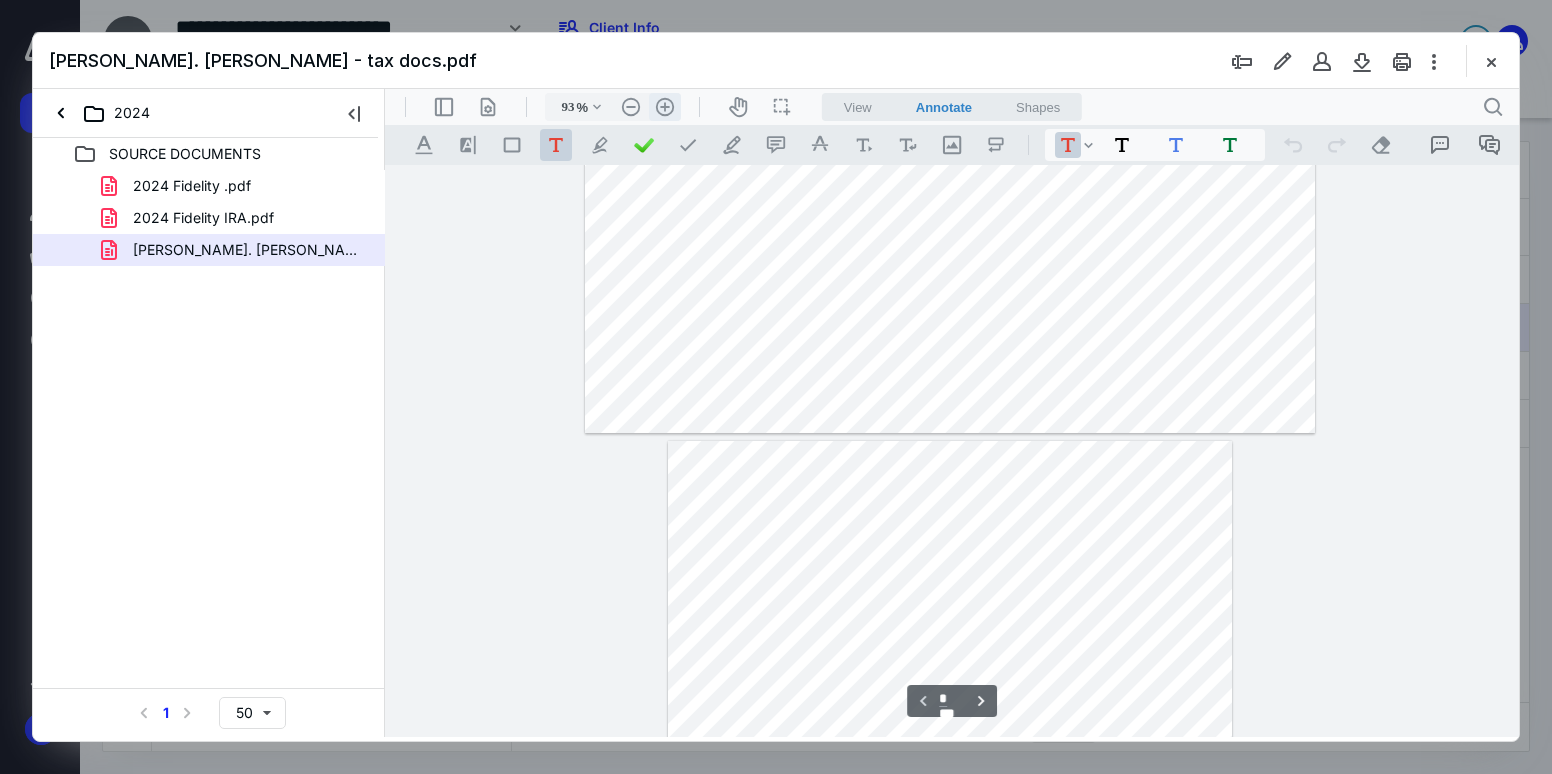 click on ".cls-1{fill:#abb0c4;} icon - header - zoom - in - line" at bounding box center [665, 107] 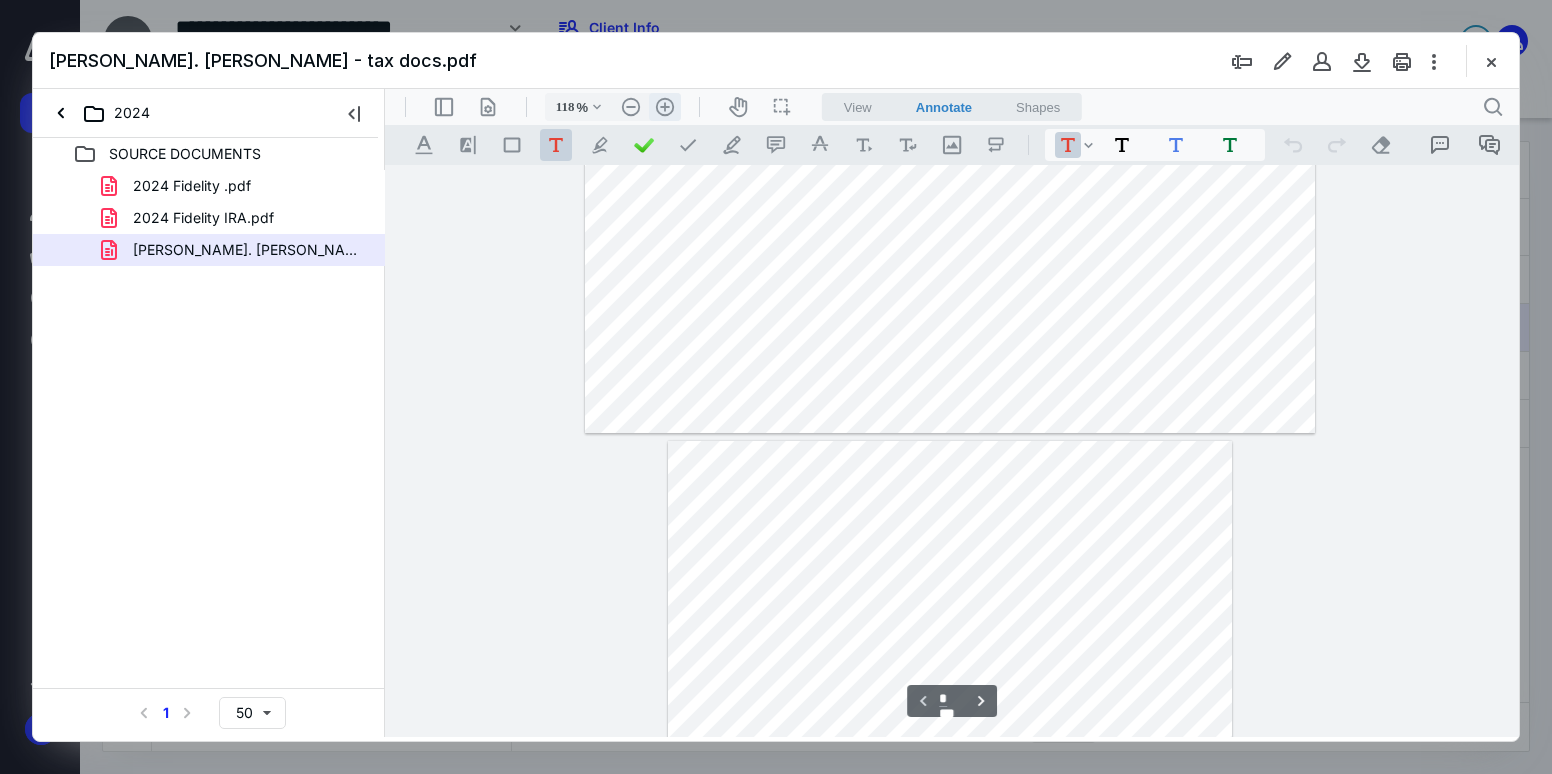 scroll, scrollTop: 448, scrollLeft: 0, axis: vertical 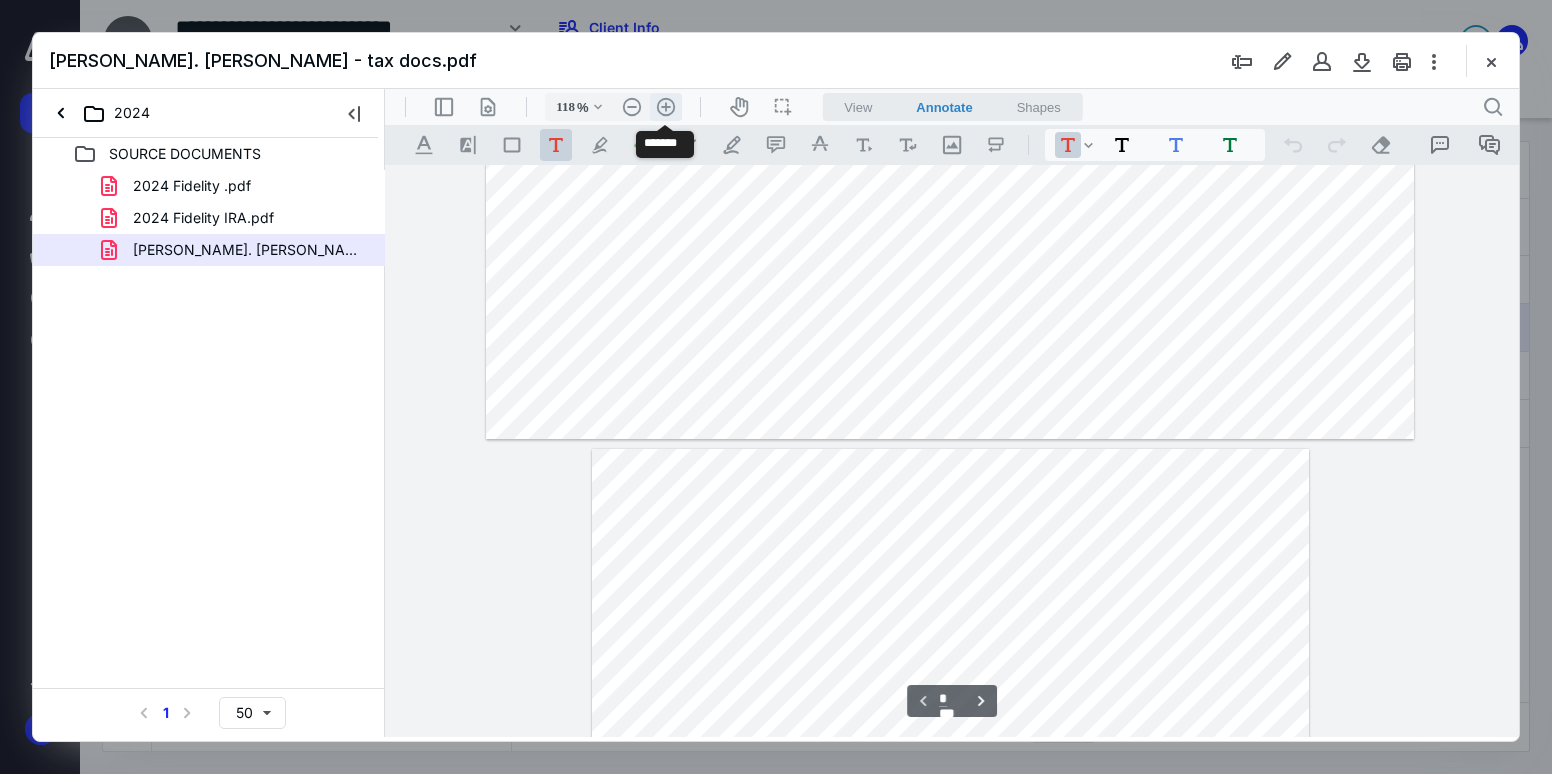 click on ".cls-1{fill:#abb0c4;} icon - header - zoom - in - line" at bounding box center (666, 107) 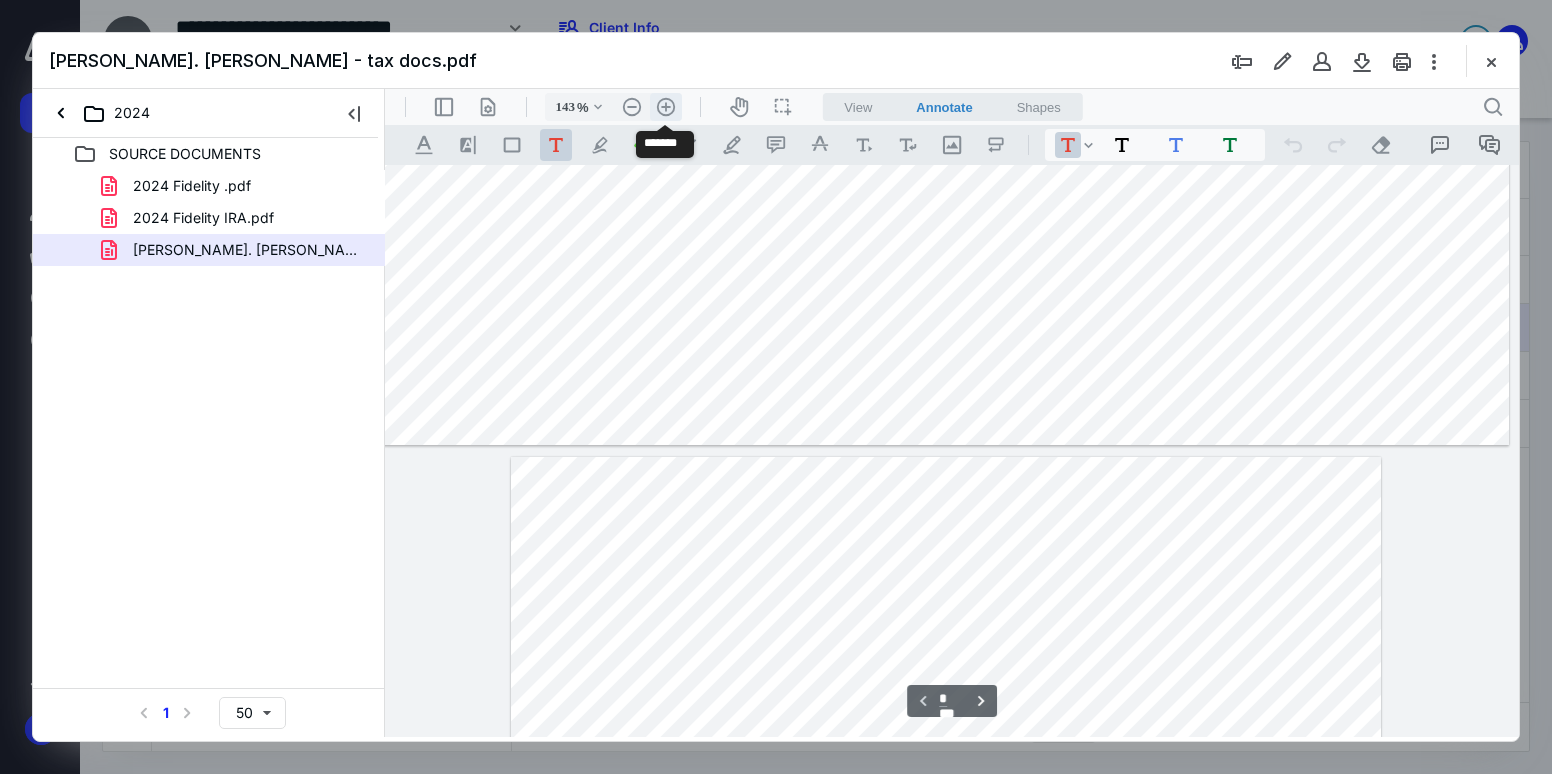 click on ".cls-1{fill:#abb0c4;} icon - header - zoom - in - line" at bounding box center [666, 107] 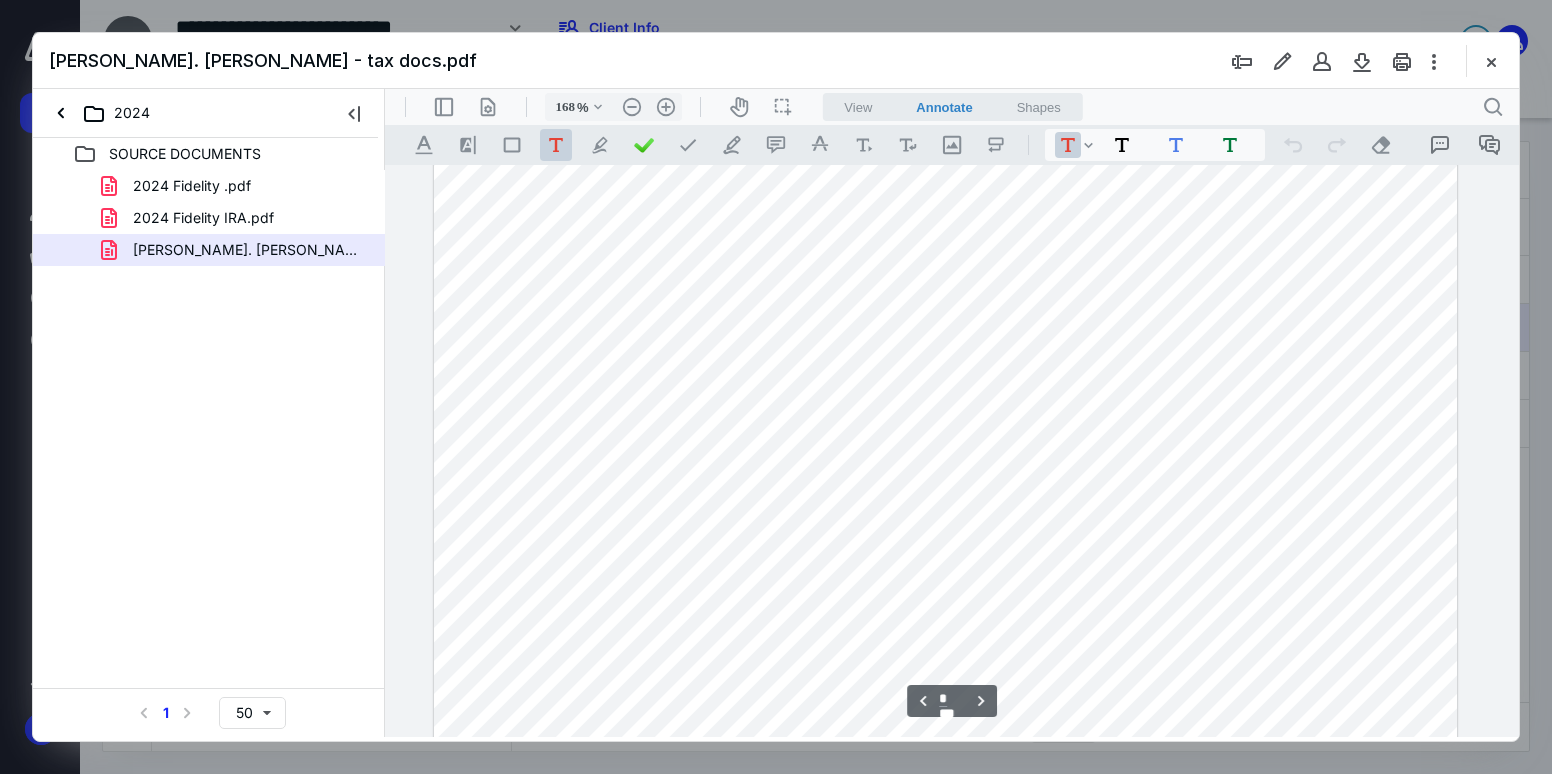 scroll, scrollTop: 1100, scrollLeft: 109, axis: both 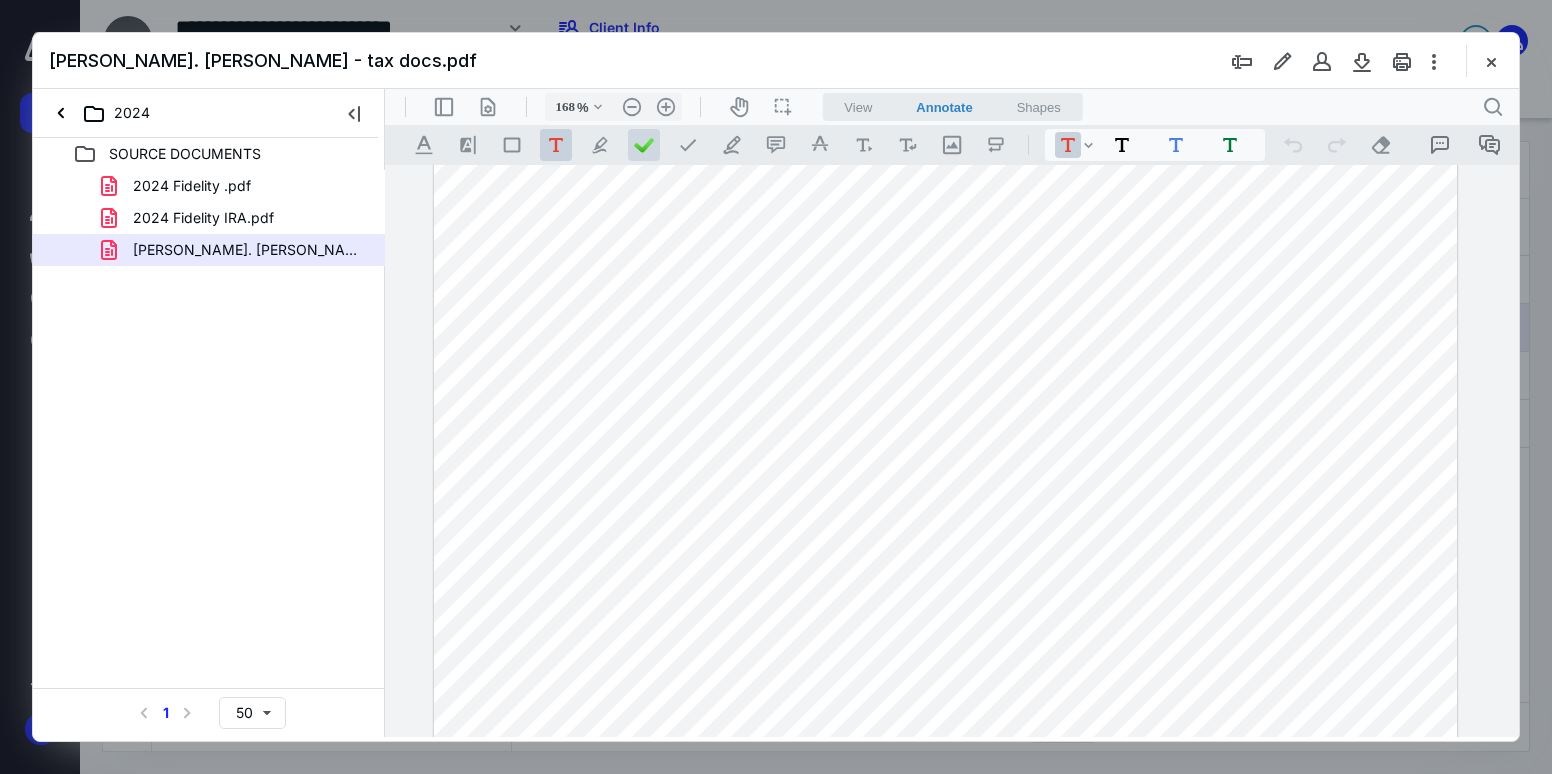 click at bounding box center (644, 145) 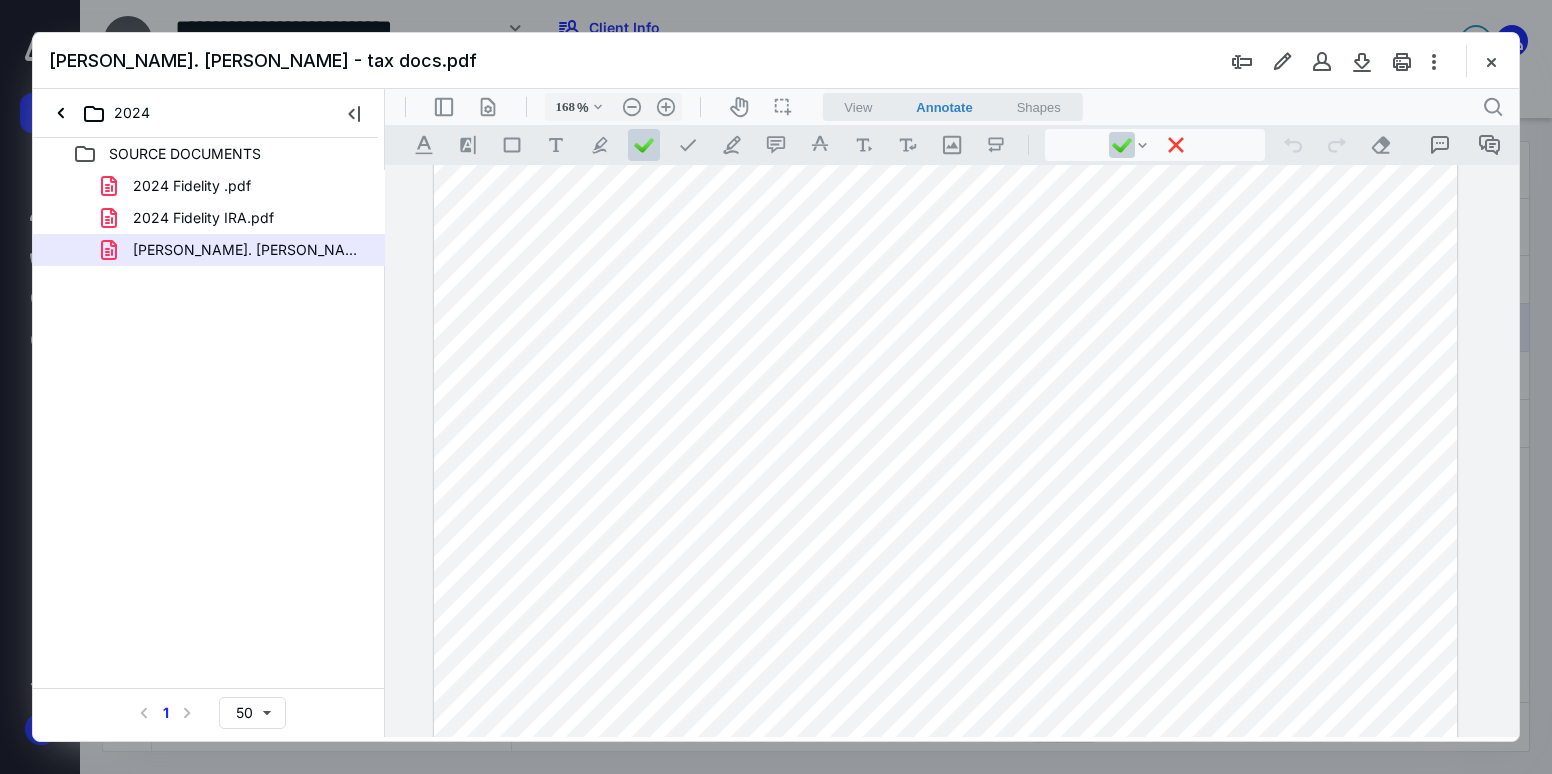 click at bounding box center [946, 771] 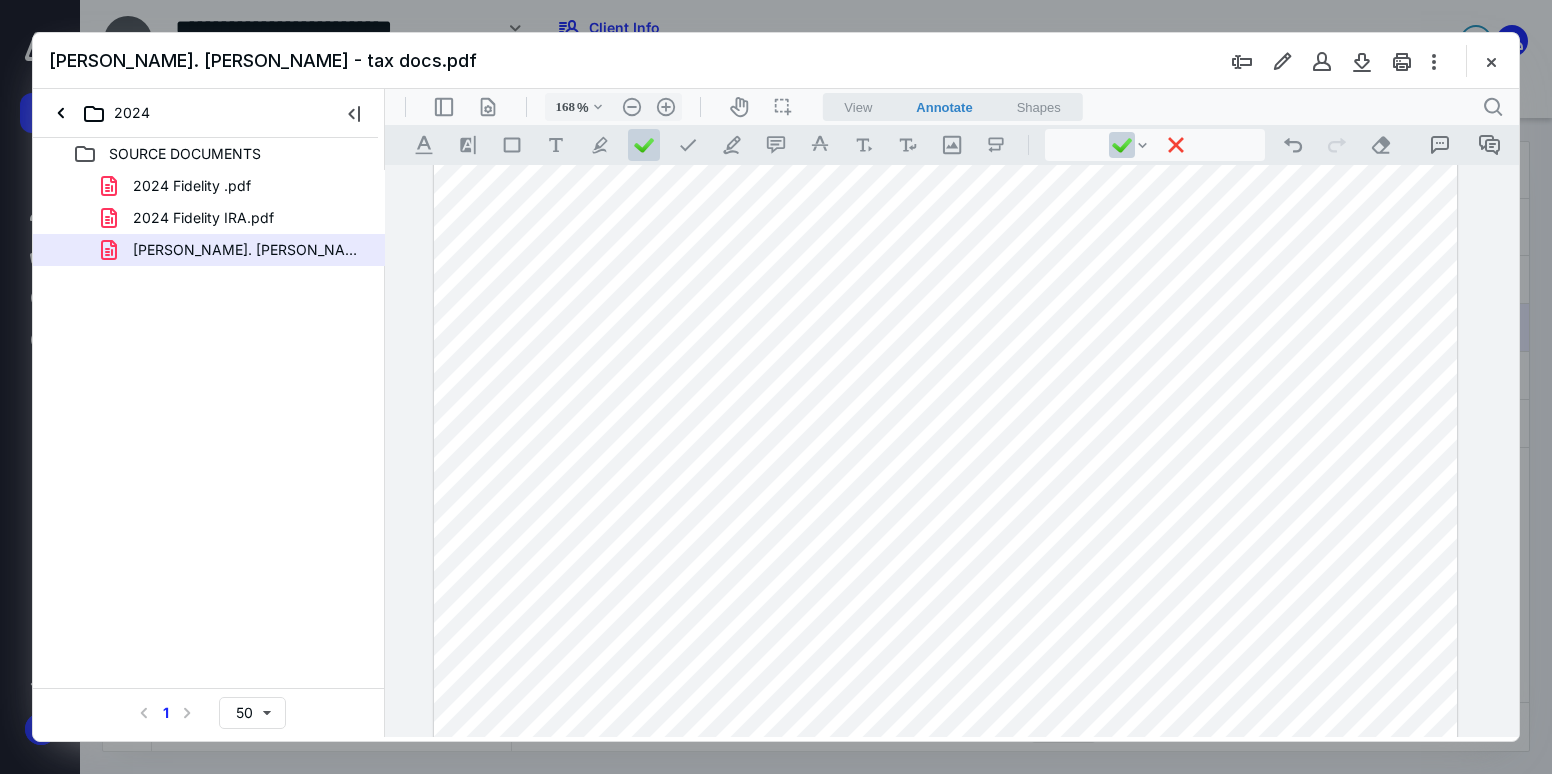 click at bounding box center [946, 771] 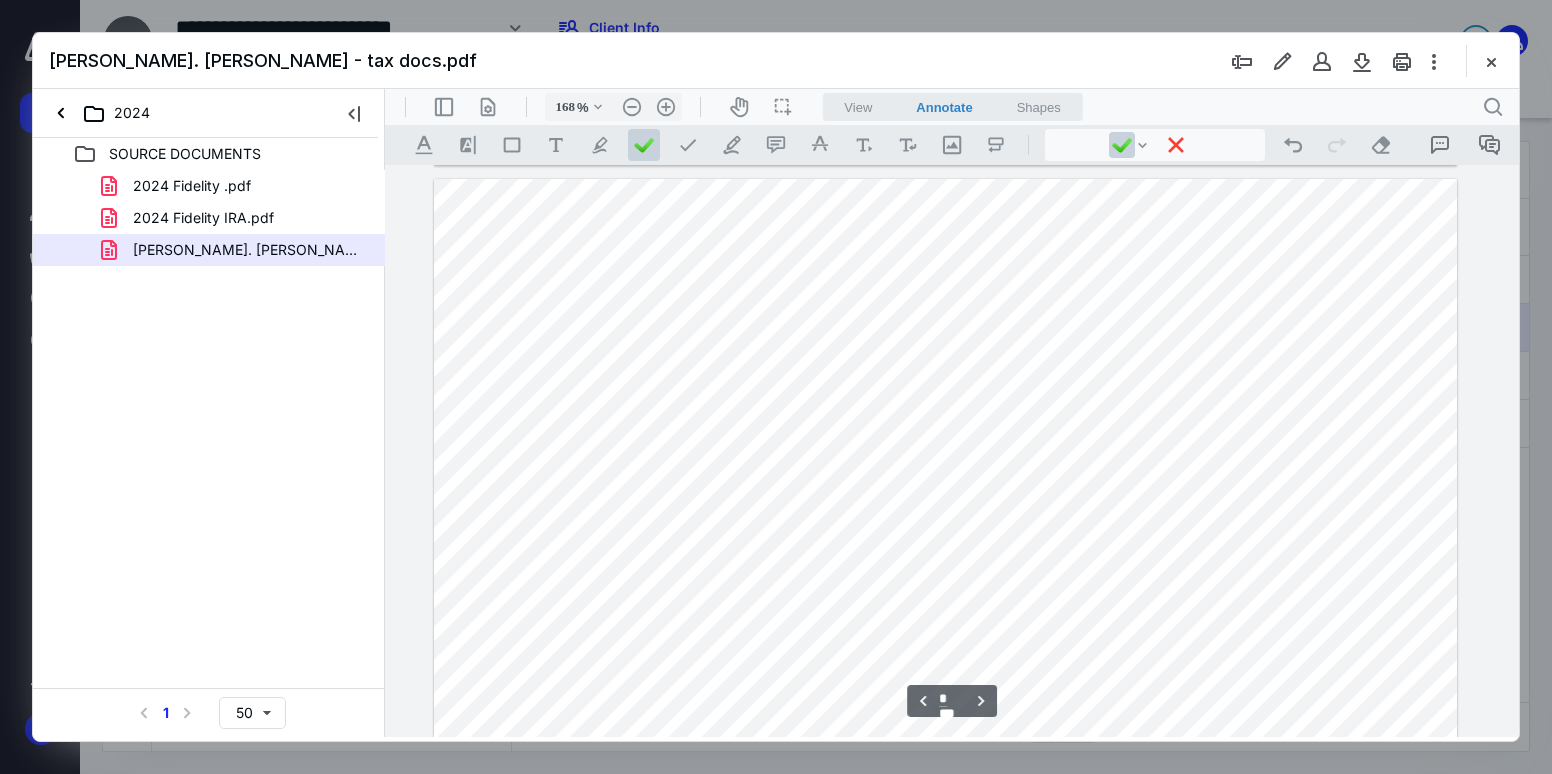 scroll, scrollTop: 2400, scrollLeft: 109, axis: both 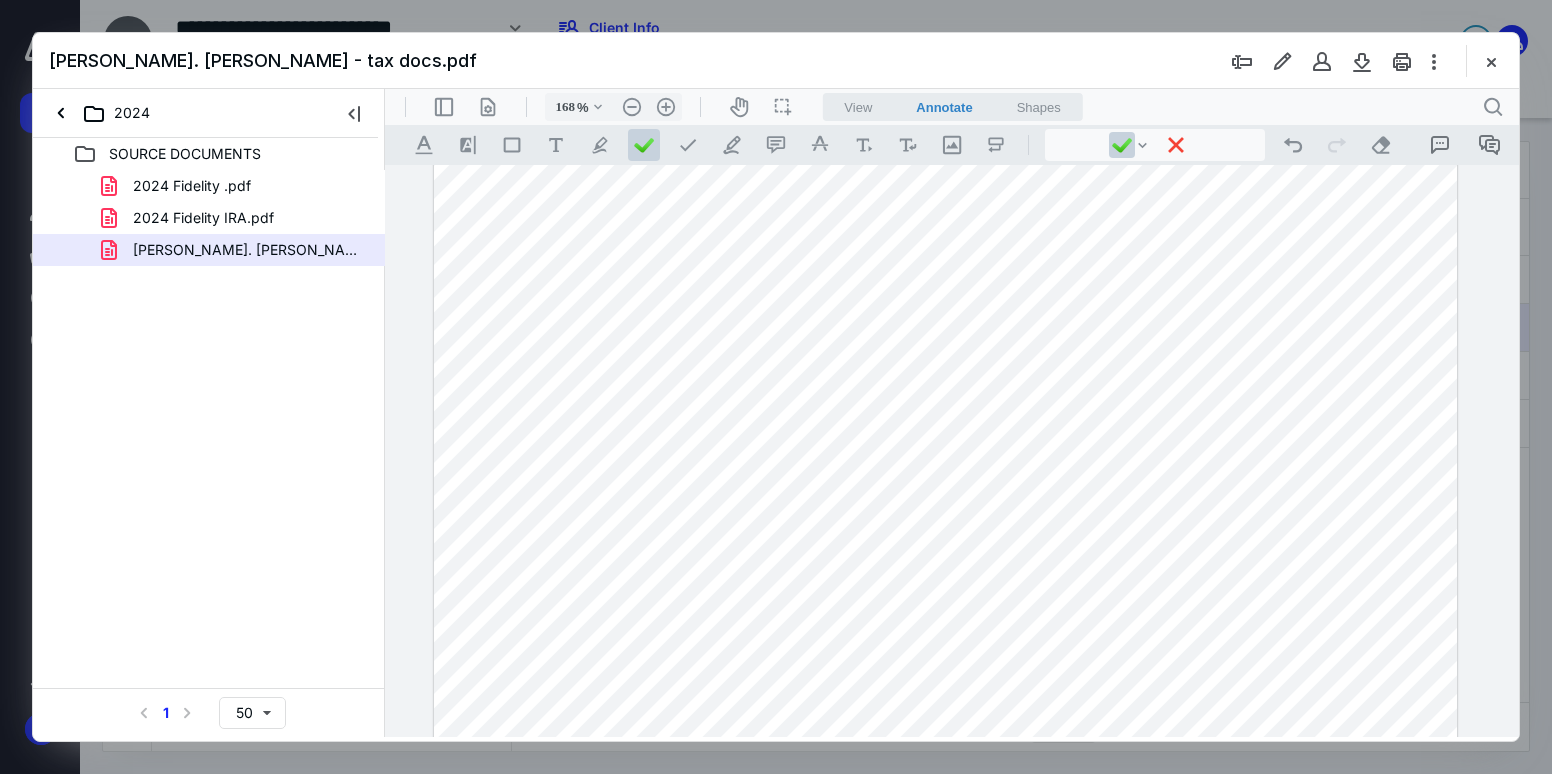 click at bounding box center (946, 809) 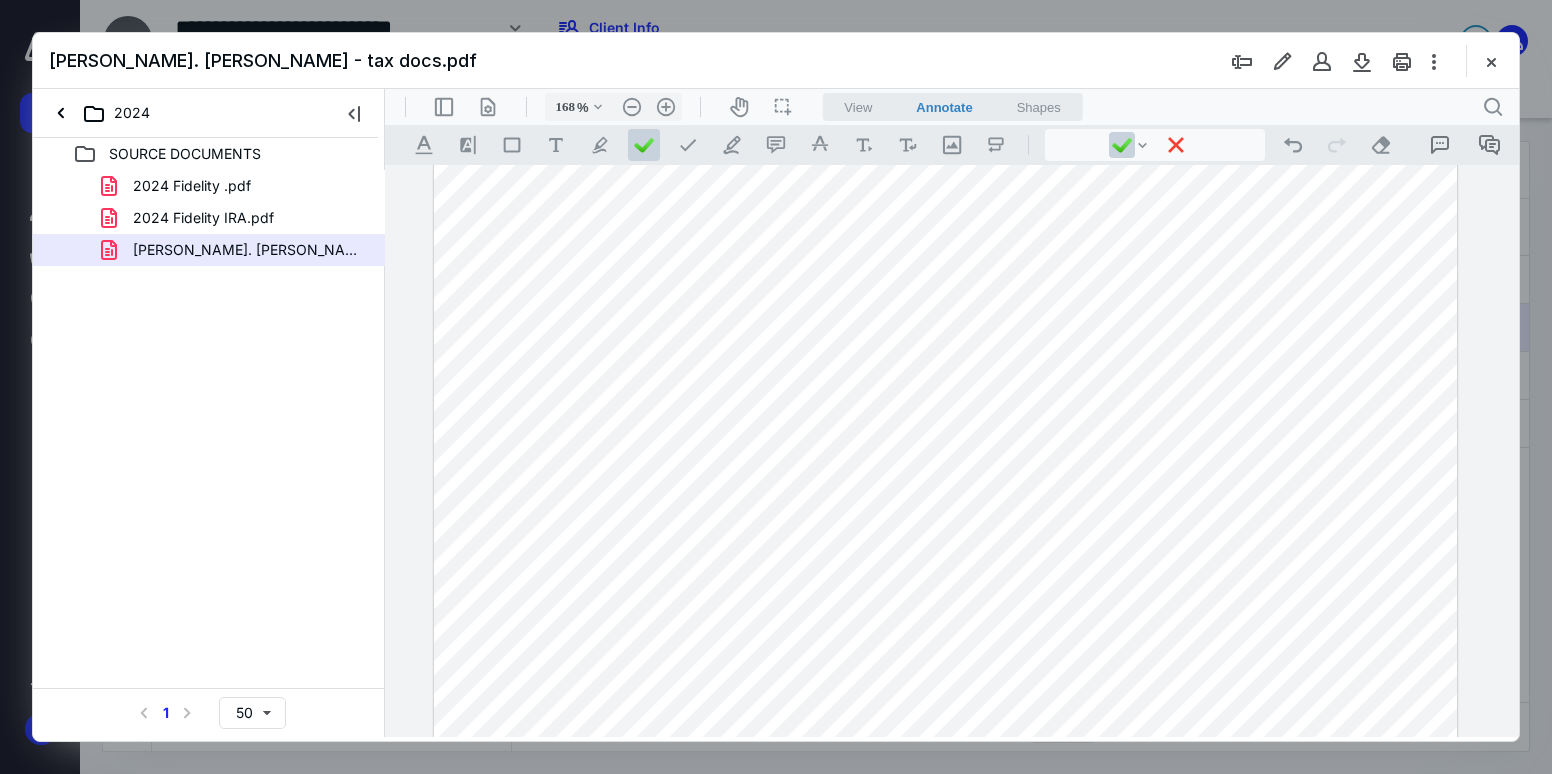 click at bounding box center [946, 809] 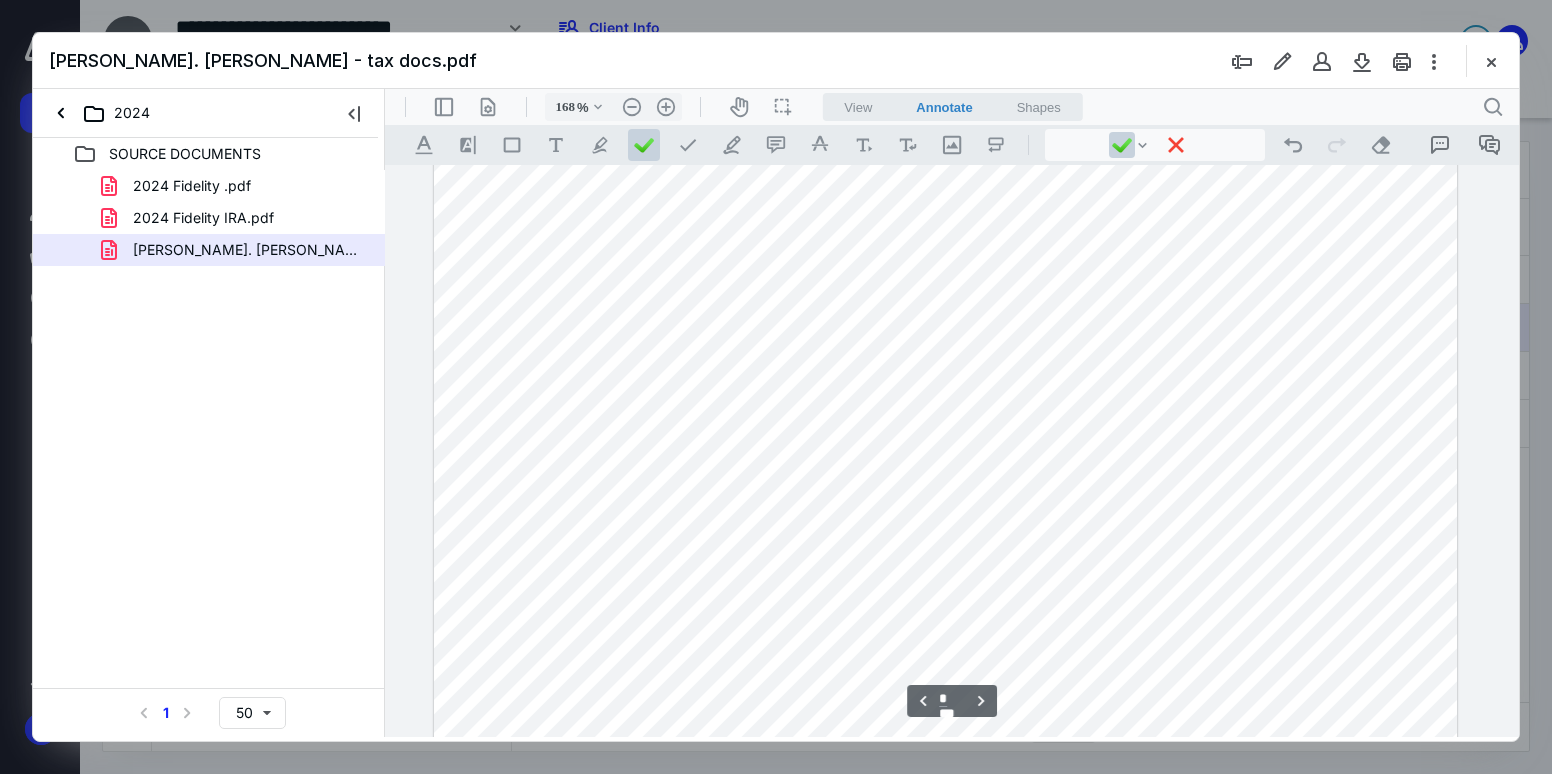 scroll, scrollTop: 2400, scrollLeft: 109, axis: both 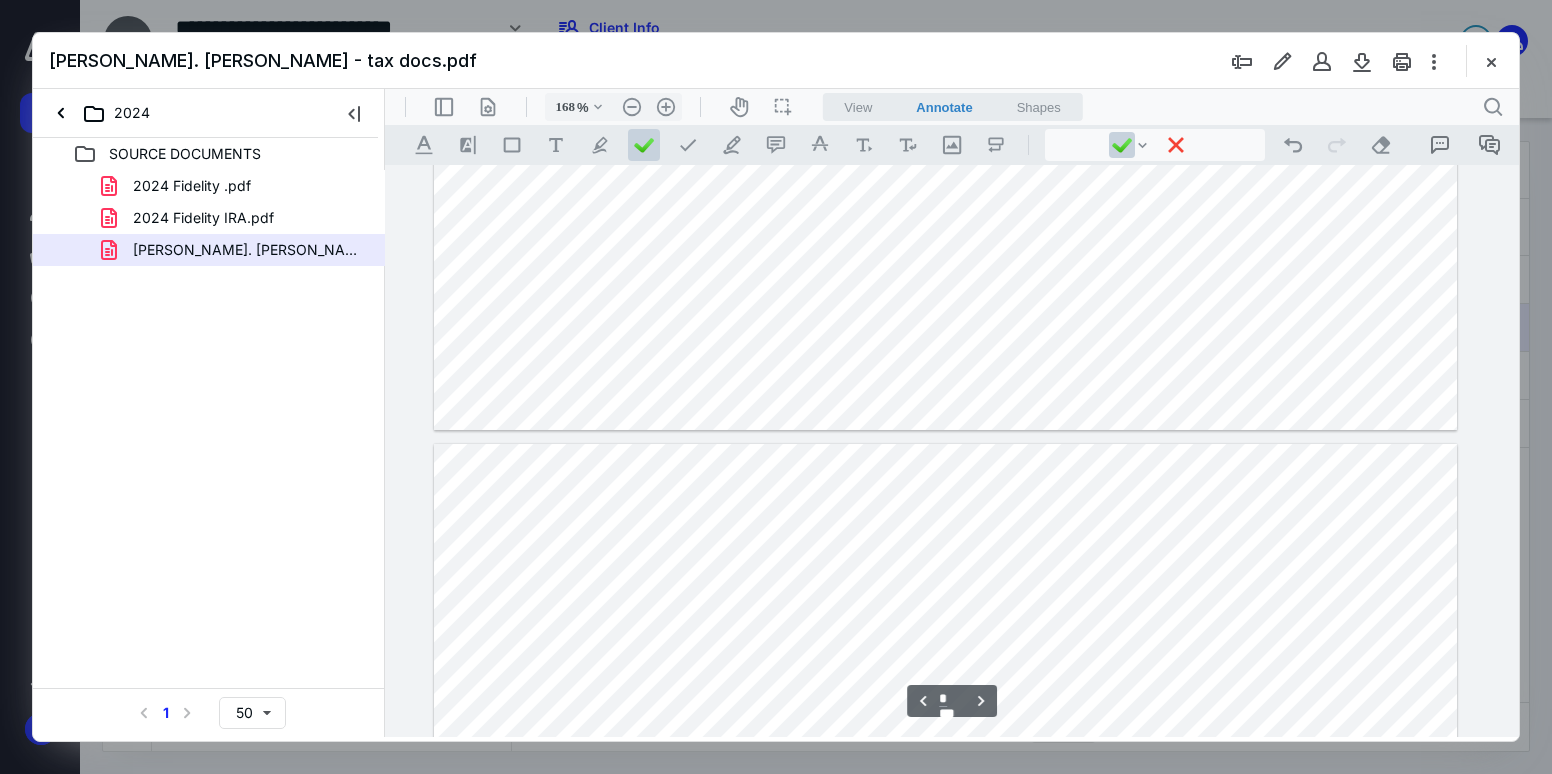 type on "*" 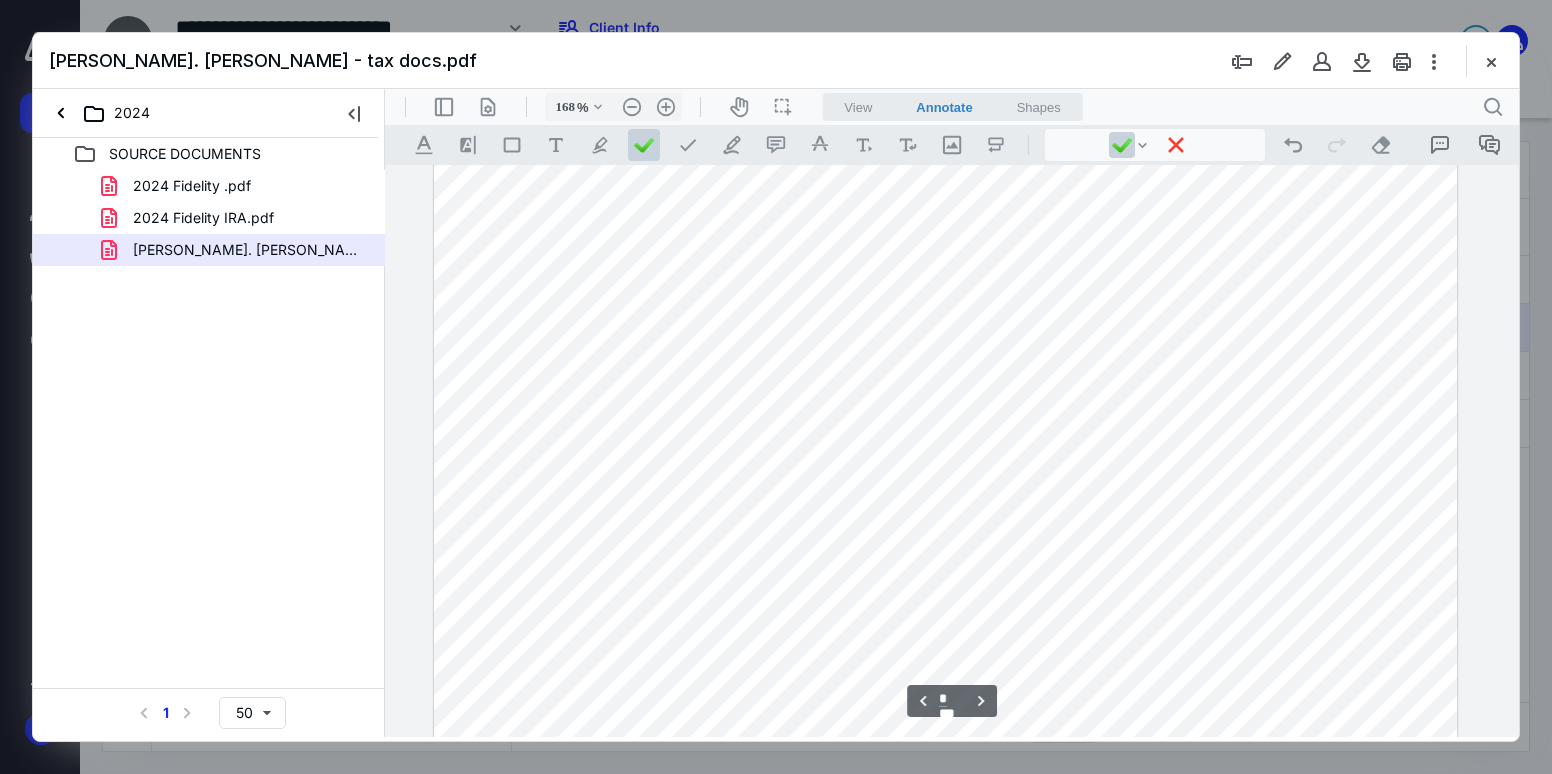 scroll, scrollTop: 4100, scrollLeft: 109, axis: both 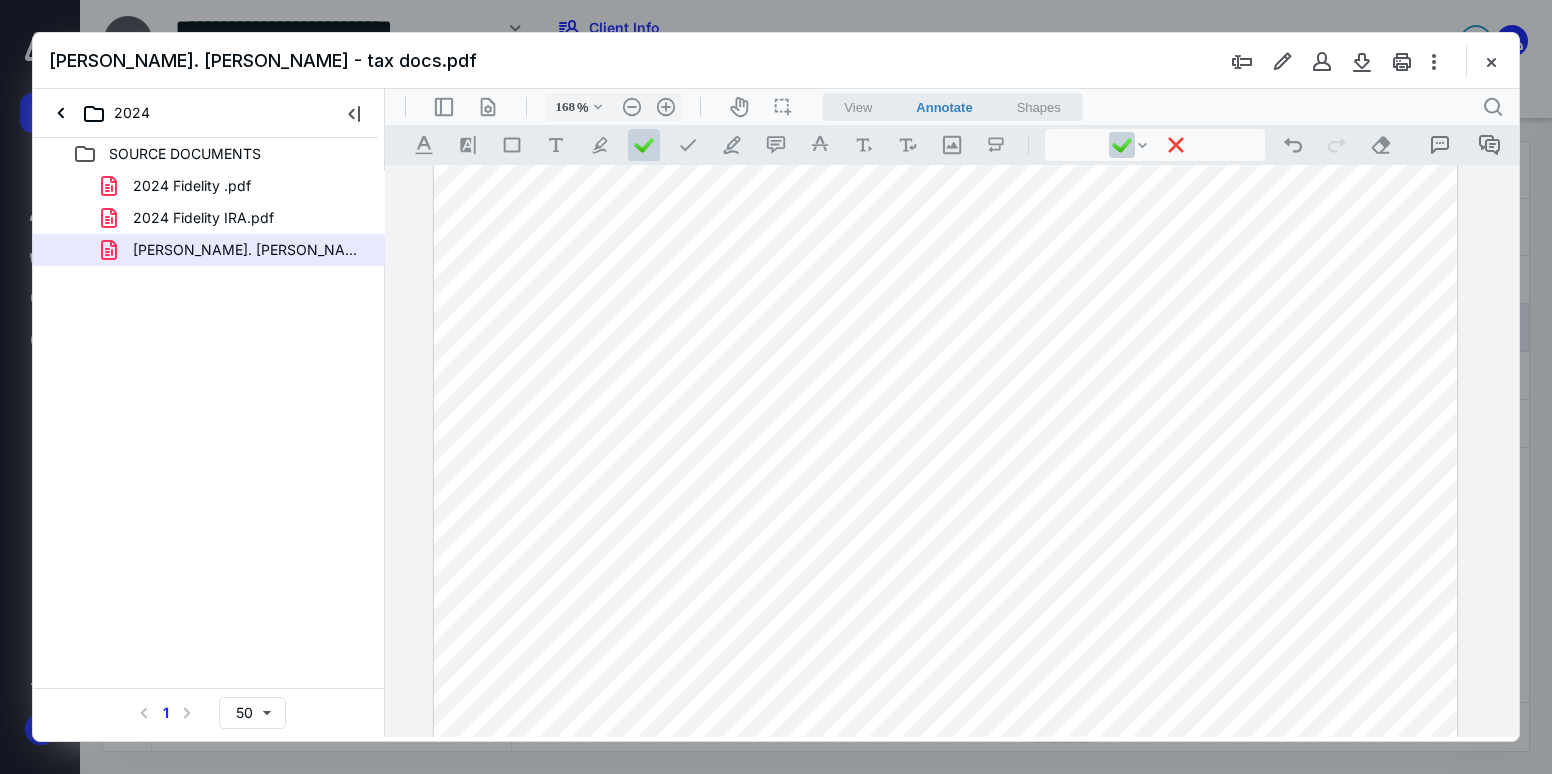 click at bounding box center [946, 447] 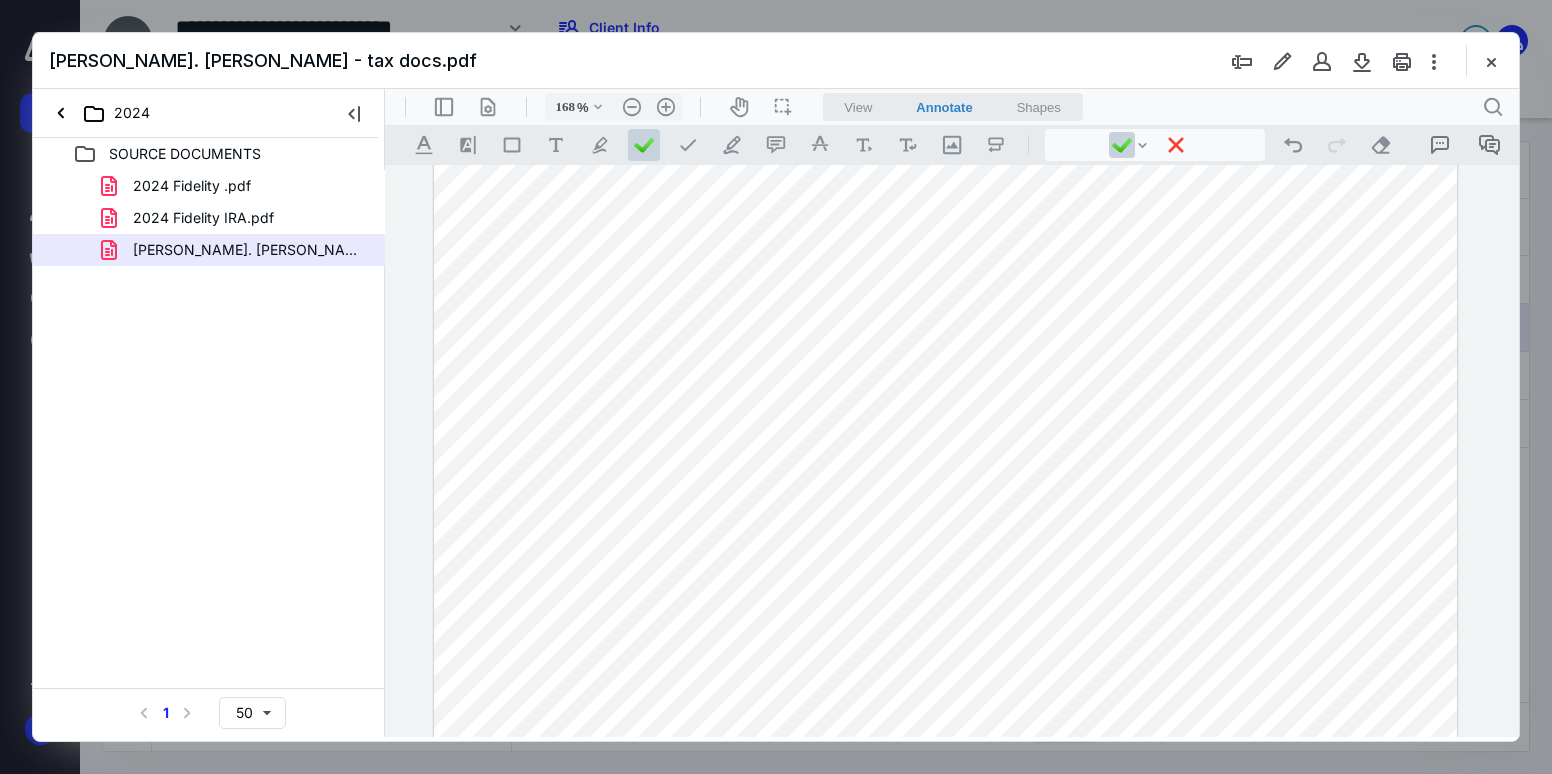 click at bounding box center [946, 447] 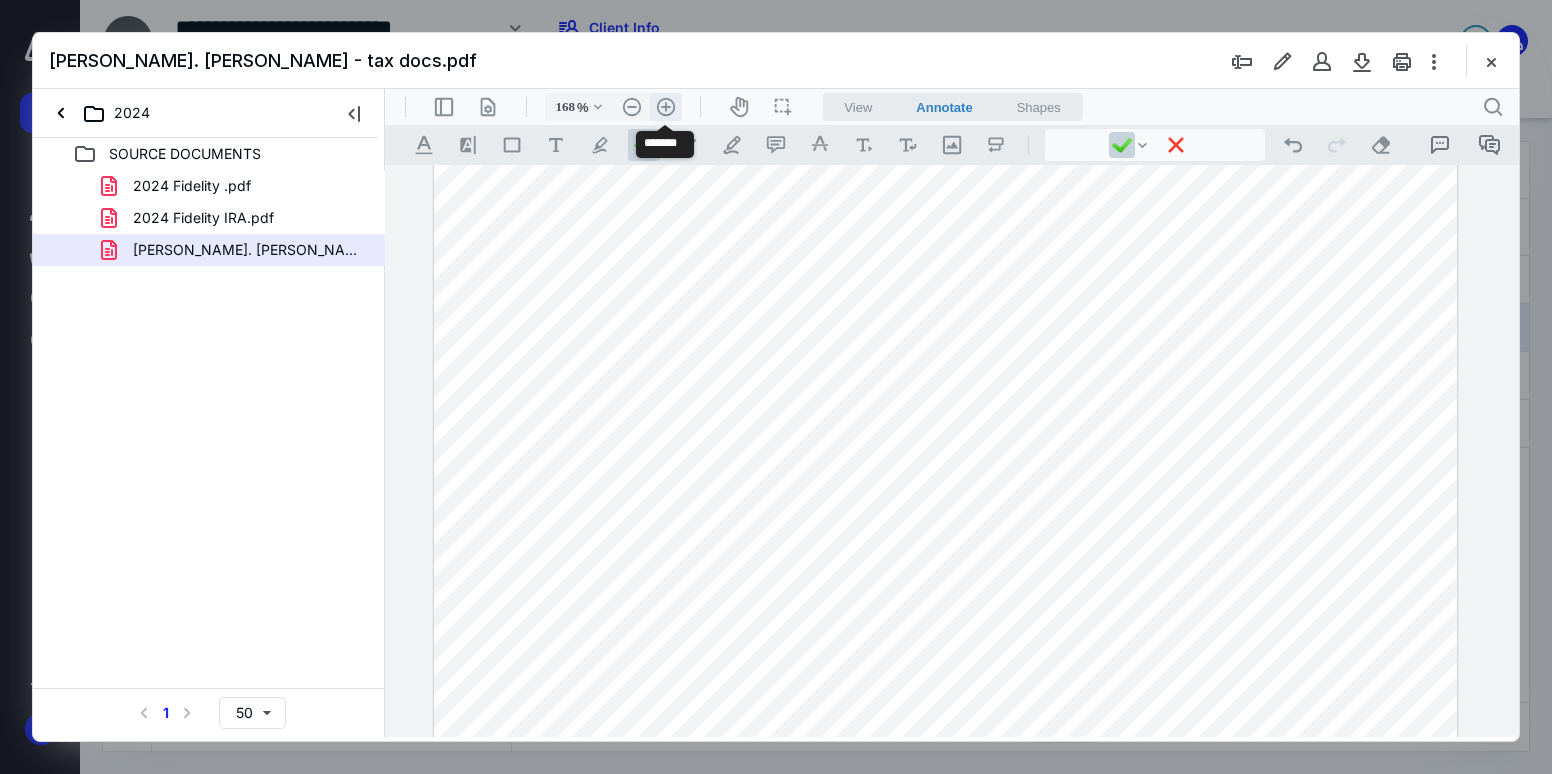 click on ".cls-1{fill:#abb0c4;} icon - header - zoom - in - line" at bounding box center (666, 107) 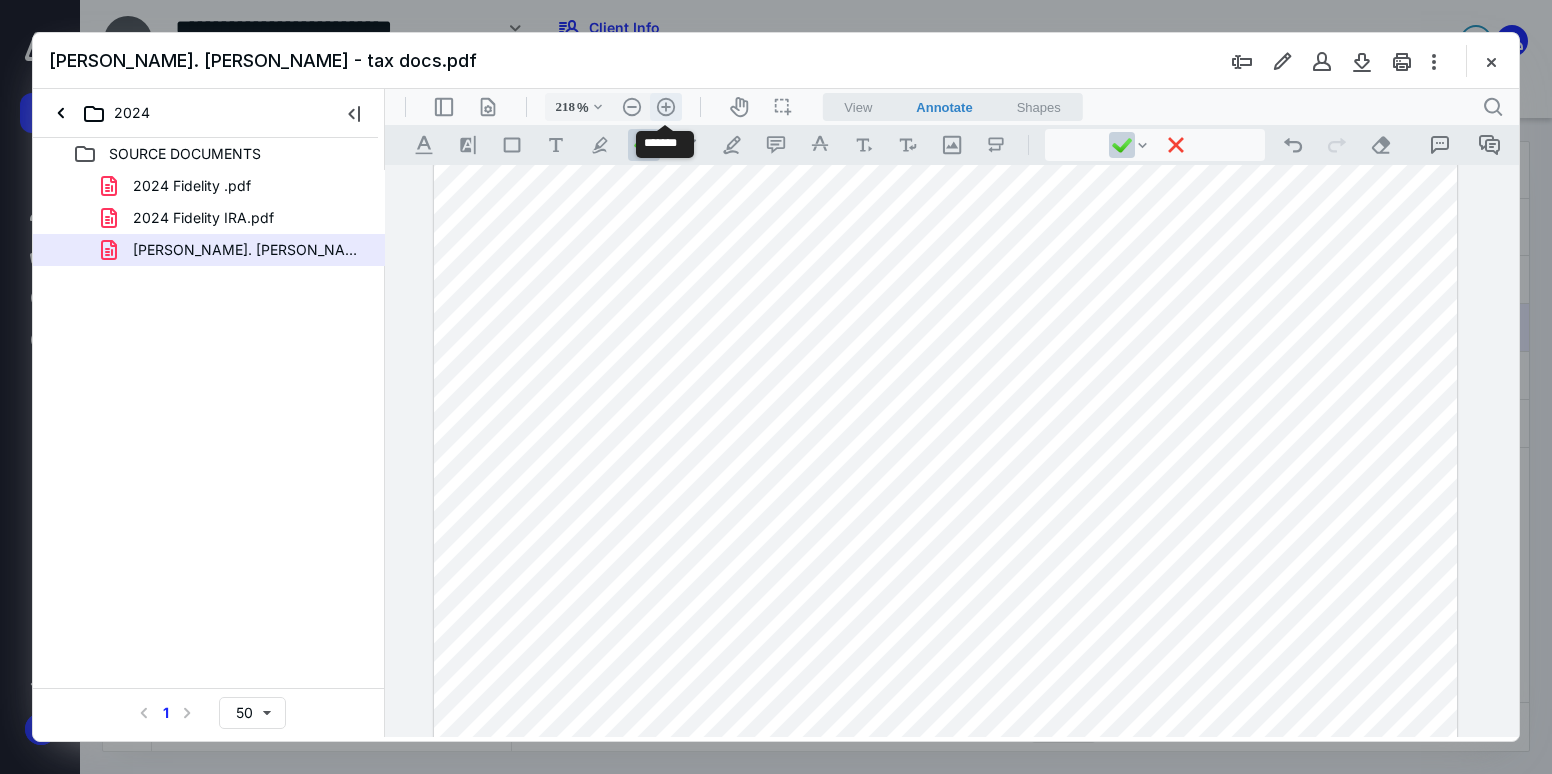 scroll, scrollTop: 5400, scrollLeft: 311, axis: both 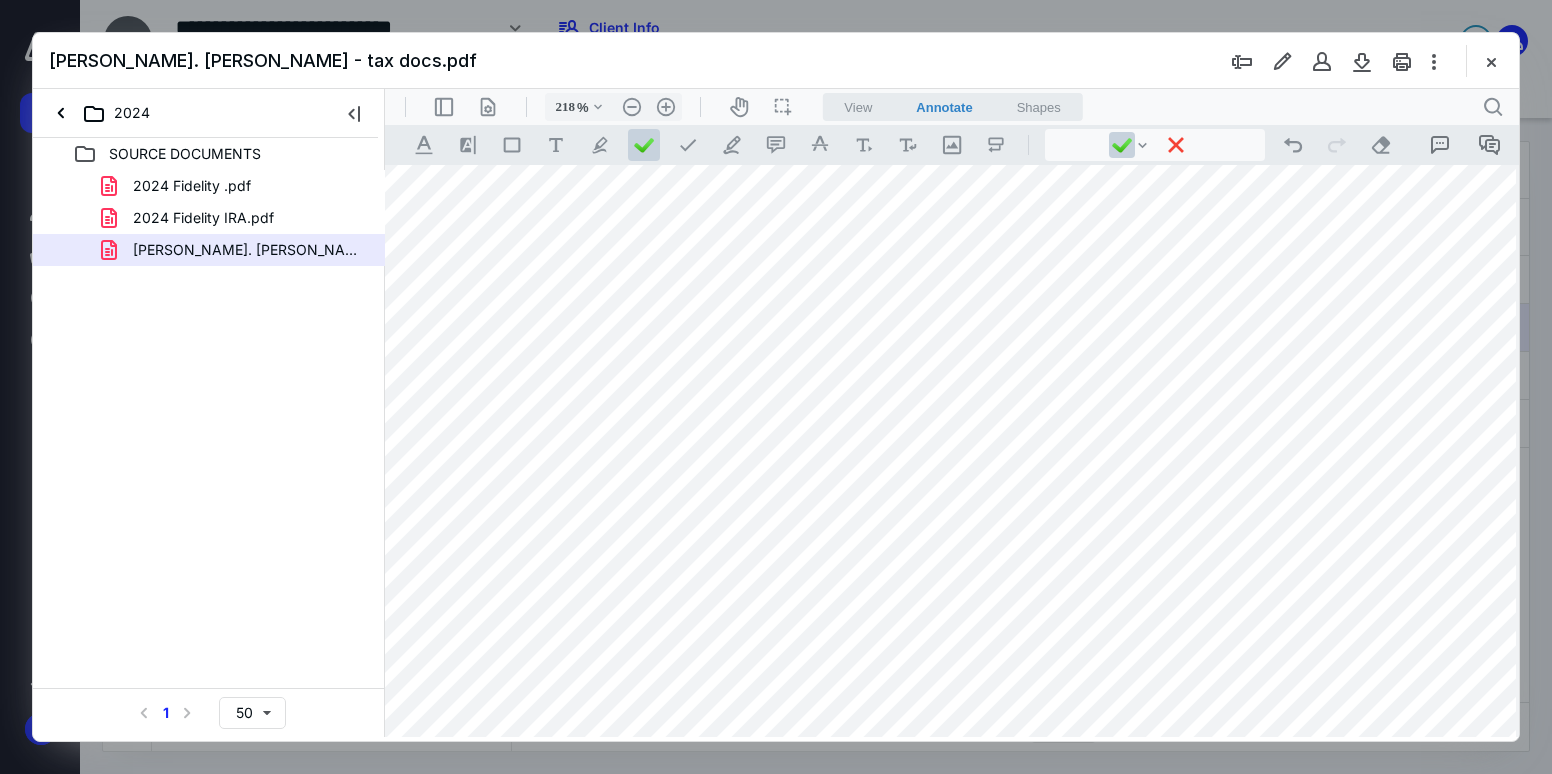 click at bounding box center [853, 457] 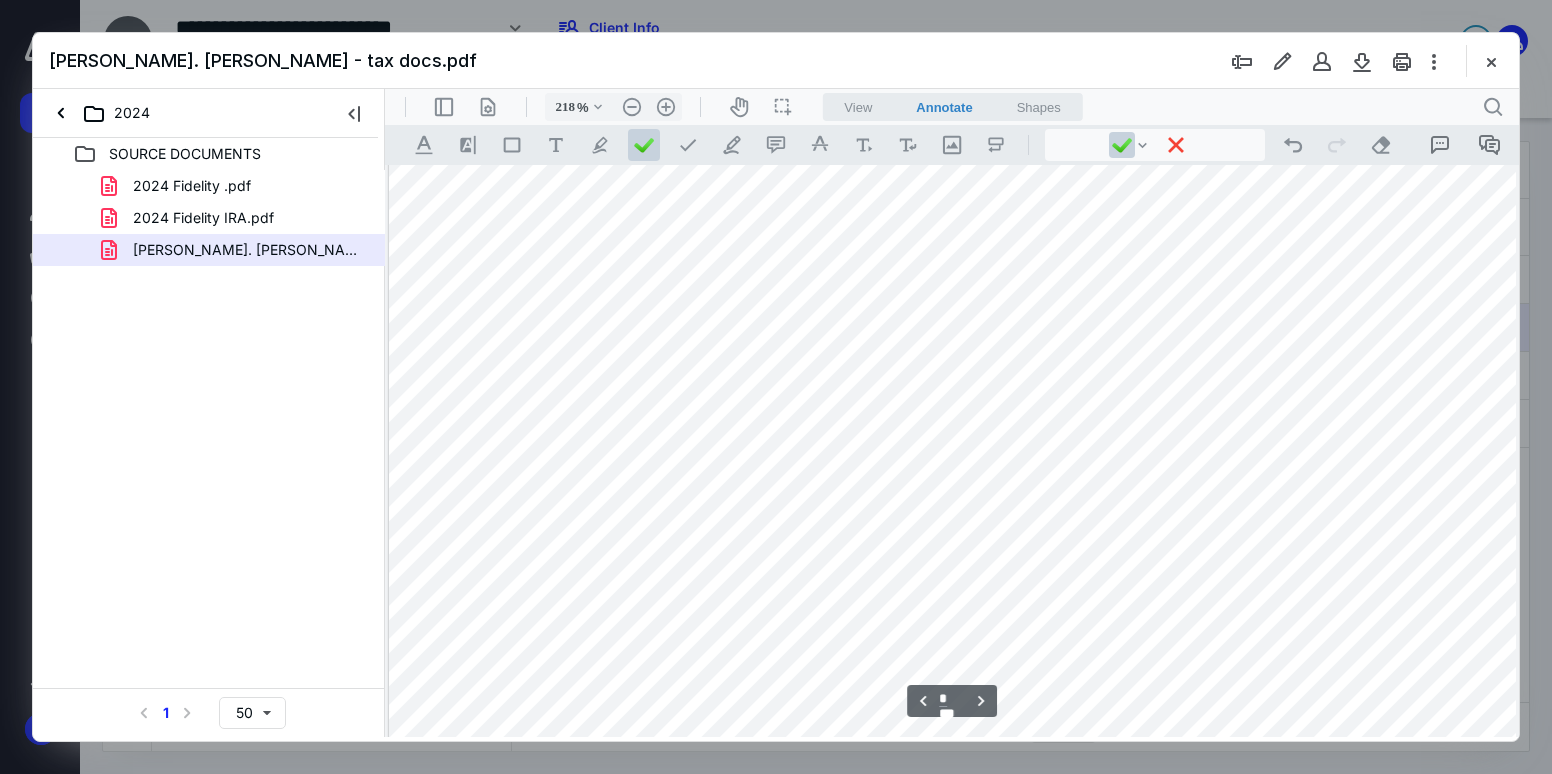 scroll, scrollTop: 5400, scrollLeft: 184, axis: both 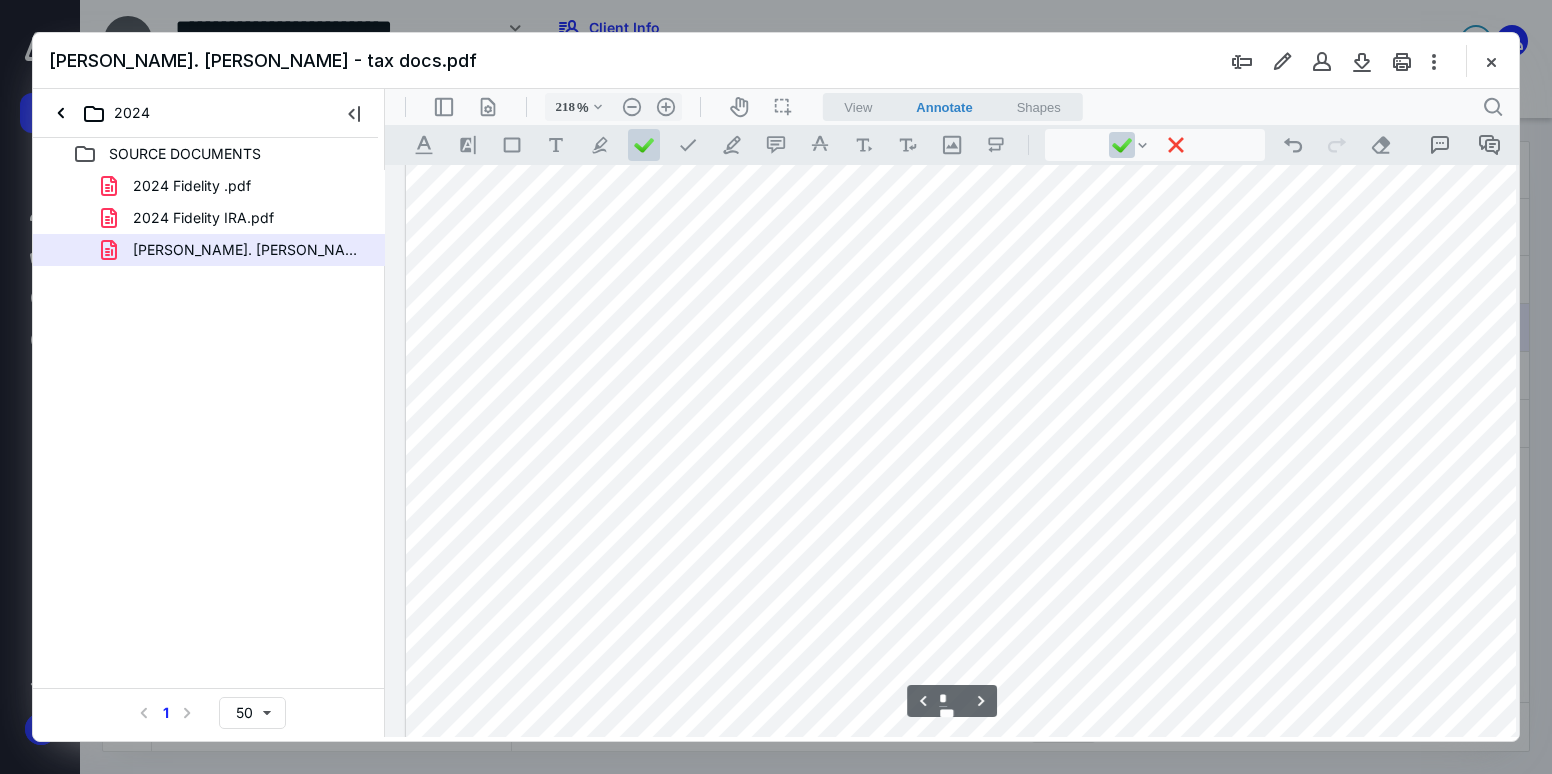 click at bounding box center [1071, 457] 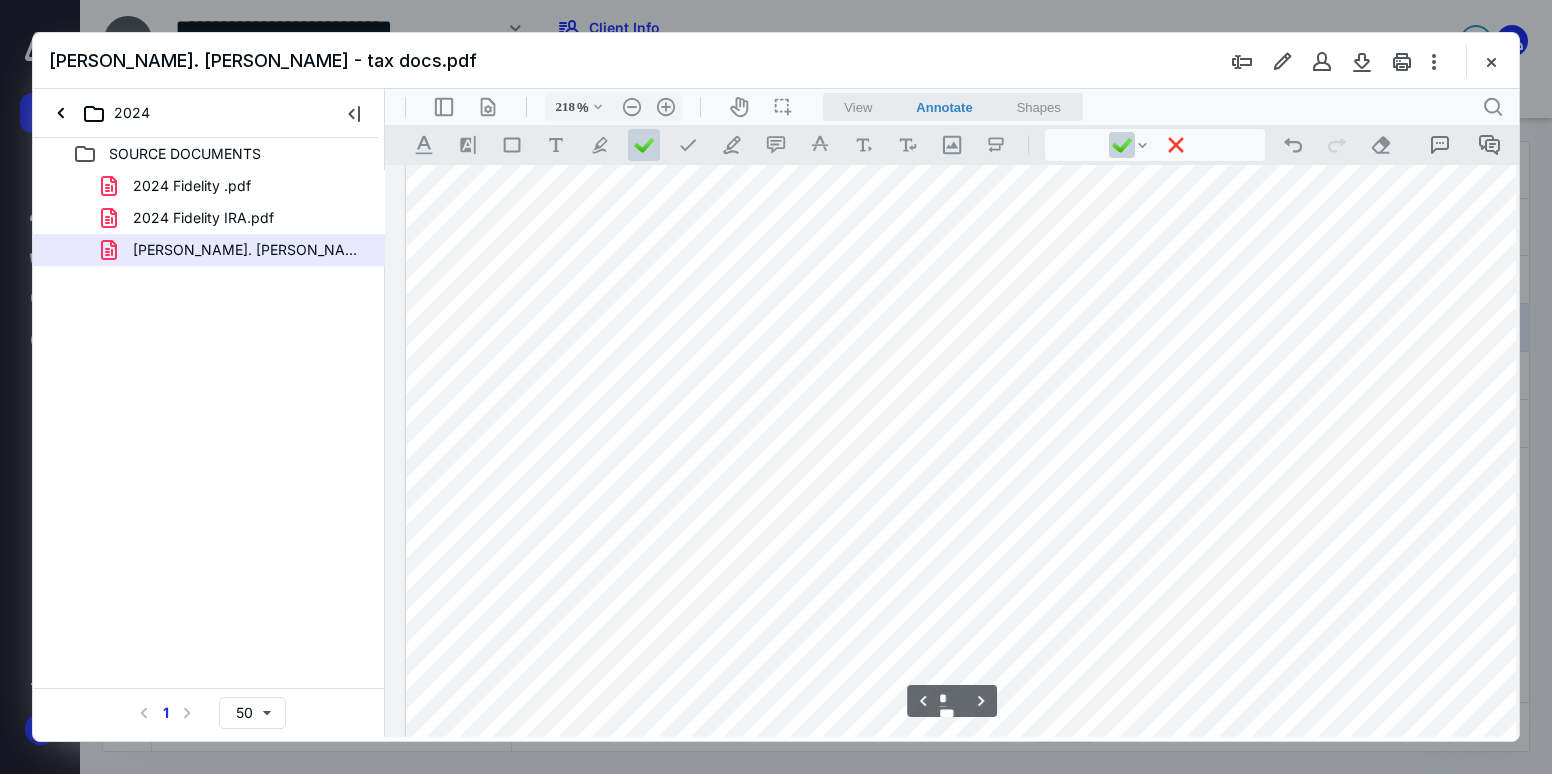 scroll, scrollTop: 7200, scrollLeft: 184, axis: both 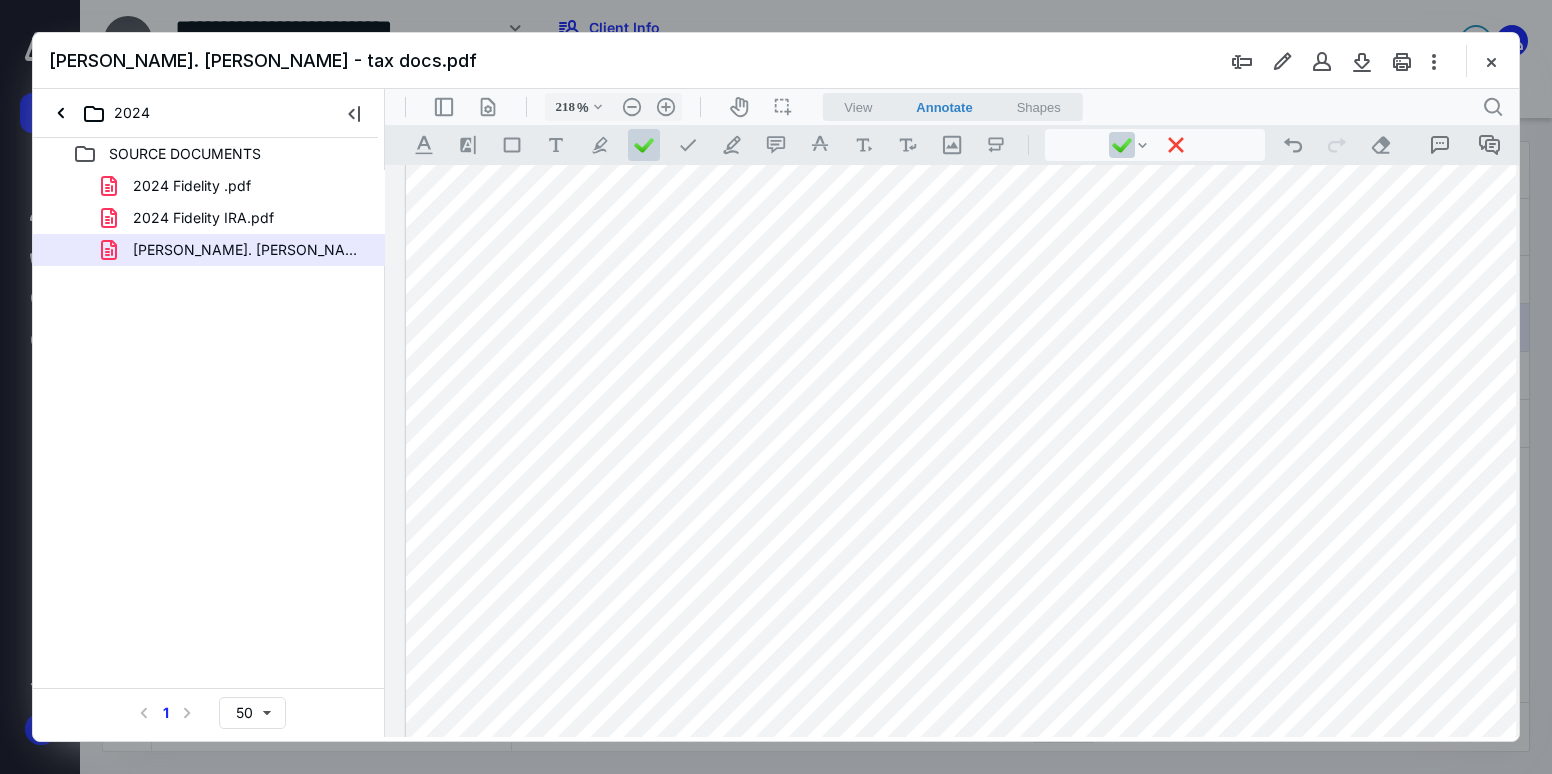 click at bounding box center [1071, 395] 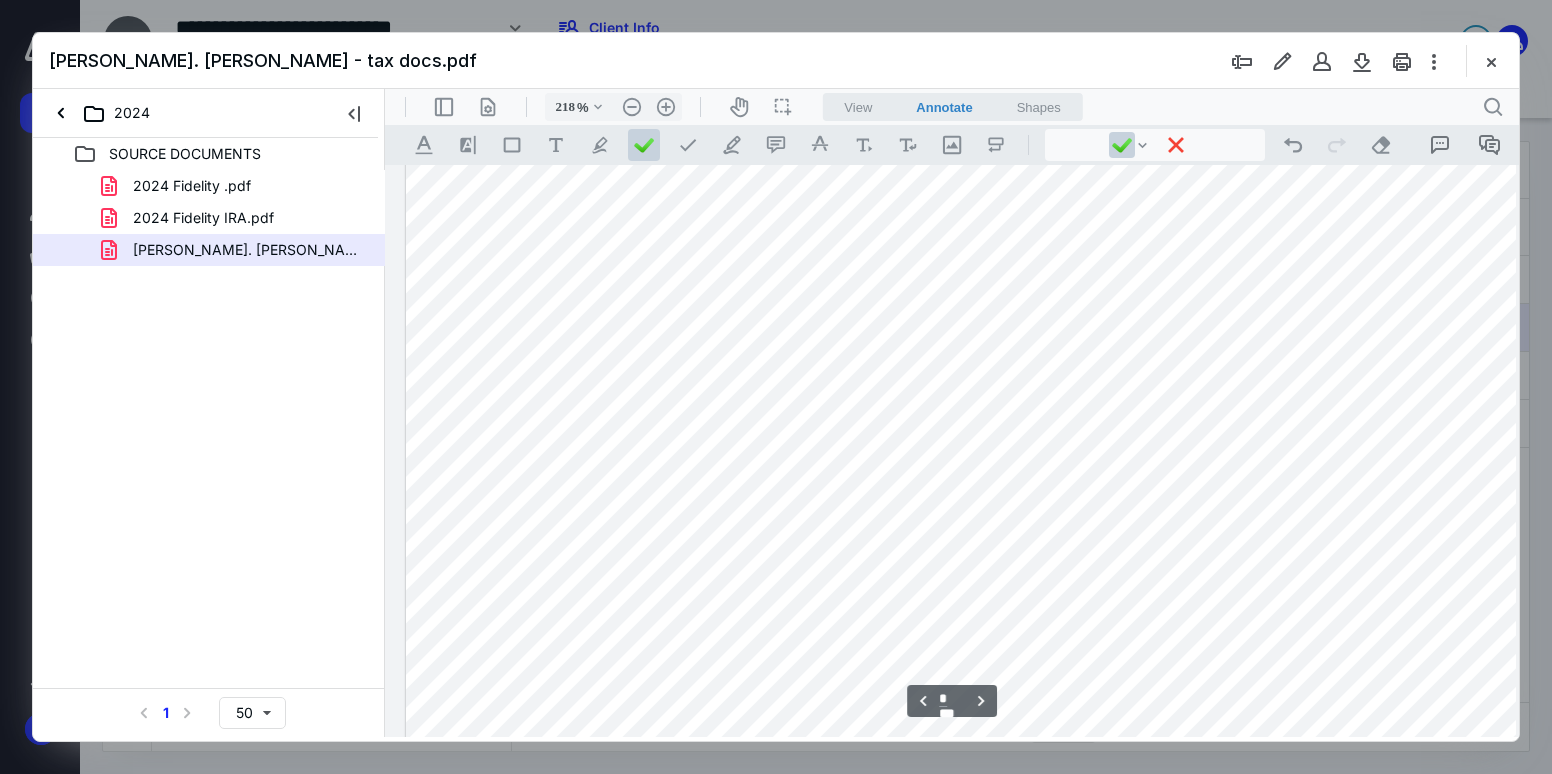 scroll, scrollTop: 7400, scrollLeft: 184, axis: both 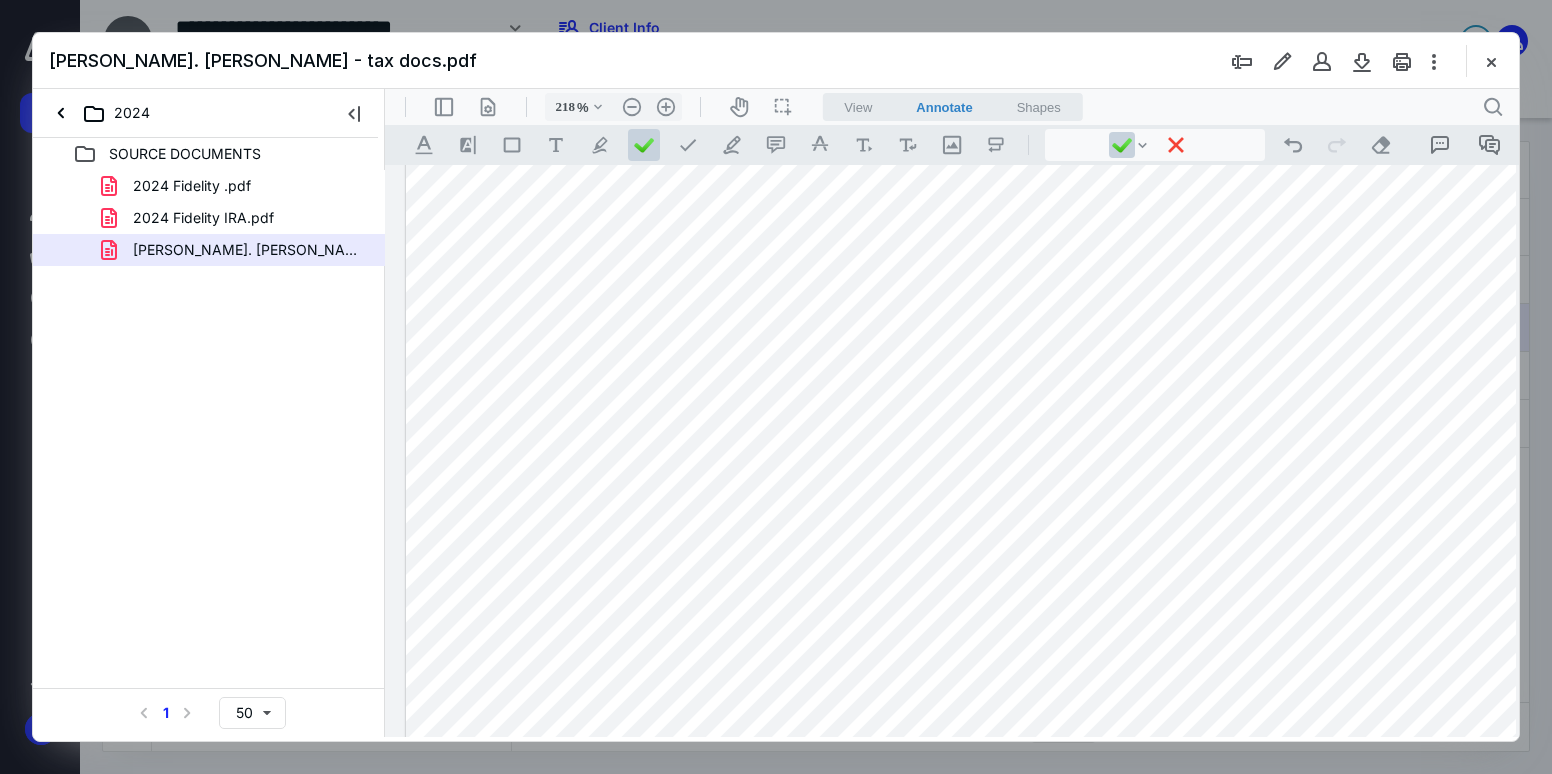 click at bounding box center (1071, 195) 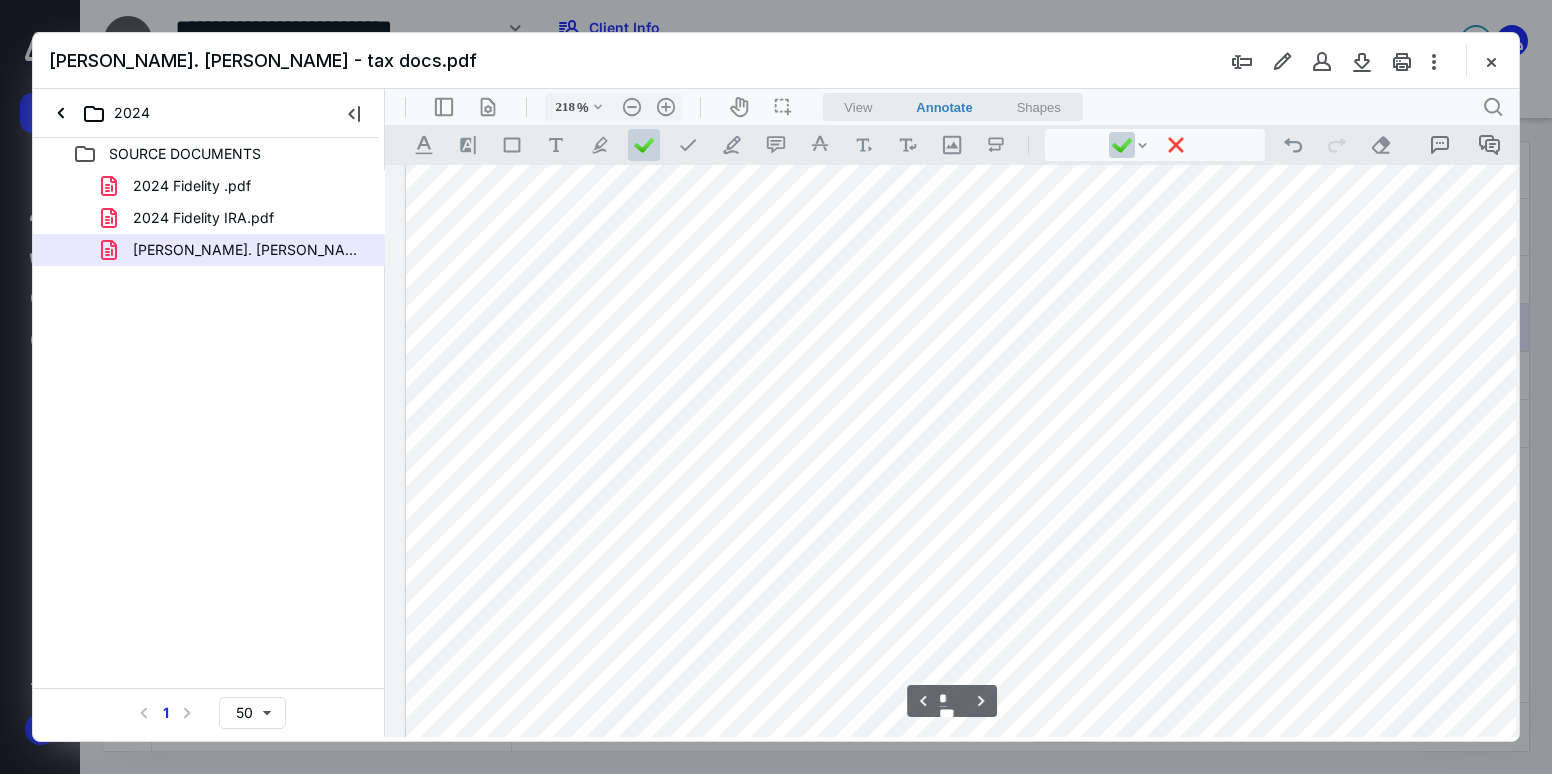 scroll, scrollTop: 7600, scrollLeft: 184, axis: both 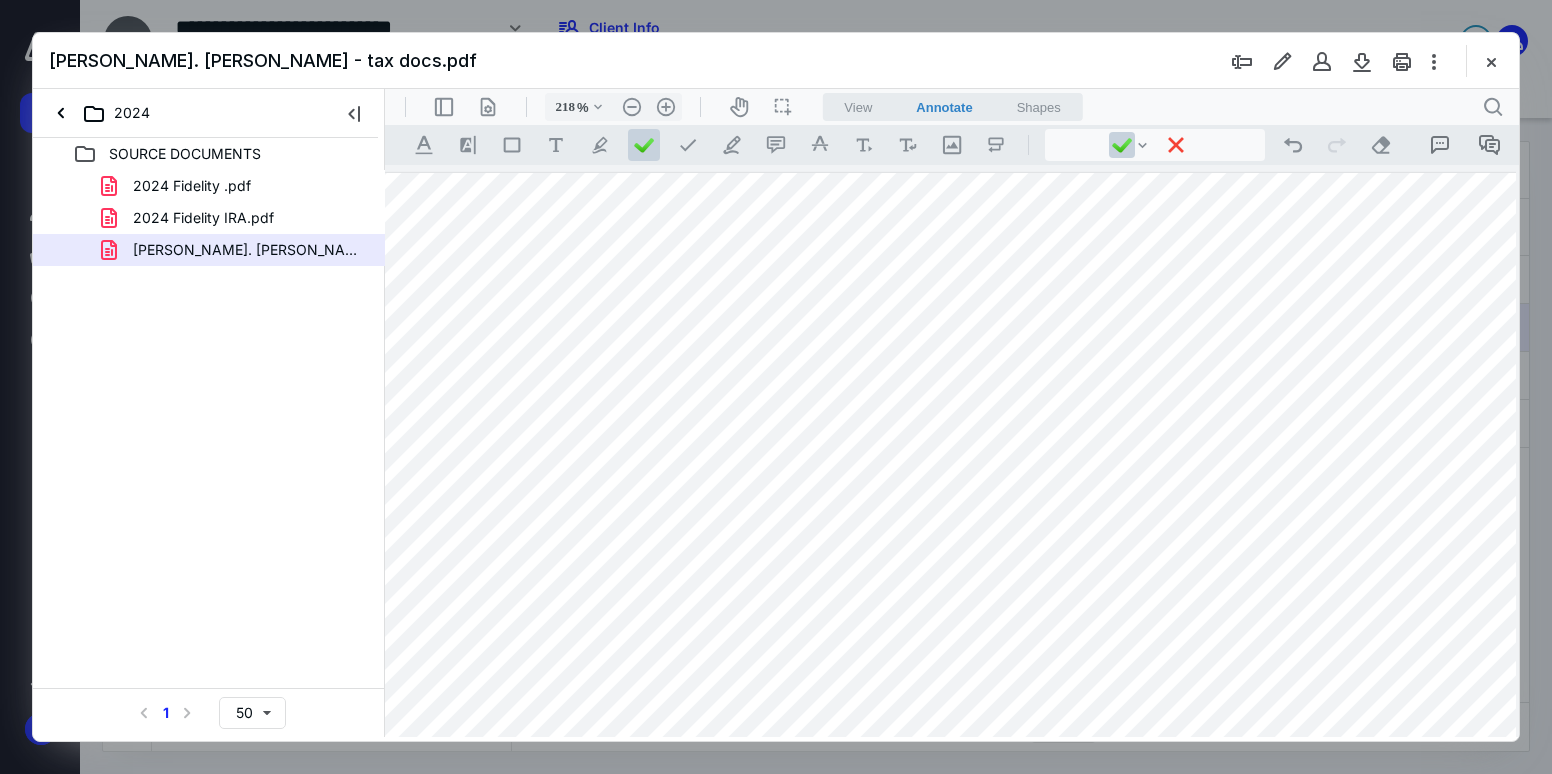 click at bounding box center (1033, 1033) 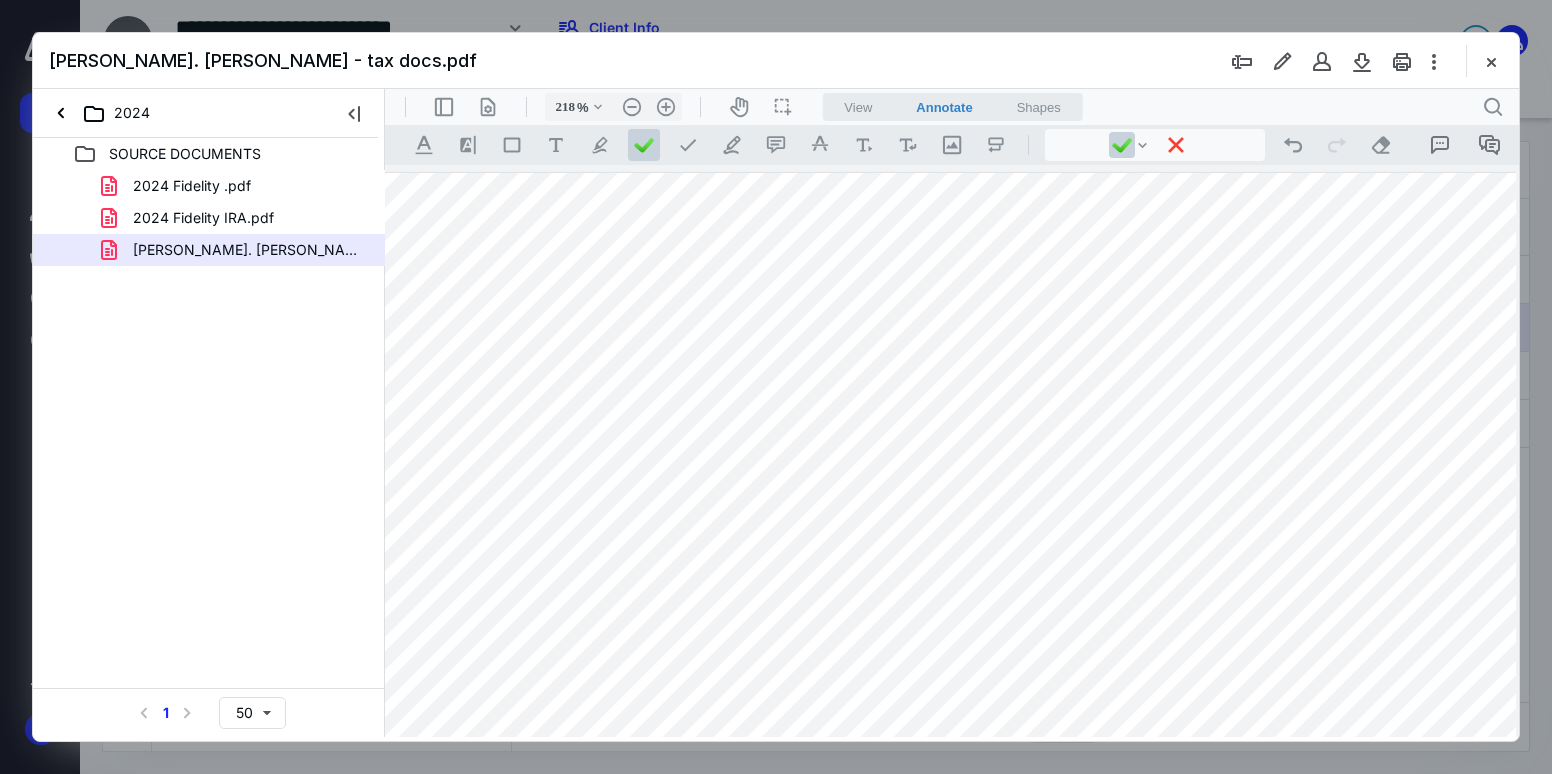 click at bounding box center [1033, 1033] 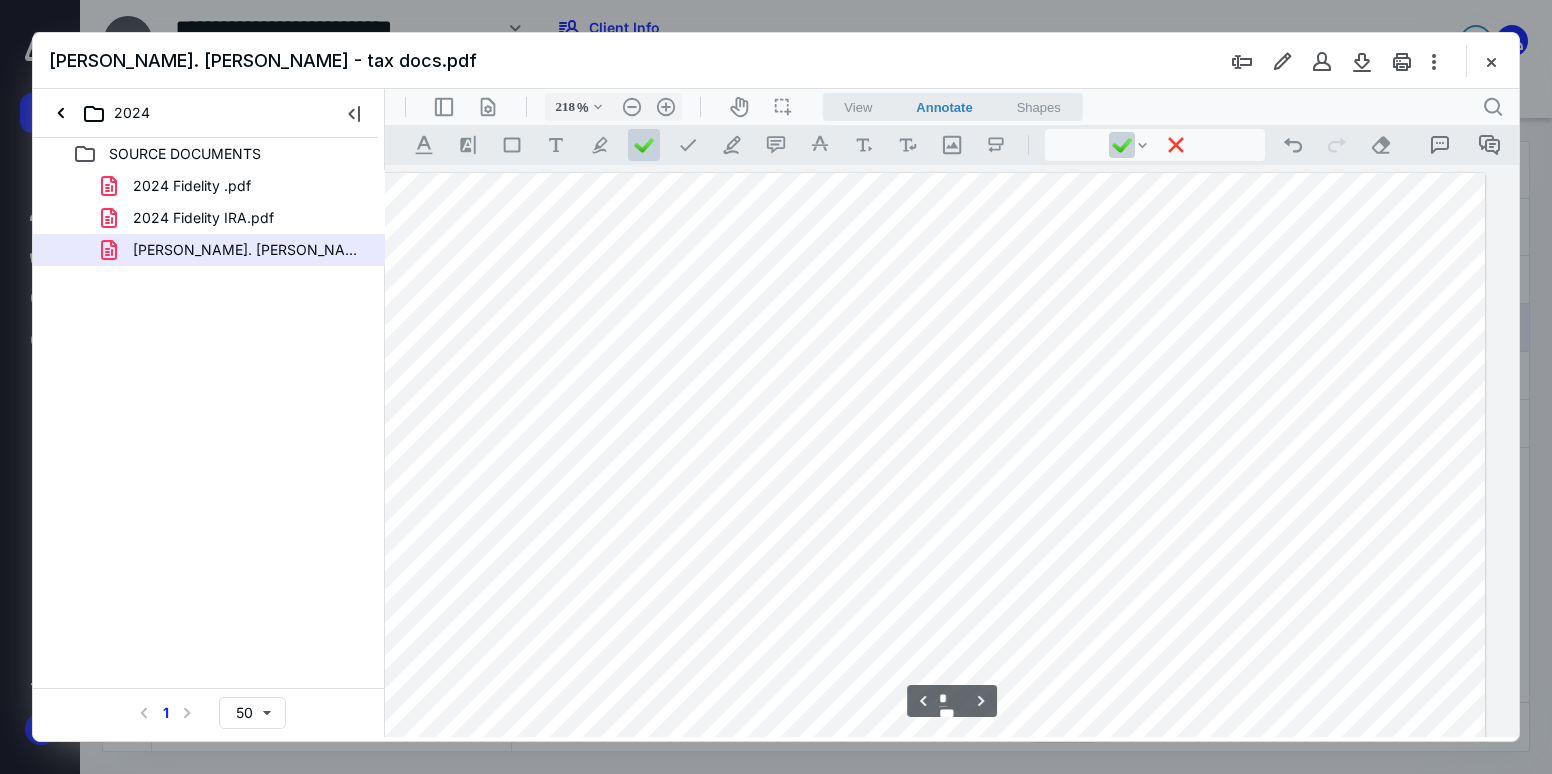 scroll, scrollTop: 8300, scrollLeft: 321, axis: both 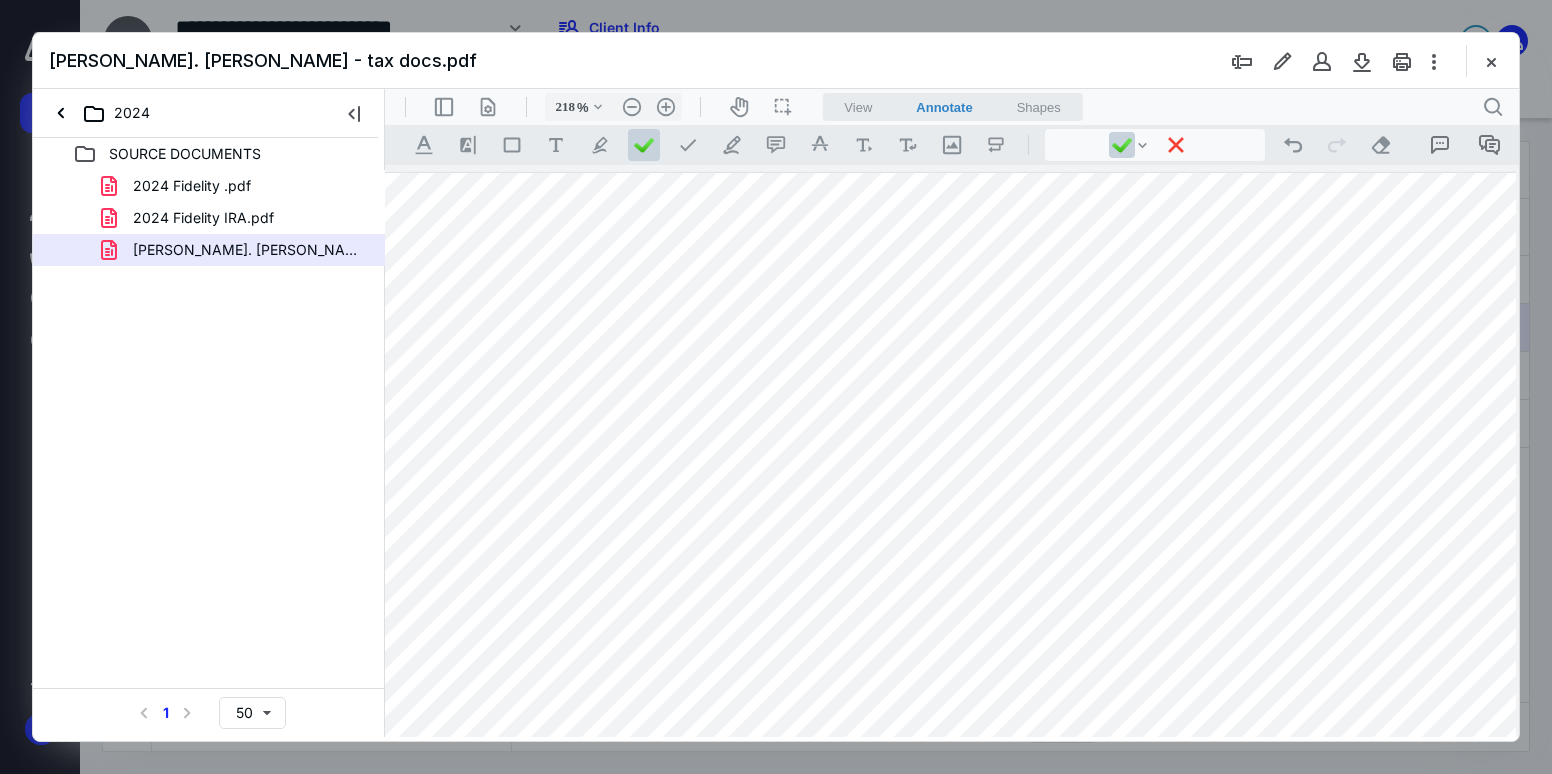 click at bounding box center [934, 1033] 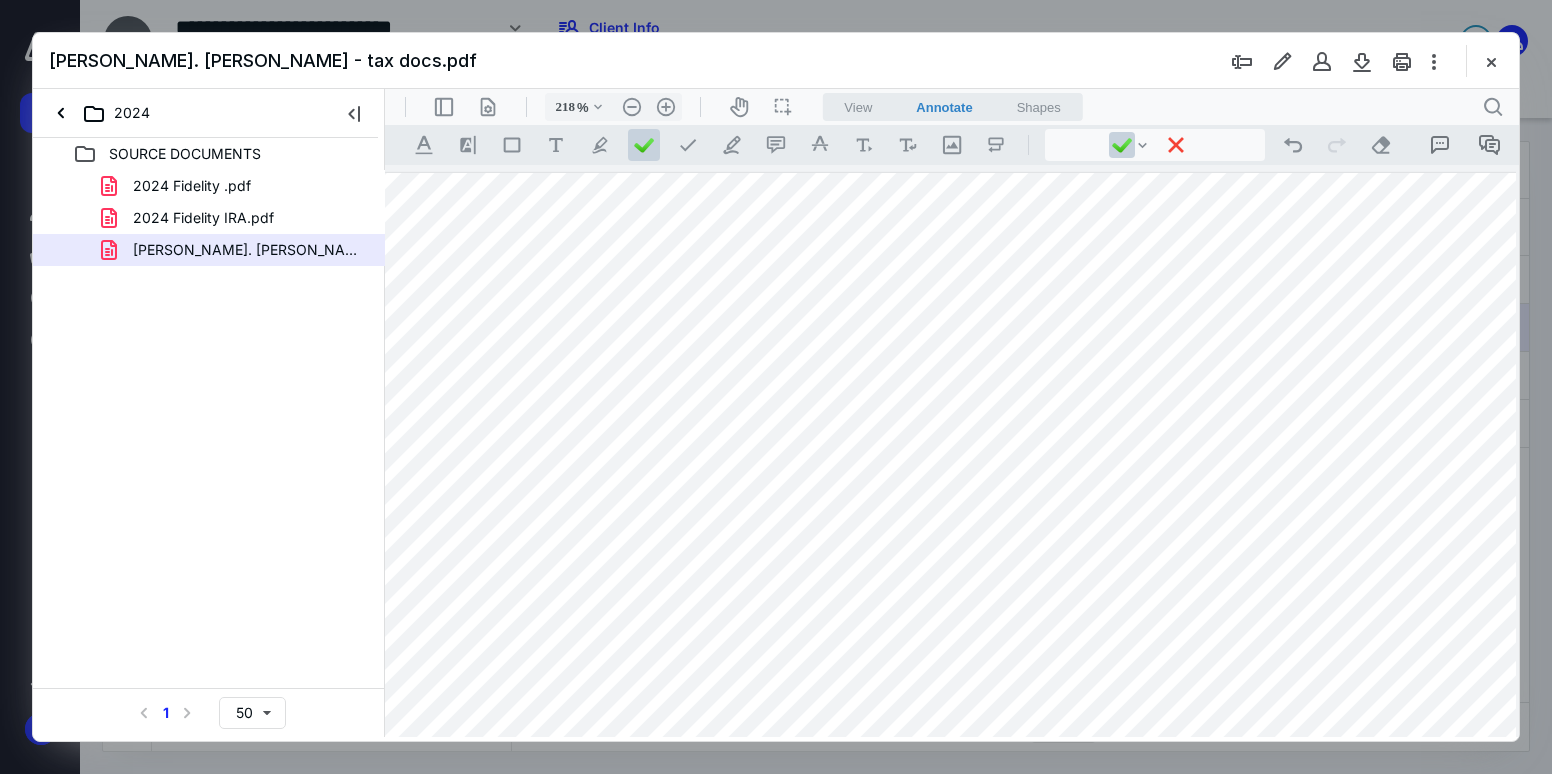 click at bounding box center [934, 1033] 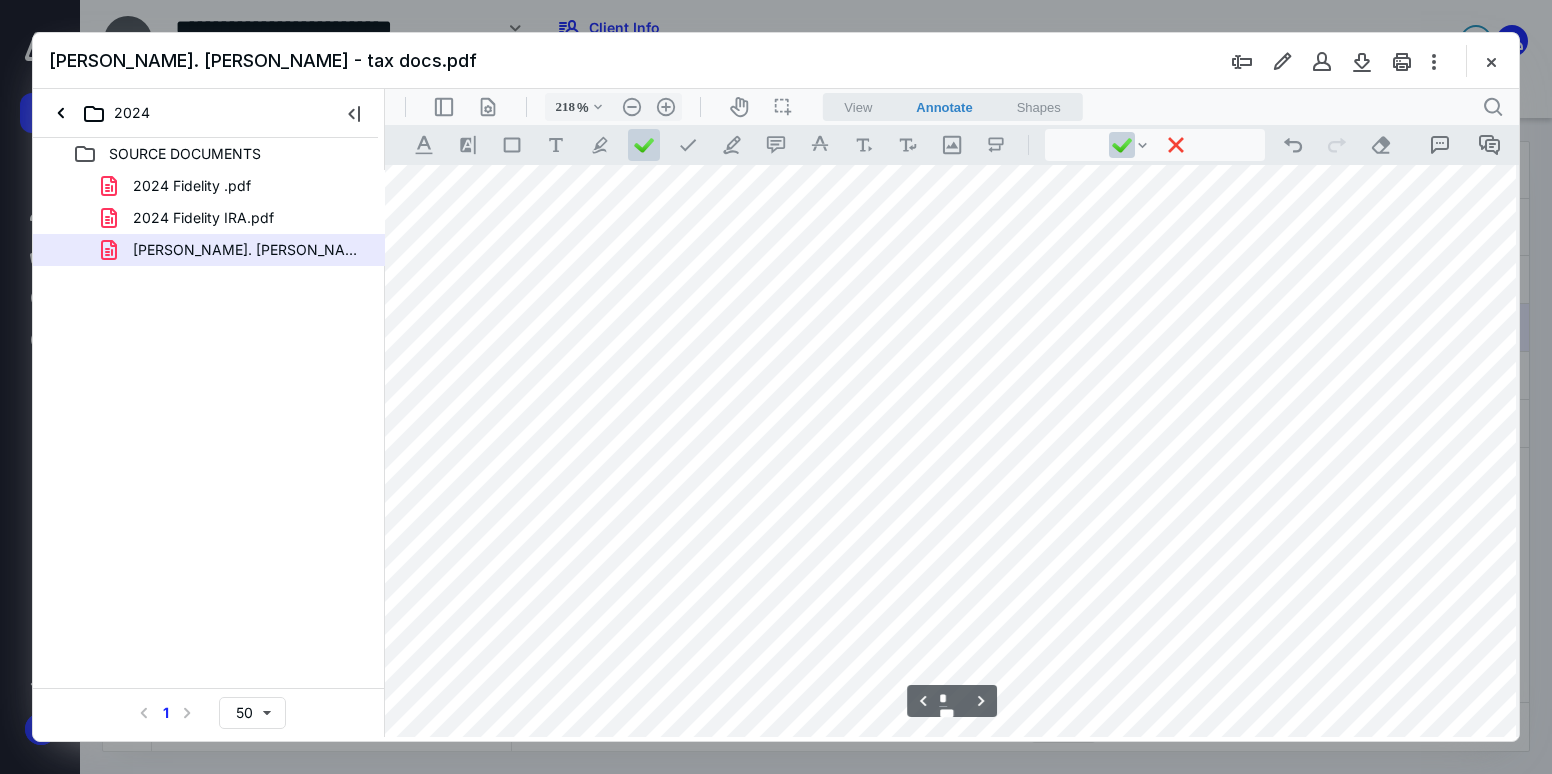 scroll, scrollTop: 8300, scrollLeft: 321, axis: both 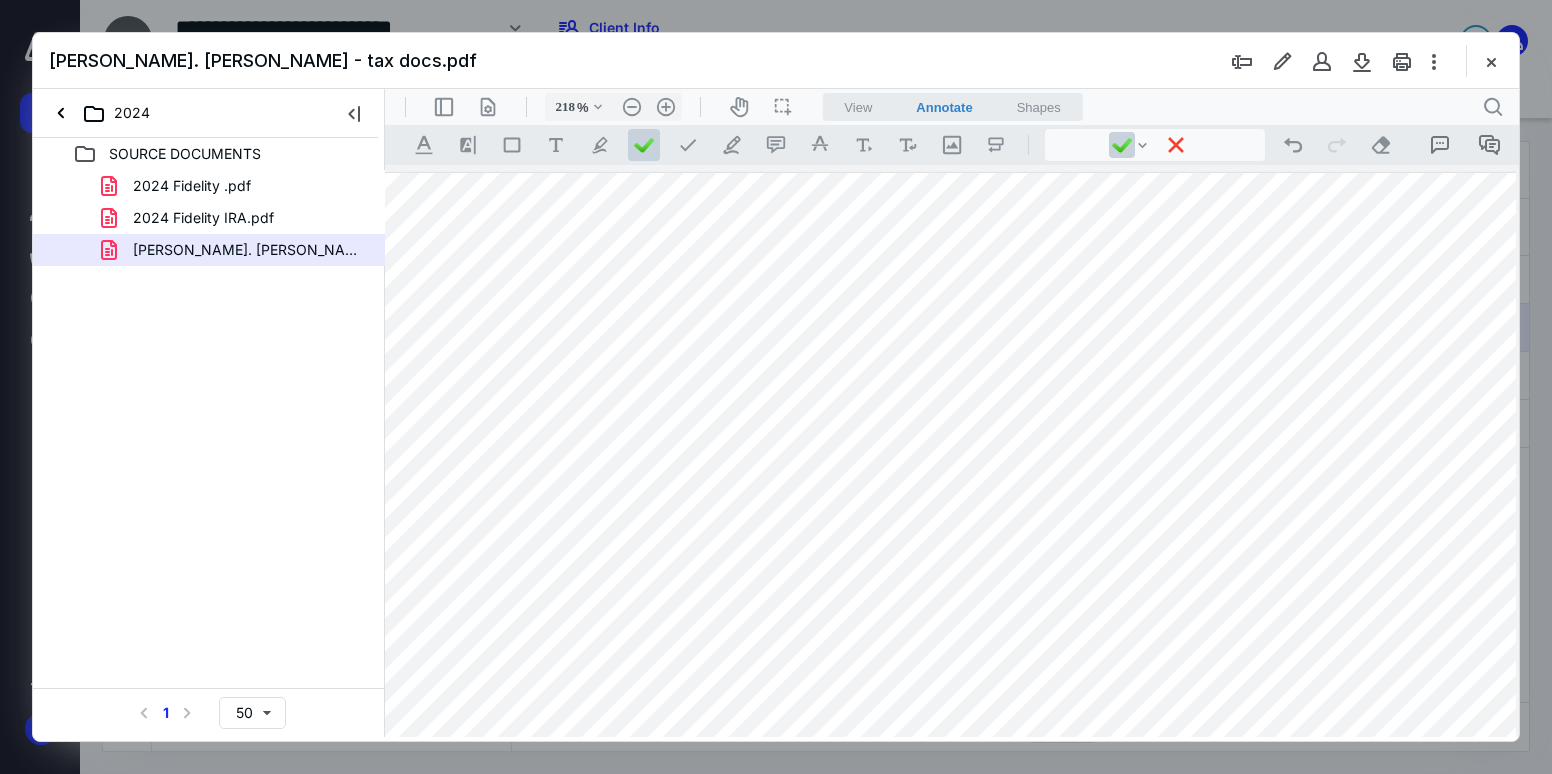 drag, startPoint x: 1149, startPoint y: 431, endPoint x: 1139, endPoint y: 442, distance: 14.866069 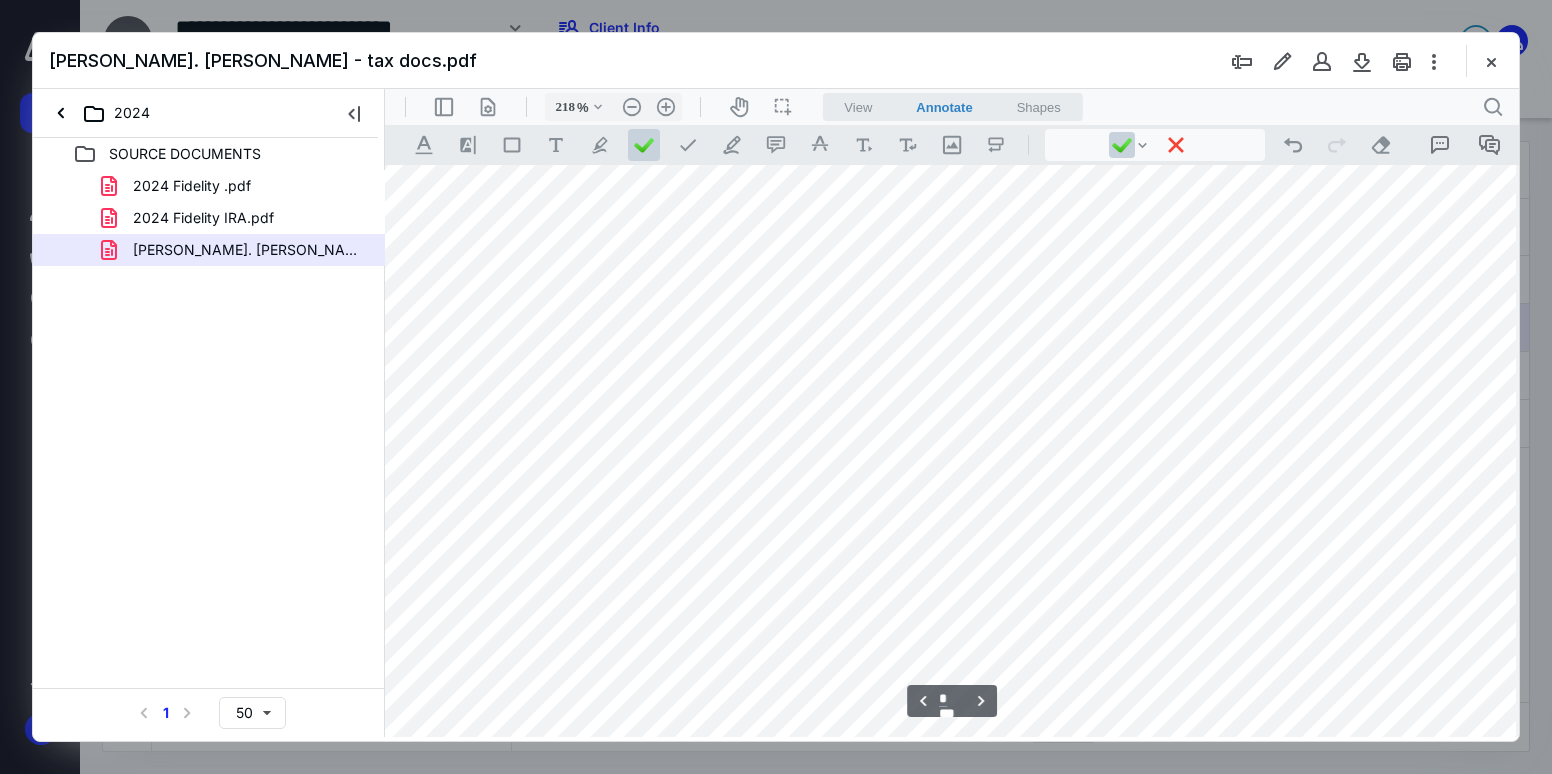scroll, scrollTop: 8400, scrollLeft: 321, axis: both 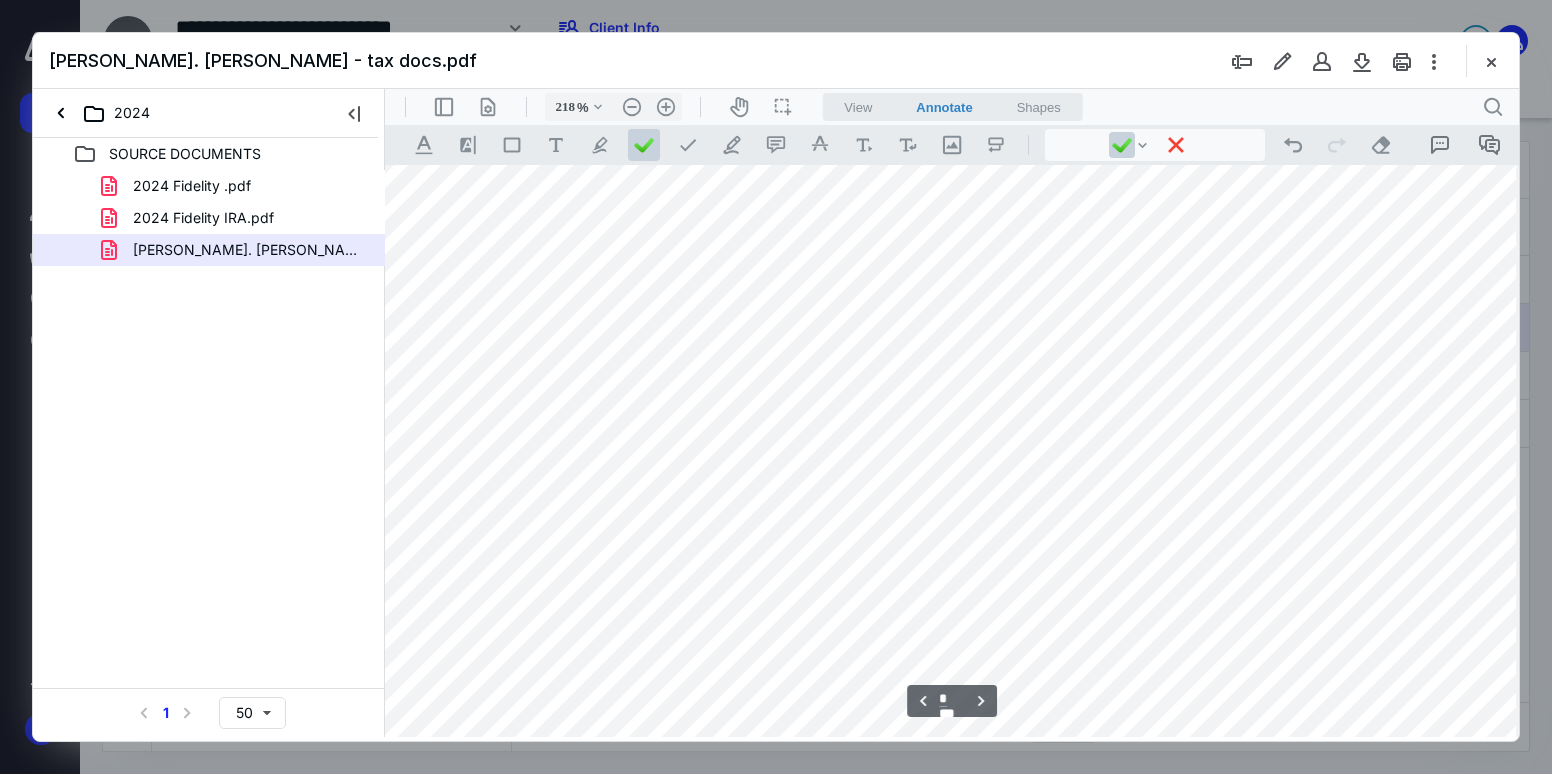 click at bounding box center (934, 933) 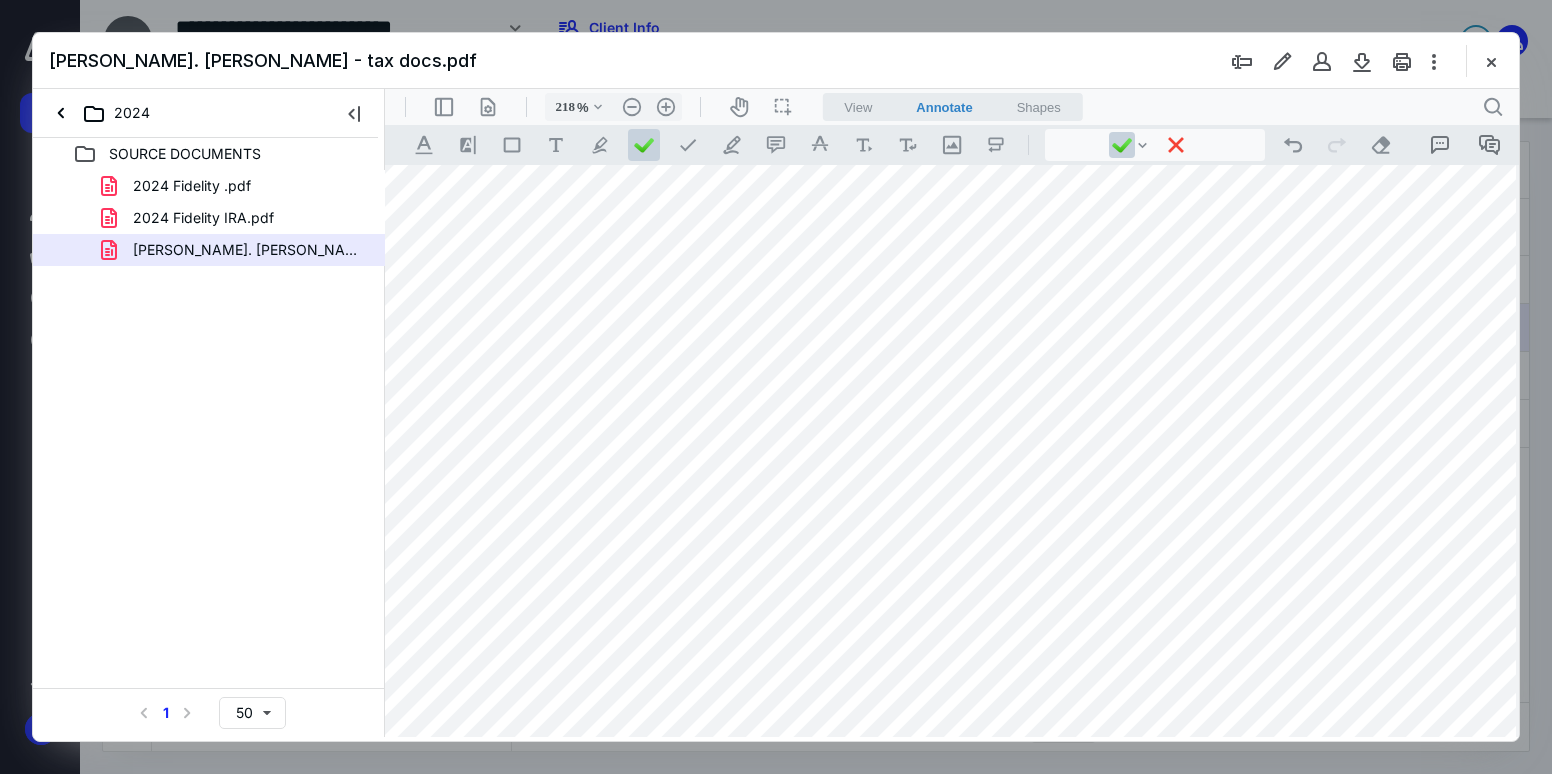 drag, startPoint x: 964, startPoint y: 565, endPoint x: 959, endPoint y: 576, distance: 12.083046 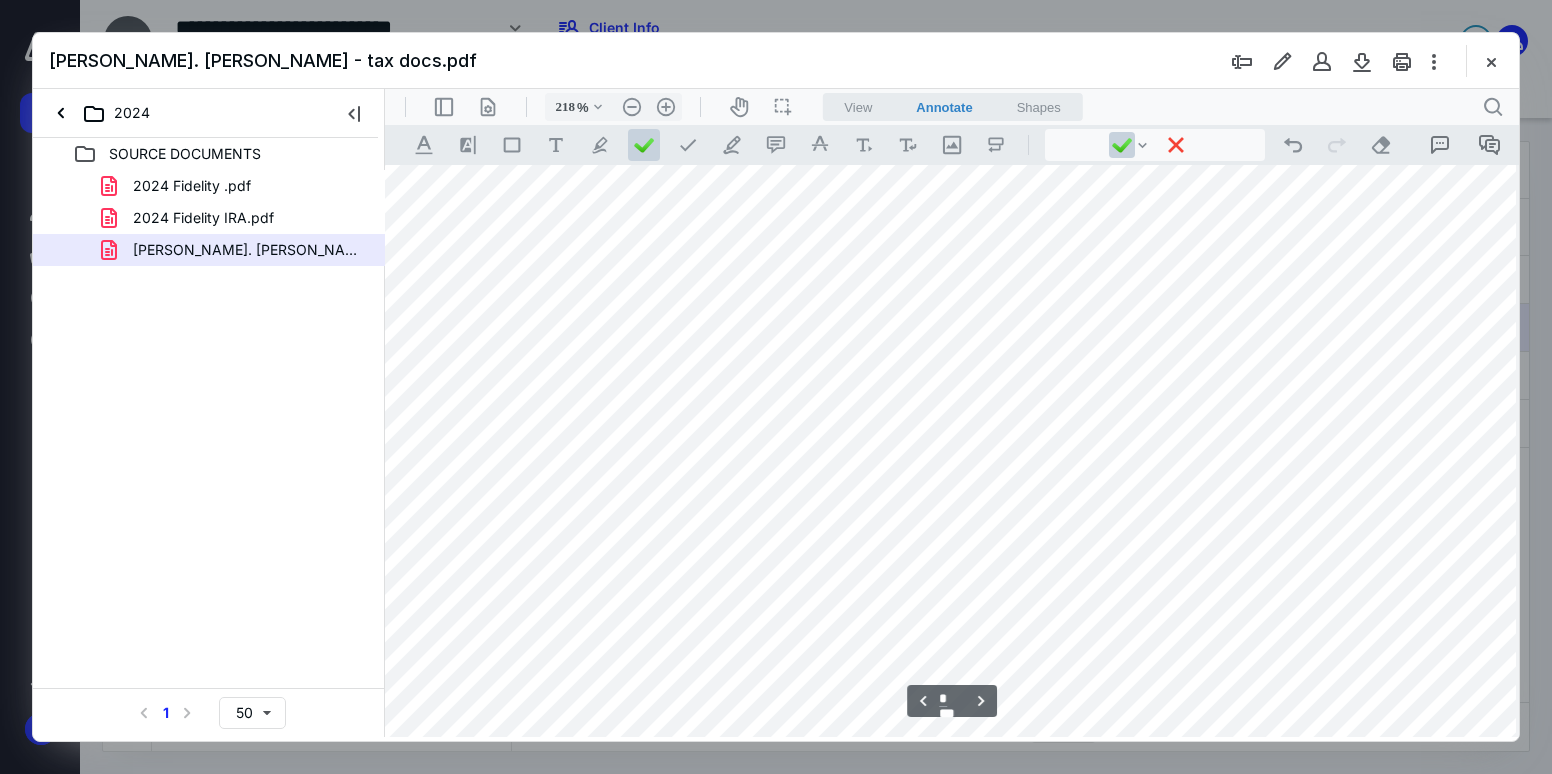 scroll, scrollTop: 7200, scrollLeft: 321, axis: both 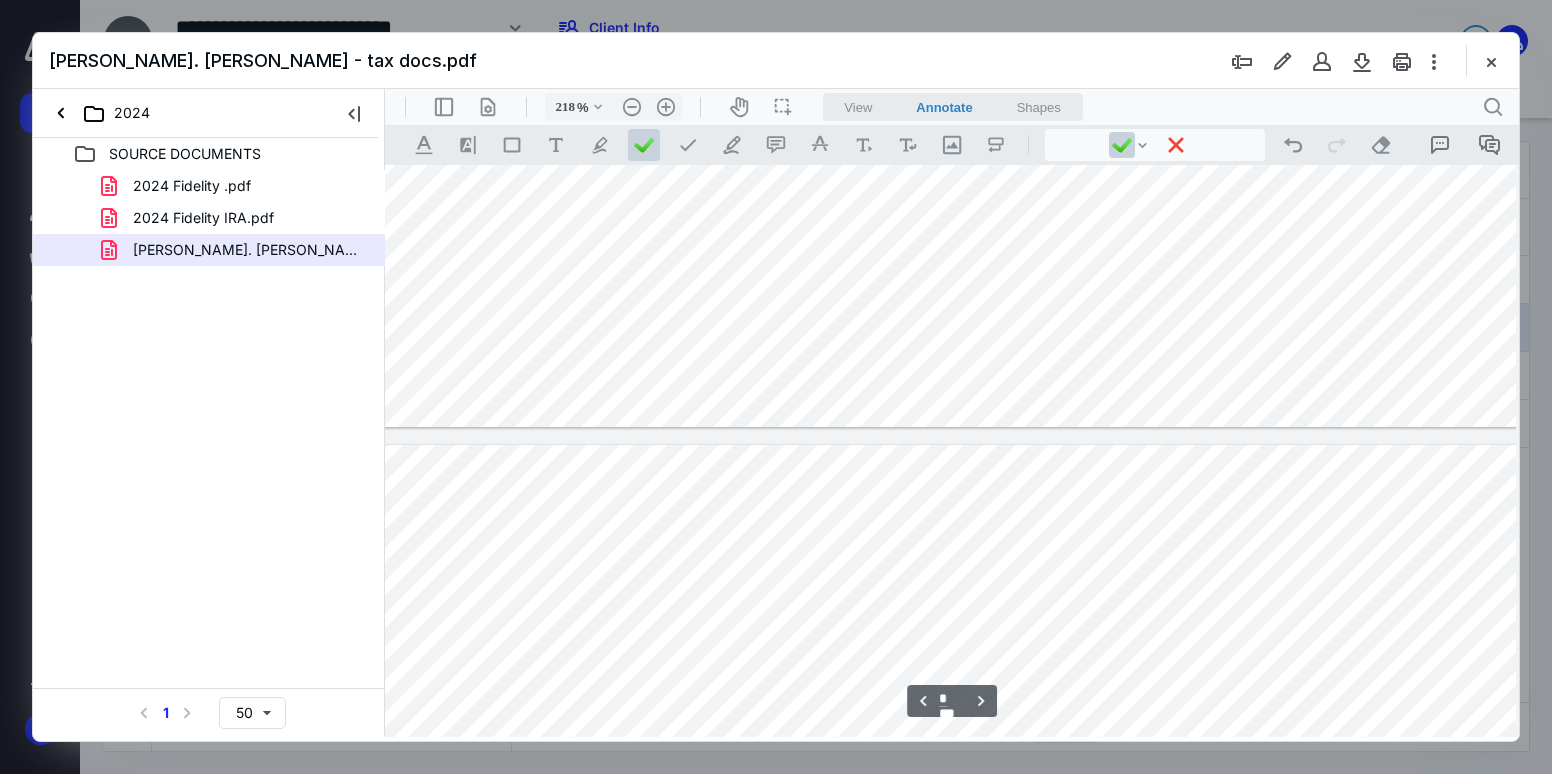 type on "*" 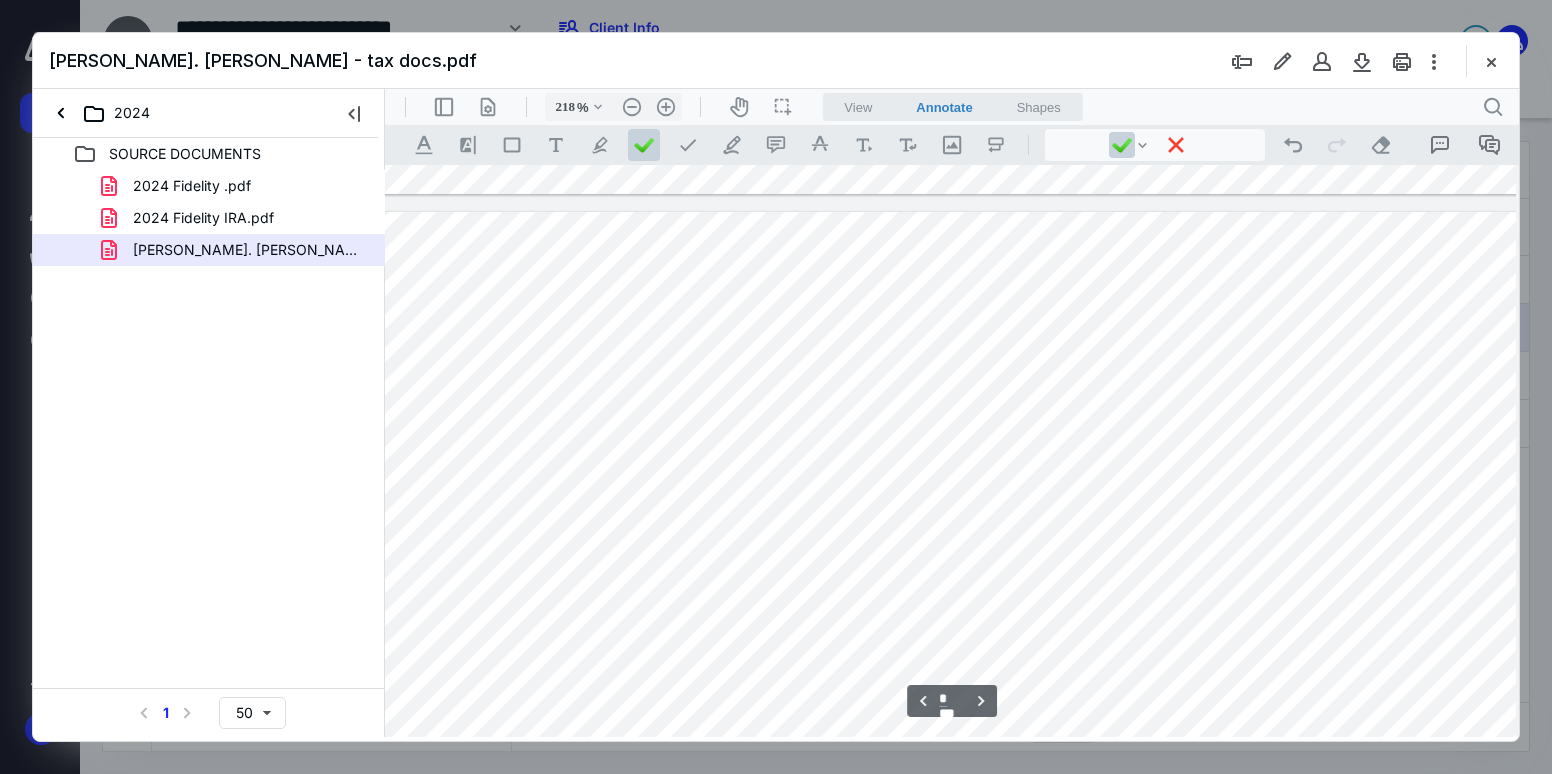 scroll, scrollTop: 10000, scrollLeft: 321, axis: both 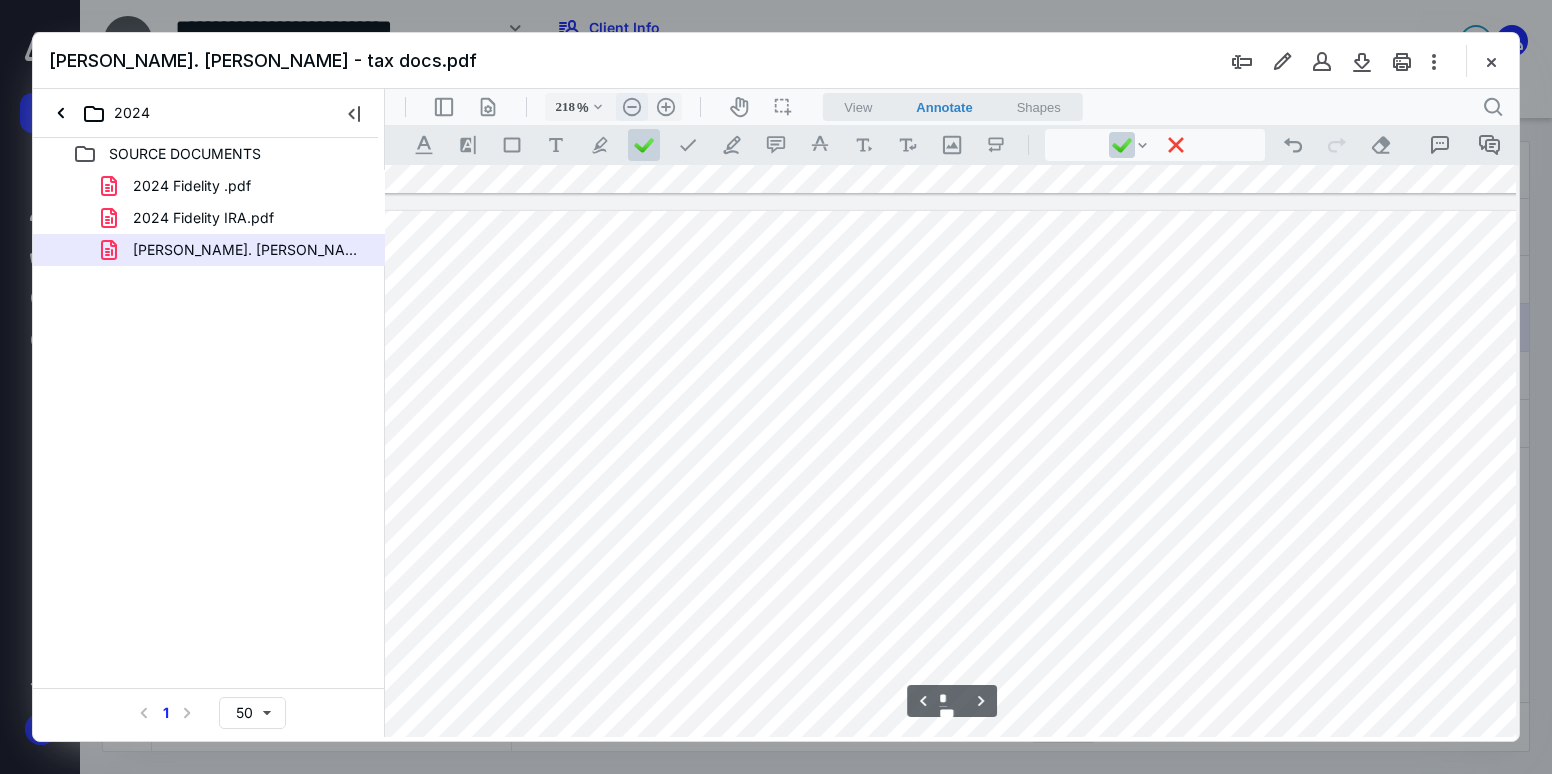 click on ".cls-1{fill:#abb0c4;} icon - header - zoom - out - line" at bounding box center (632, 107) 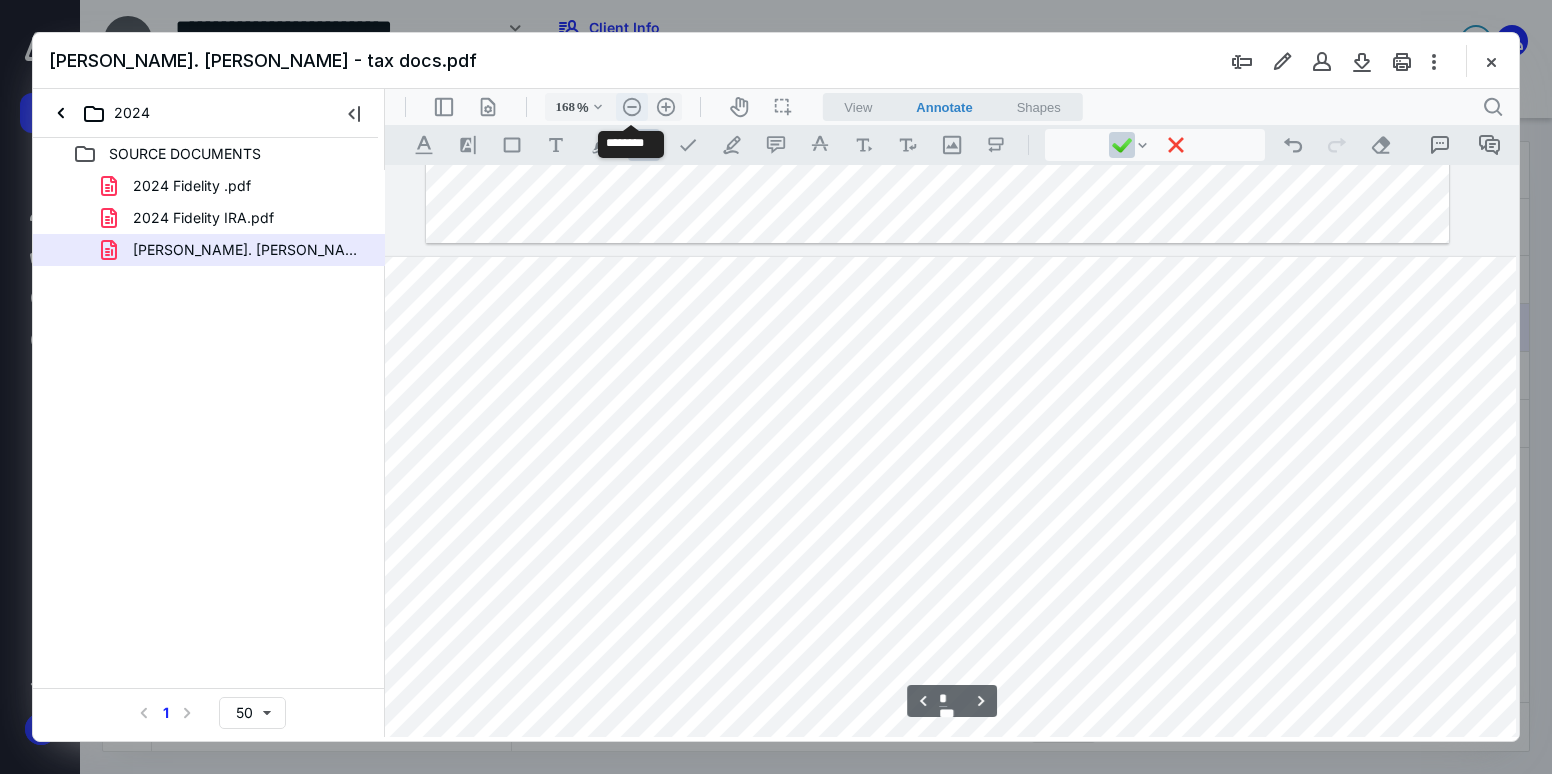 click on ".cls-1{fill:#abb0c4;} icon - header - zoom - out - line" at bounding box center [632, 107] 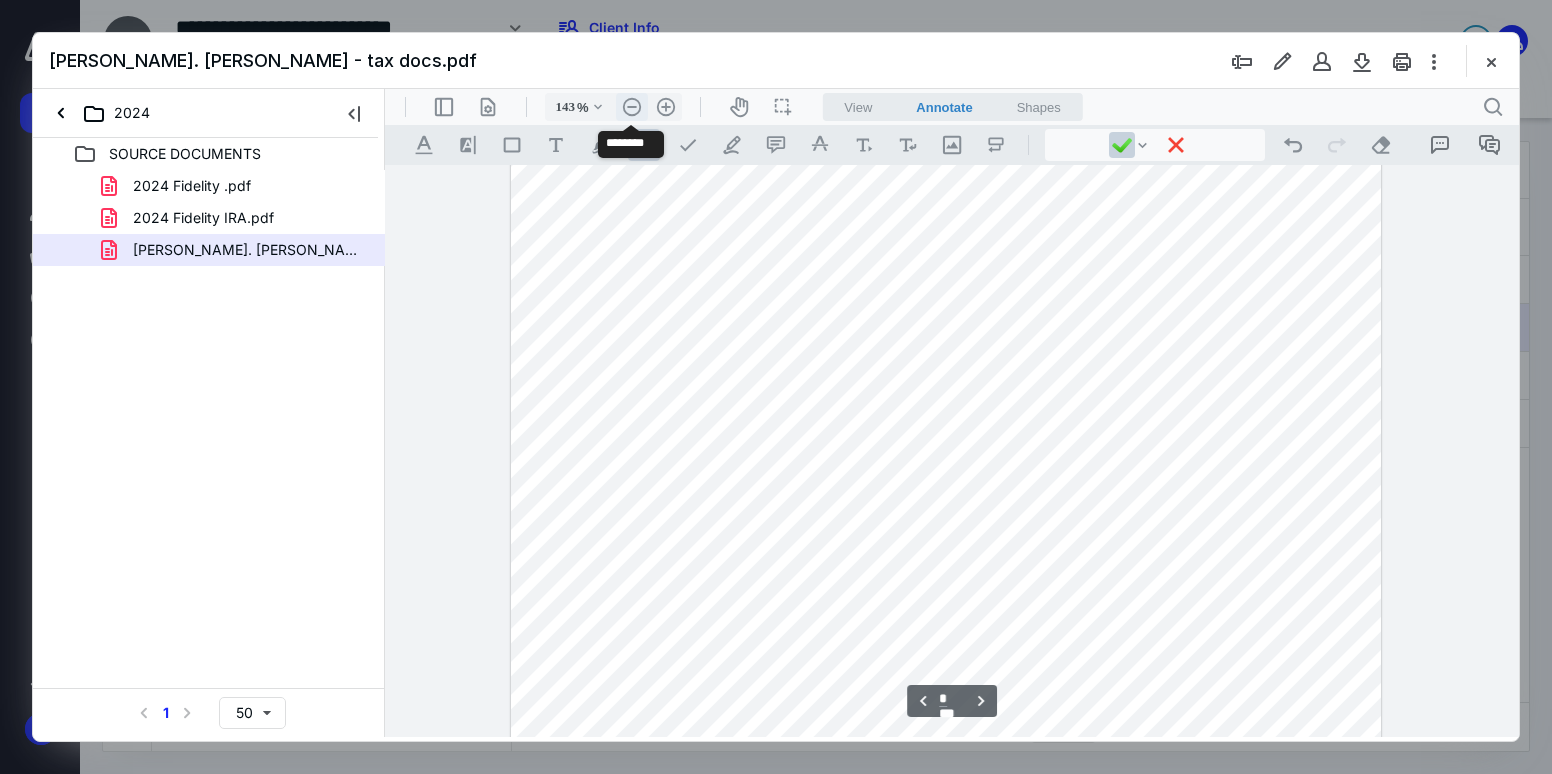 scroll, scrollTop: 6463, scrollLeft: 15, axis: both 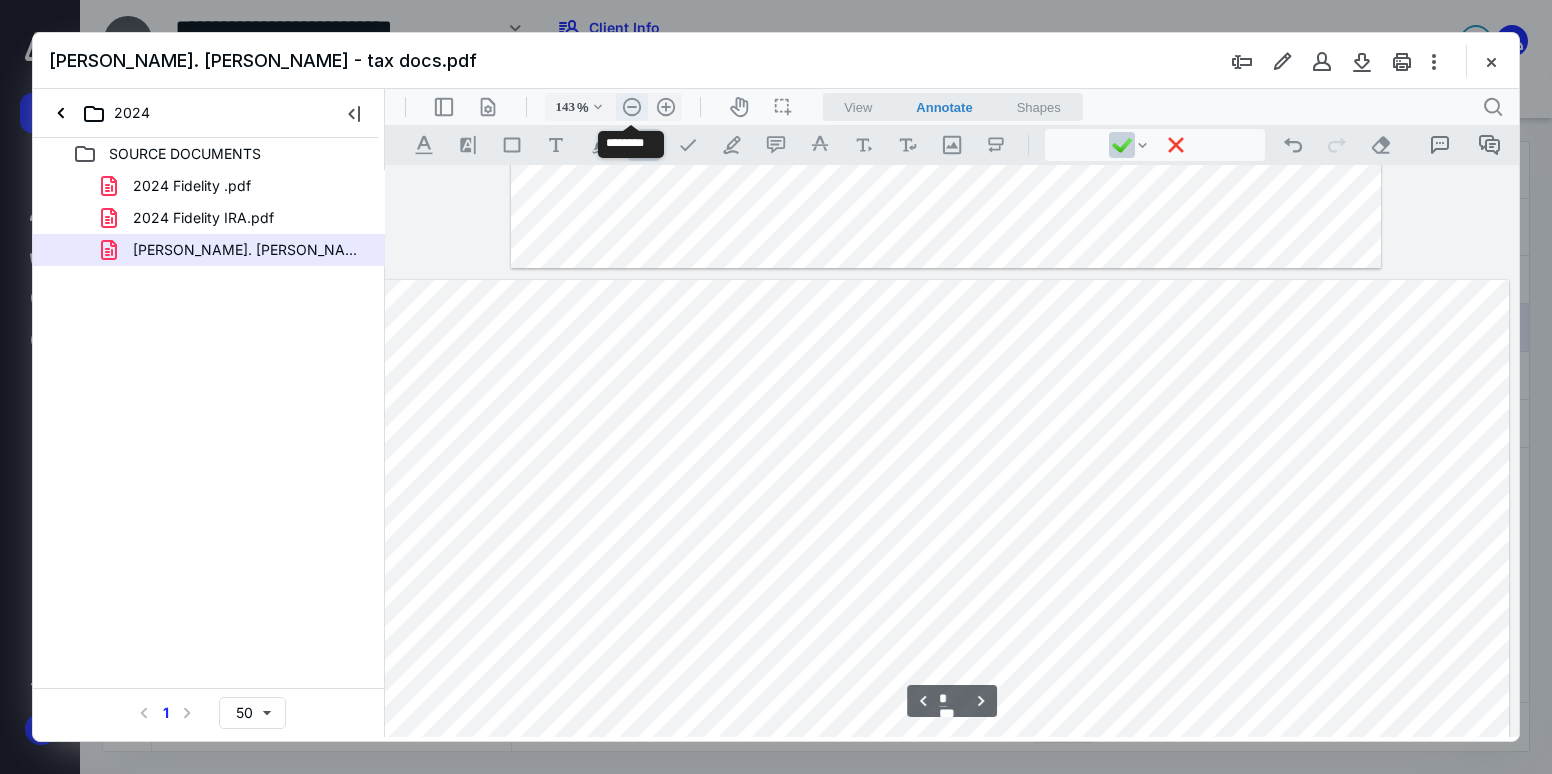 click on ".cls-1{fill:#abb0c4;} icon - header - zoom - out - line" at bounding box center [632, 107] 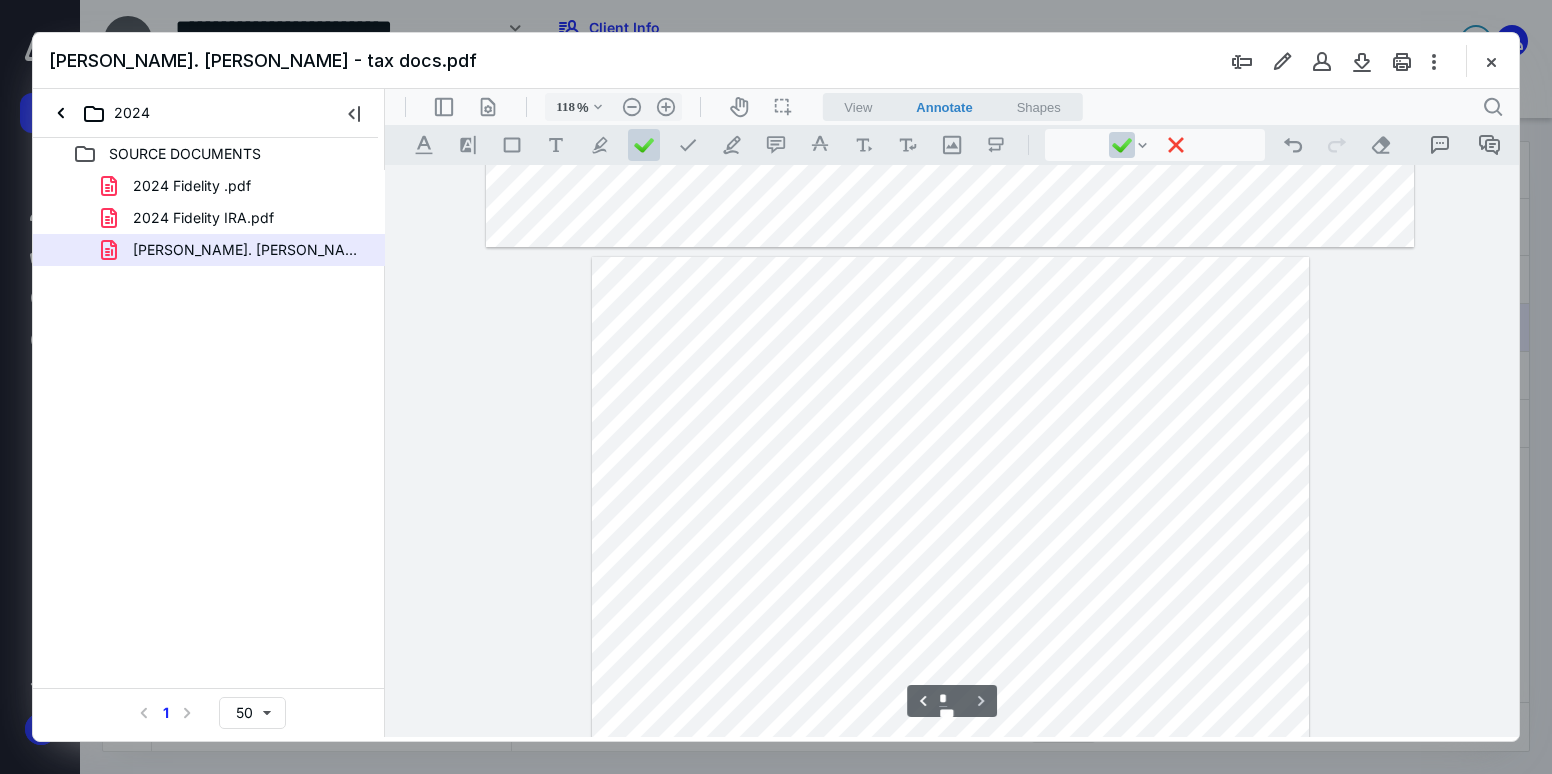 scroll, scrollTop: 6084, scrollLeft: 0, axis: vertical 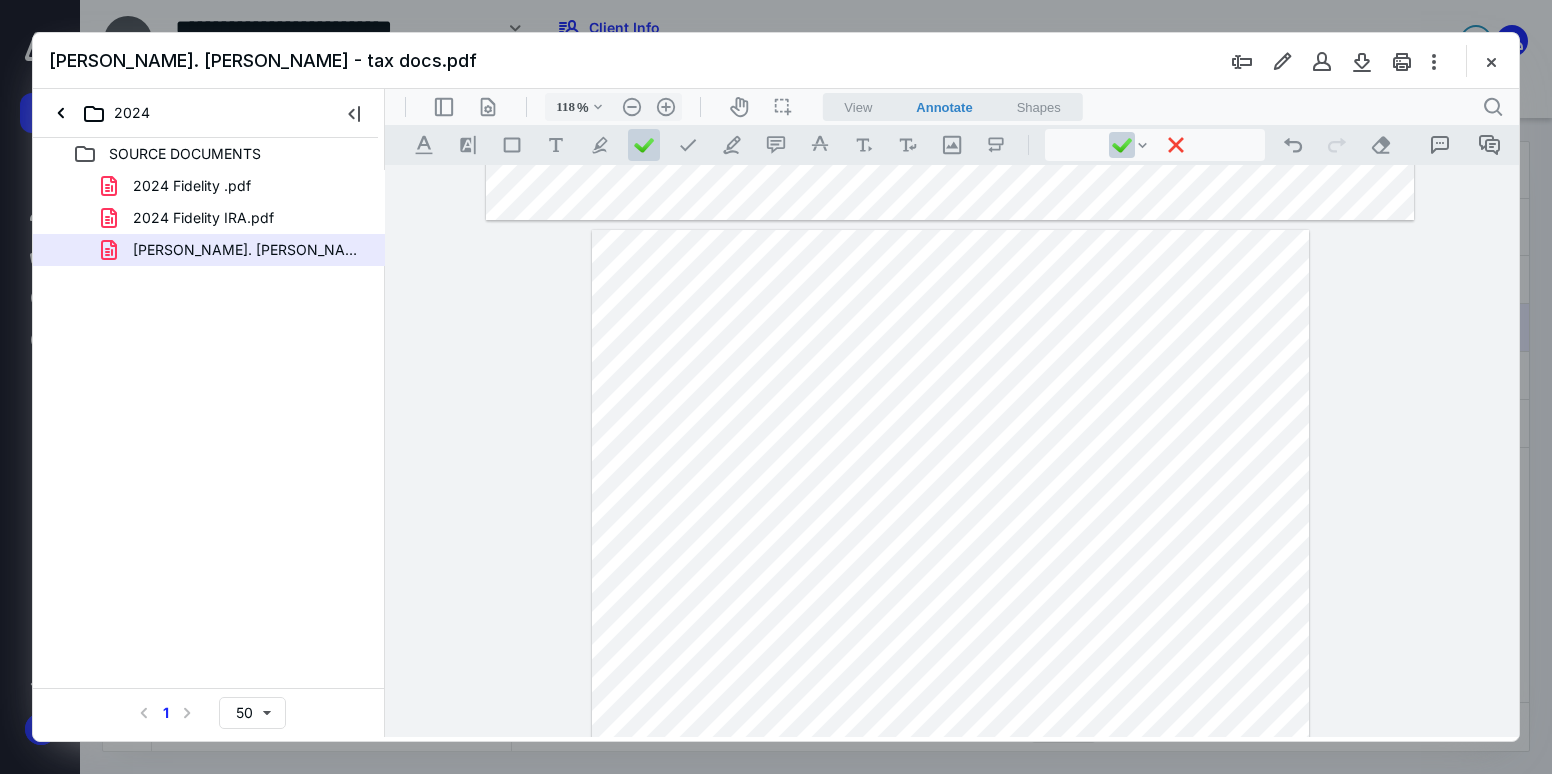 click at bounding box center [951, 694] 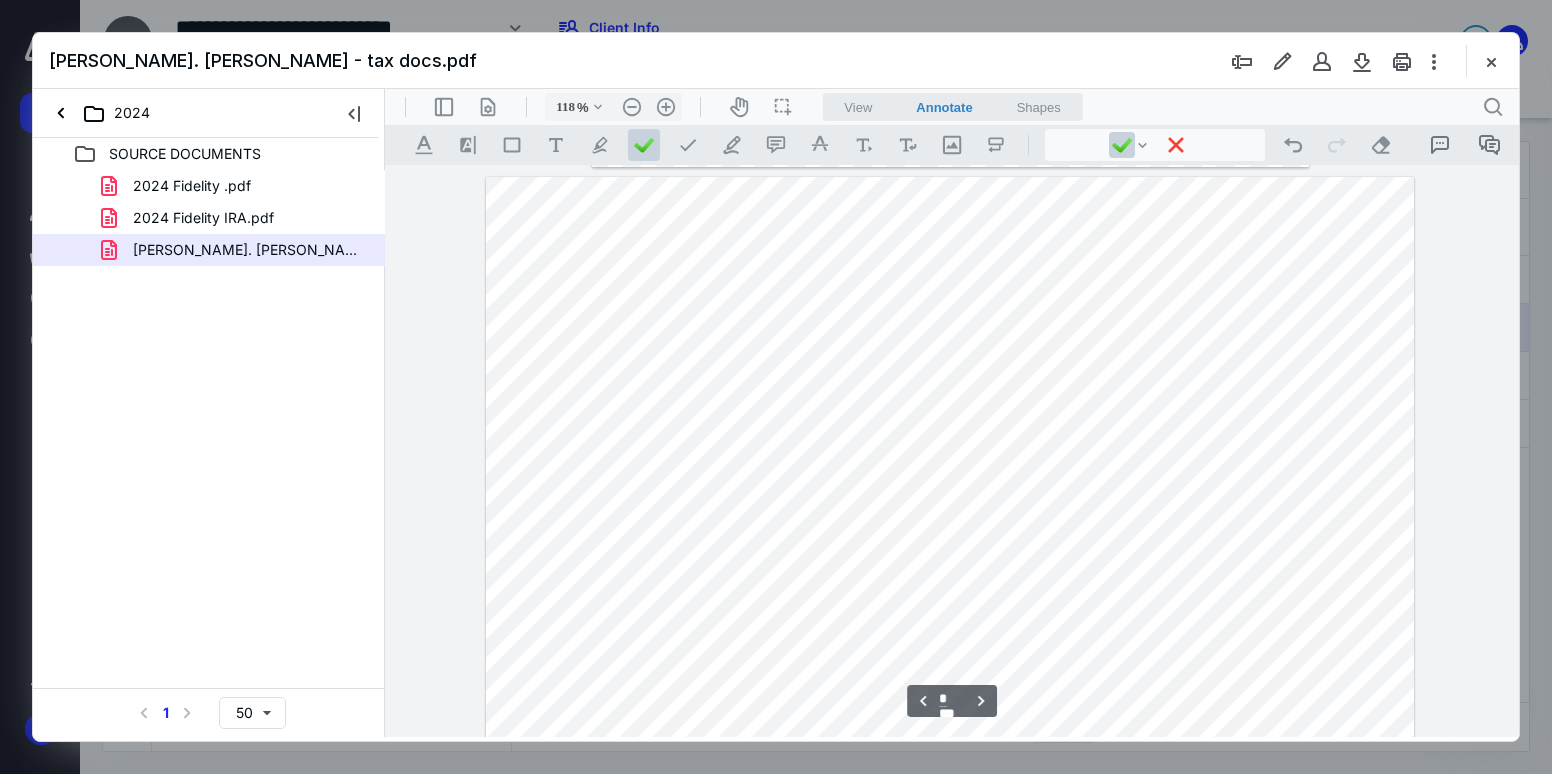 scroll, scrollTop: 5510, scrollLeft: 0, axis: vertical 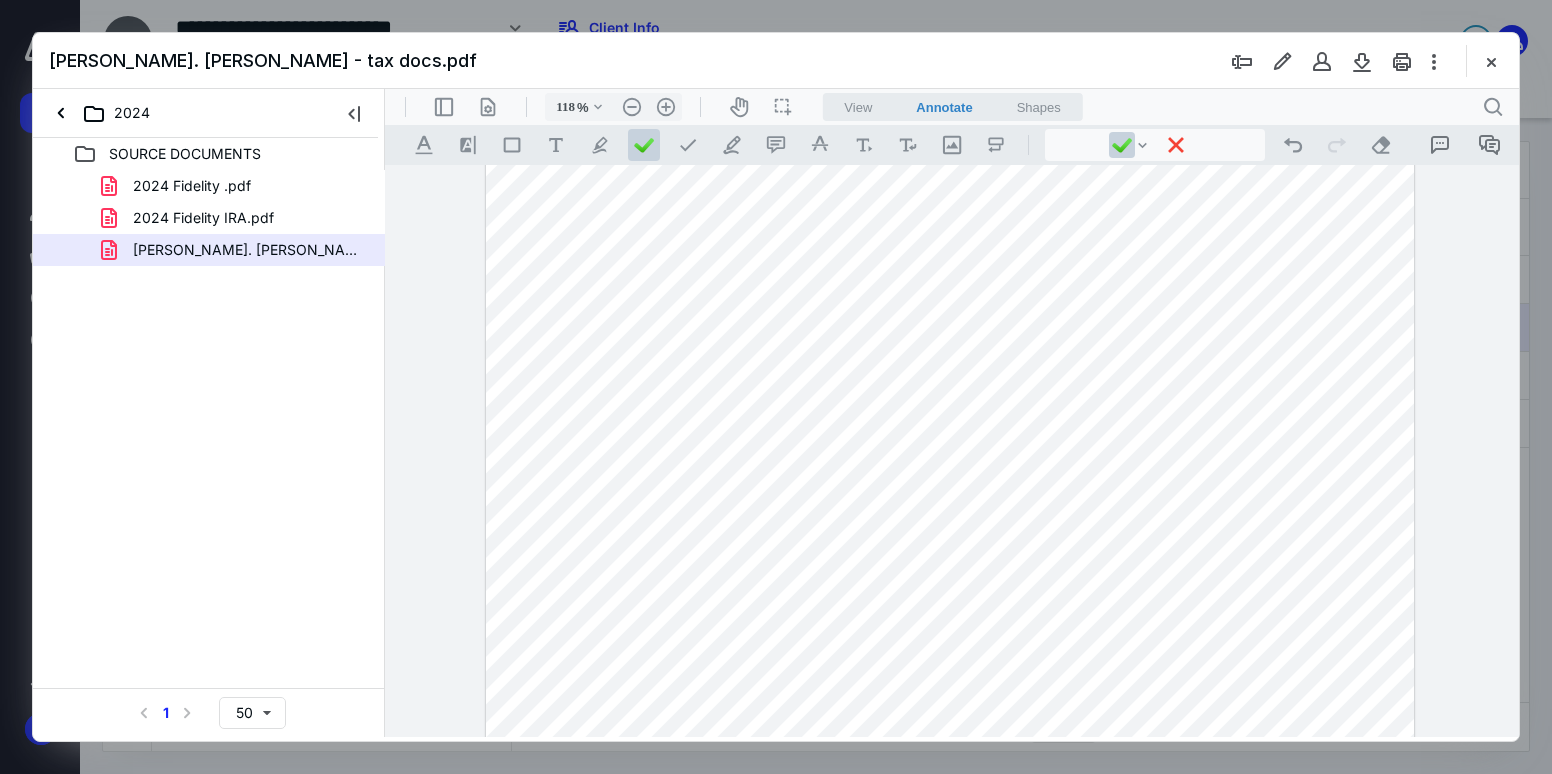 drag, startPoint x: 771, startPoint y: 500, endPoint x: 776, endPoint y: 526, distance: 26.476404 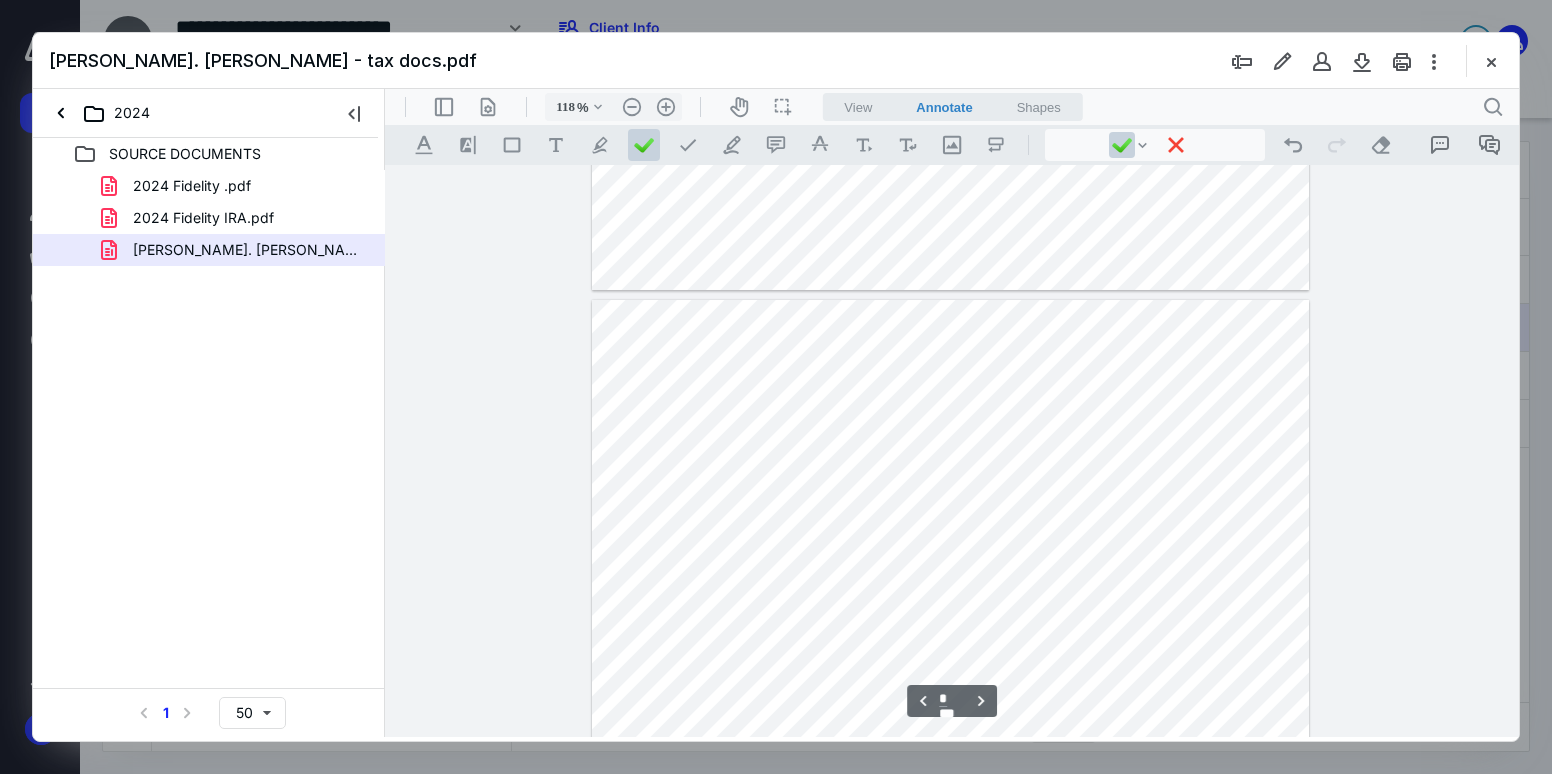 scroll, scrollTop: 3400, scrollLeft: 0, axis: vertical 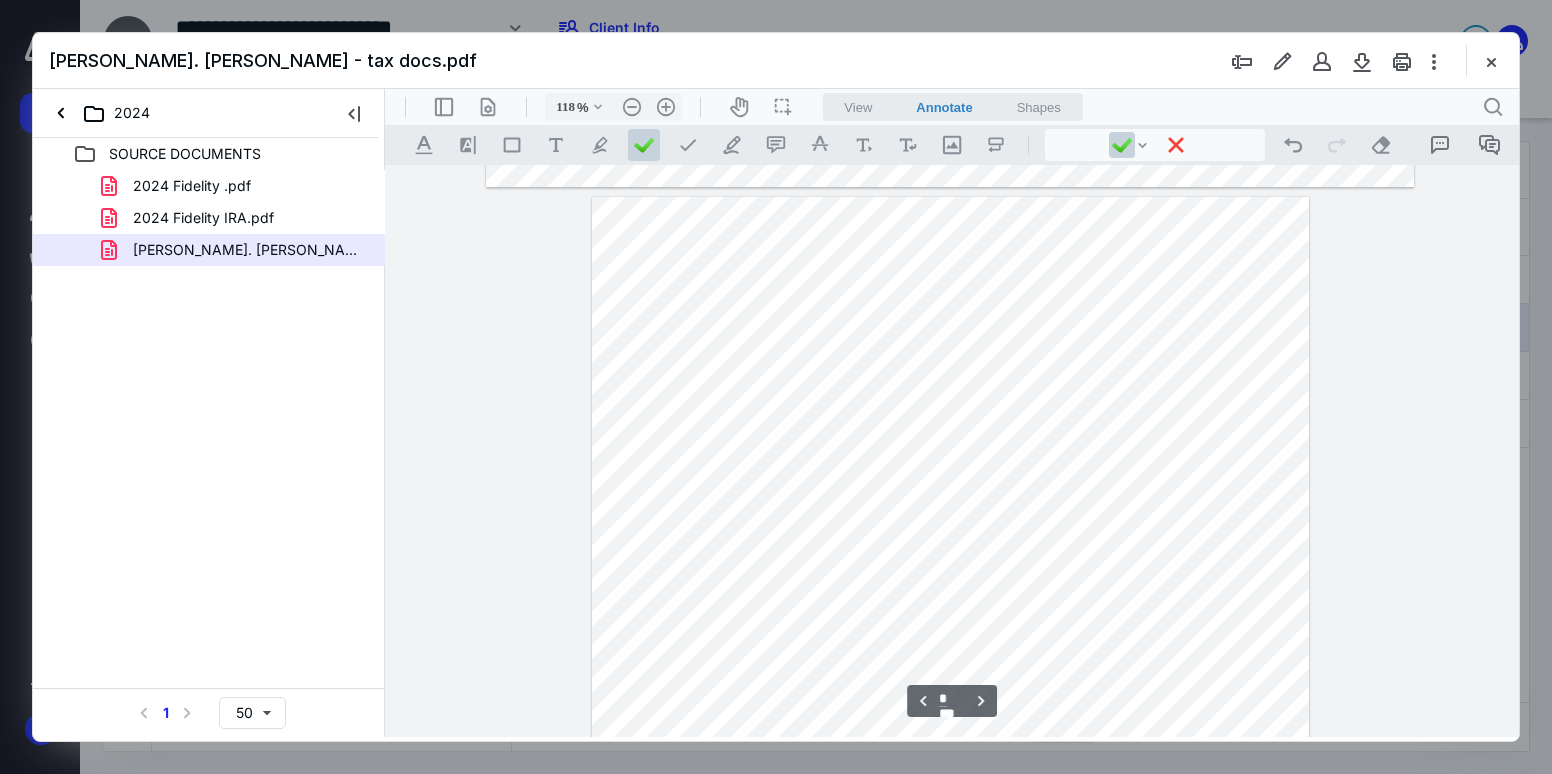 type on "*" 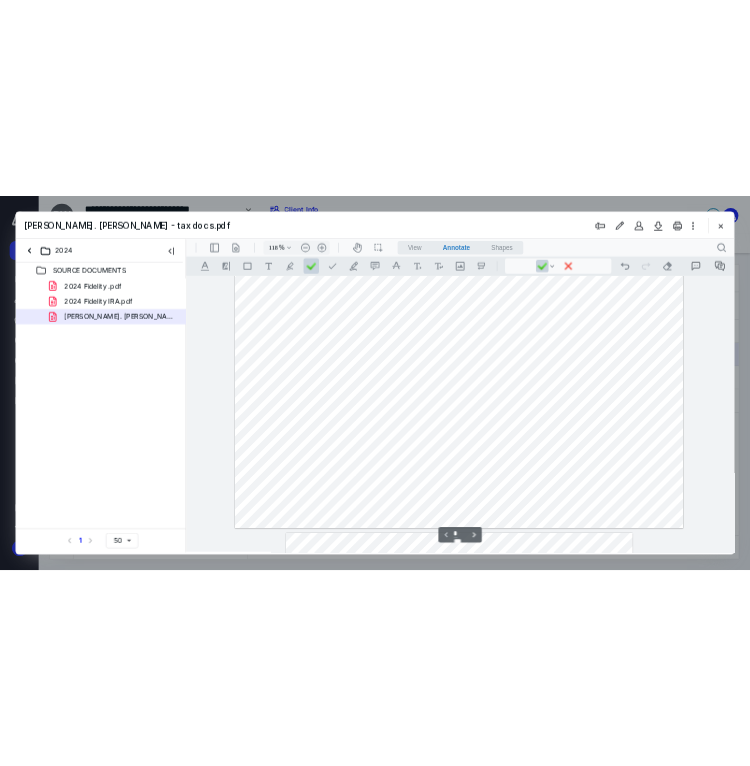 scroll, scrollTop: 0, scrollLeft: 0, axis: both 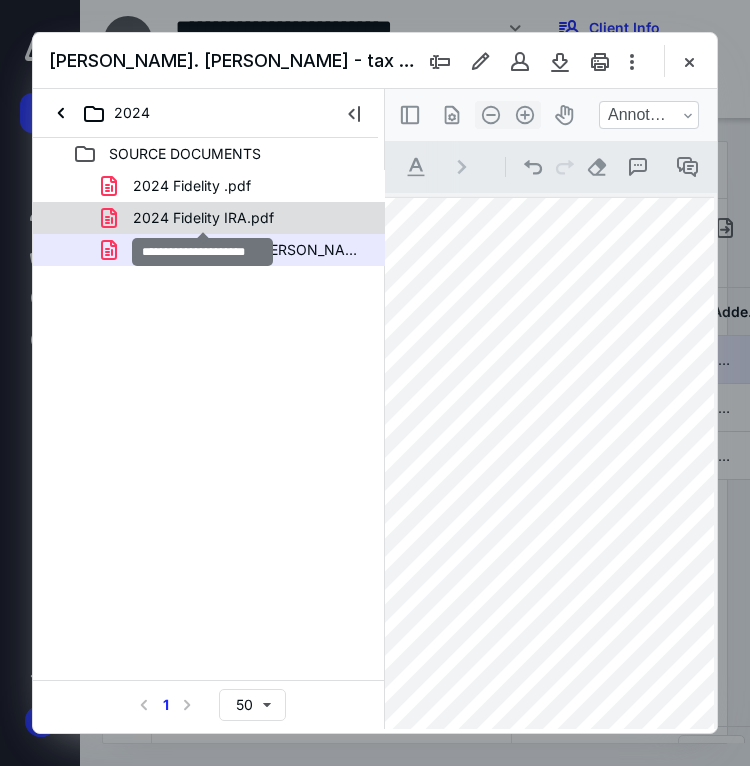 click on "2024 Fidelity IRA.pdf" at bounding box center (203, 218) 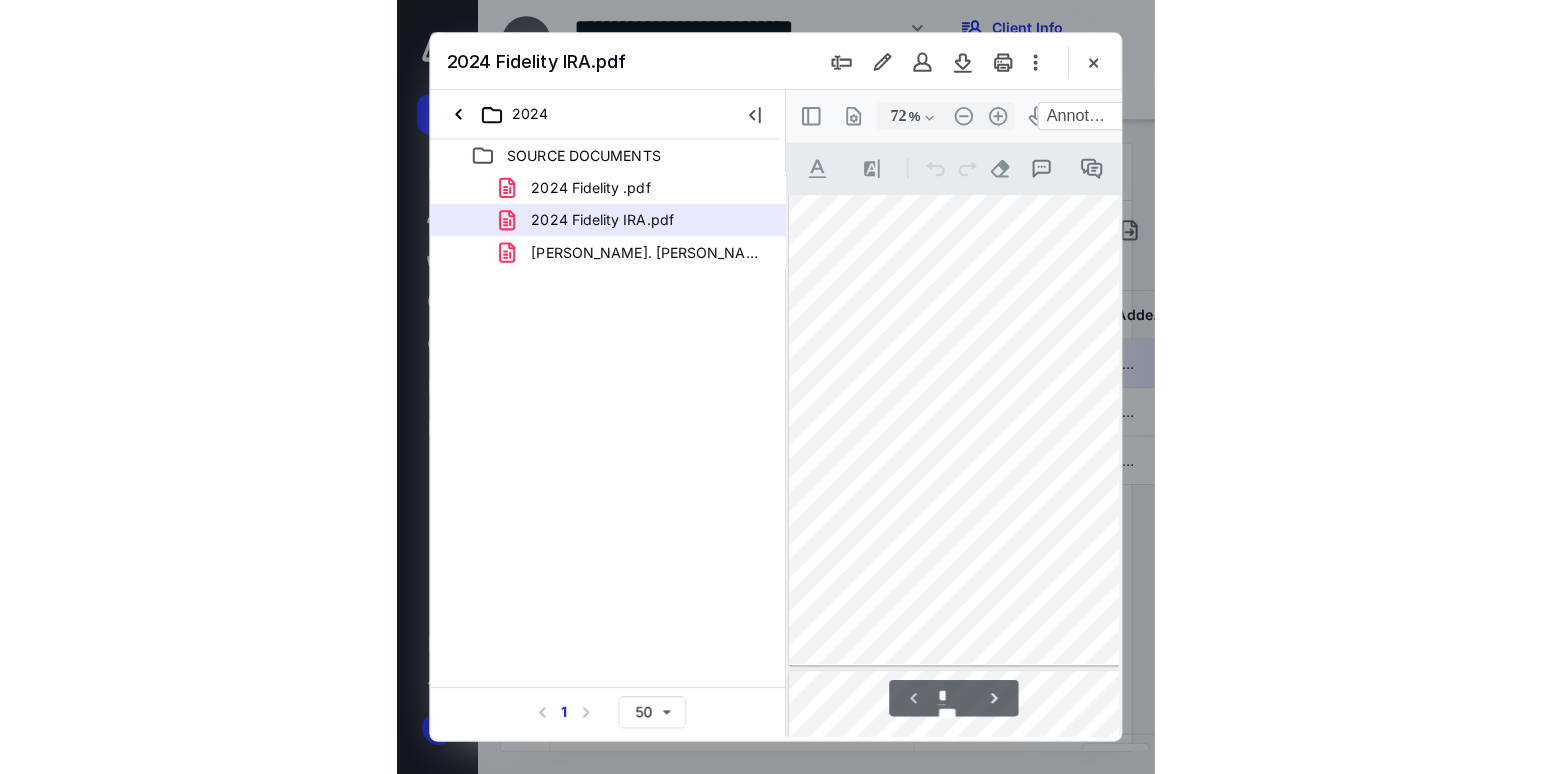 scroll, scrollTop: 77, scrollLeft: 0, axis: vertical 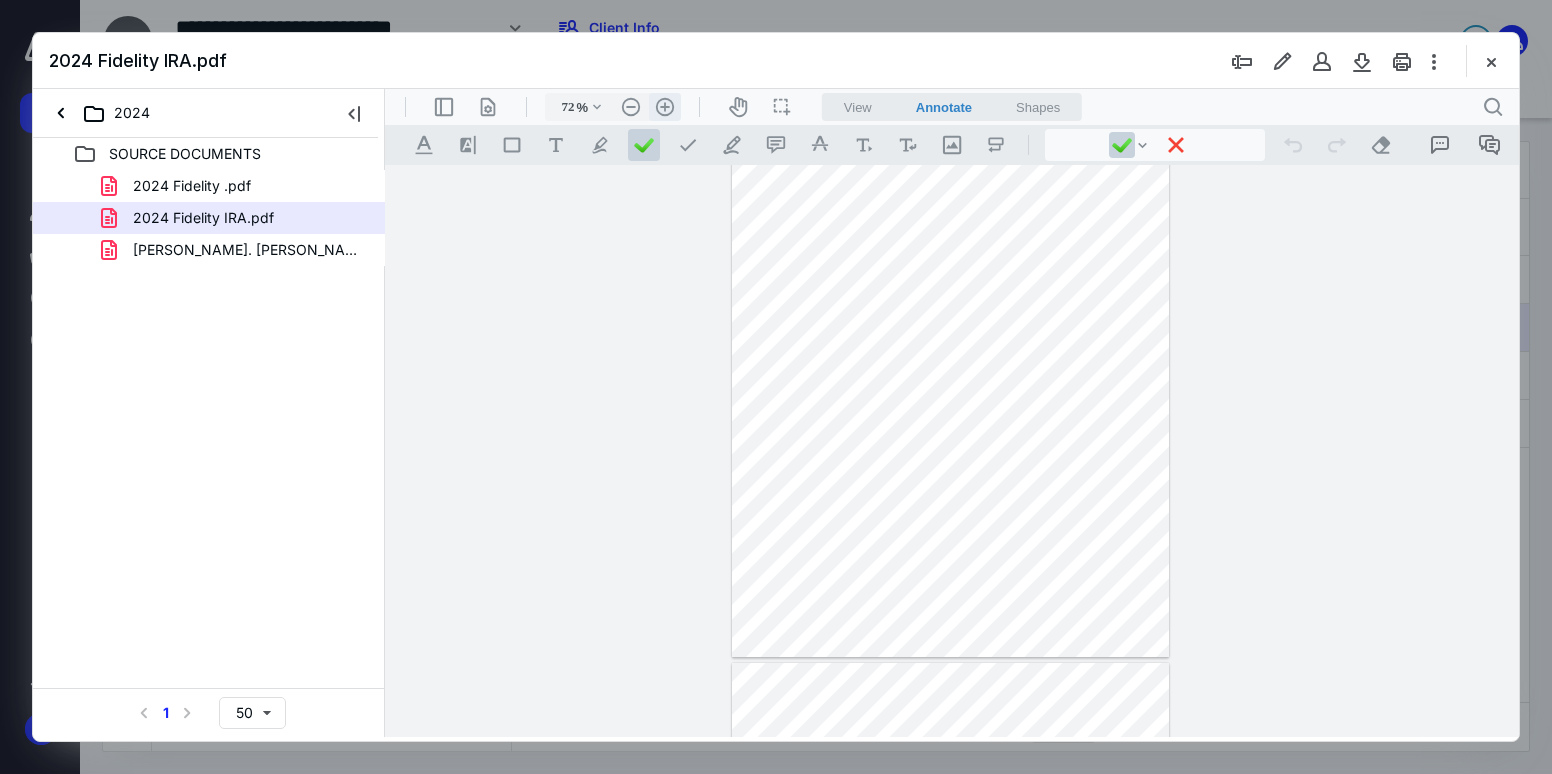 click on ".cls-1{fill:#abb0c4;} icon - header - zoom - in - line" at bounding box center [665, 107] 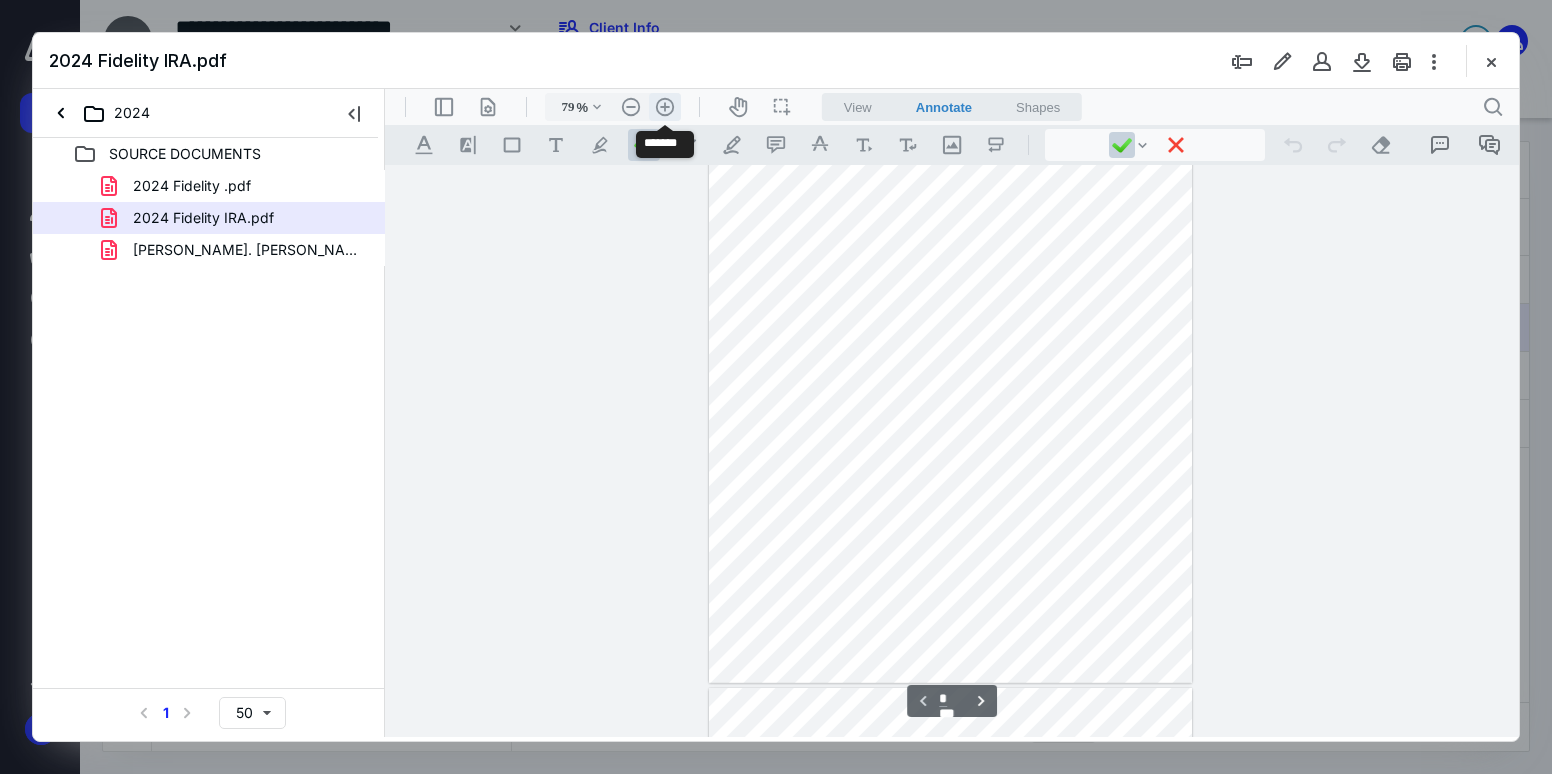 click on ".cls-1{fill:#abb0c4;} icon - header - zoom - in - line" at bounding box center (665, 107) 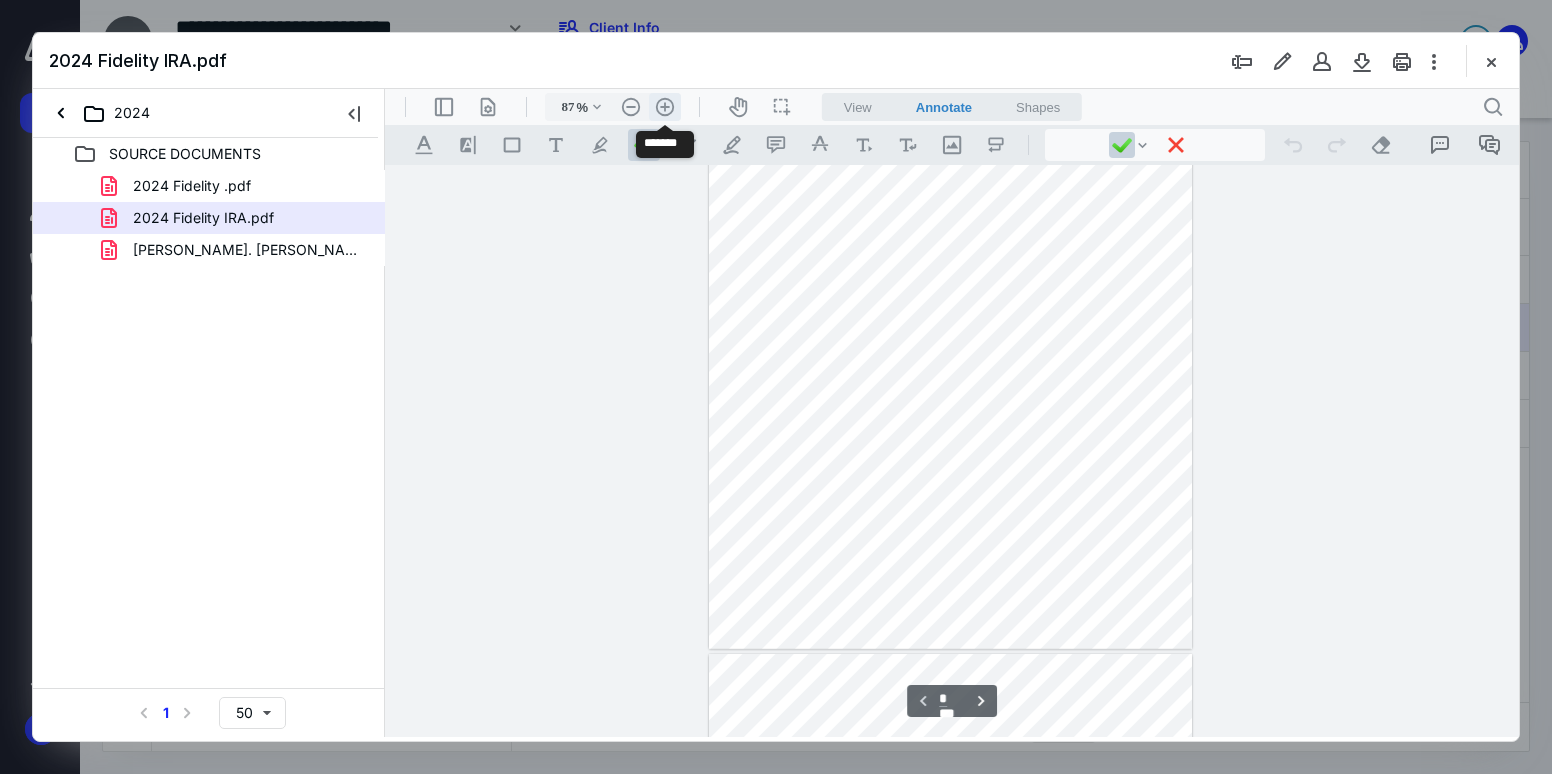 click on ".cls-1{fill:#abb0c4;} icon - header - zoom - in - line" at bounding box center [665, 107] 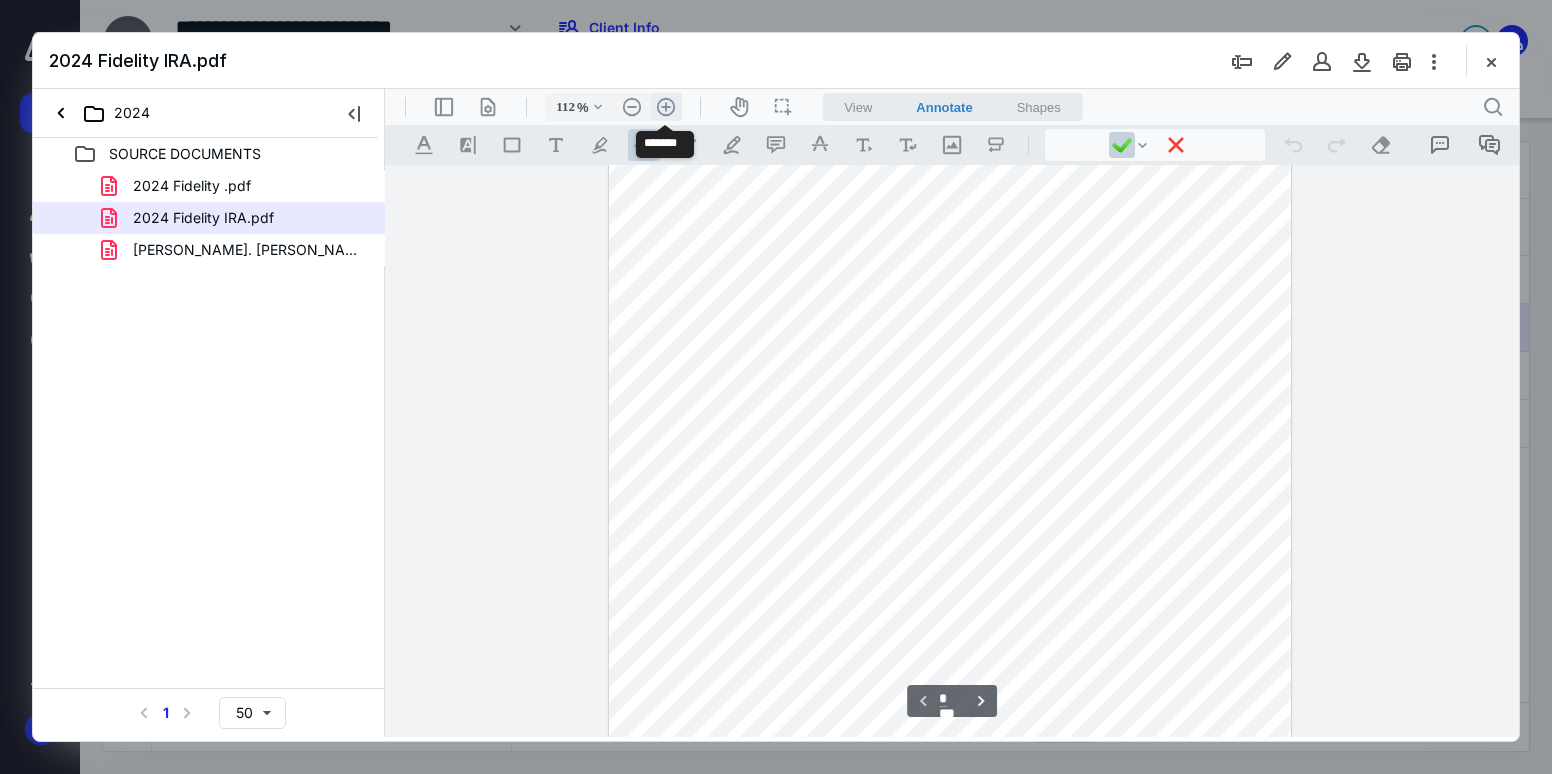 click on ".cls-1{fill:#abb0c4;} icon - header - zoom - in - line" at bounding box center [666, 107] 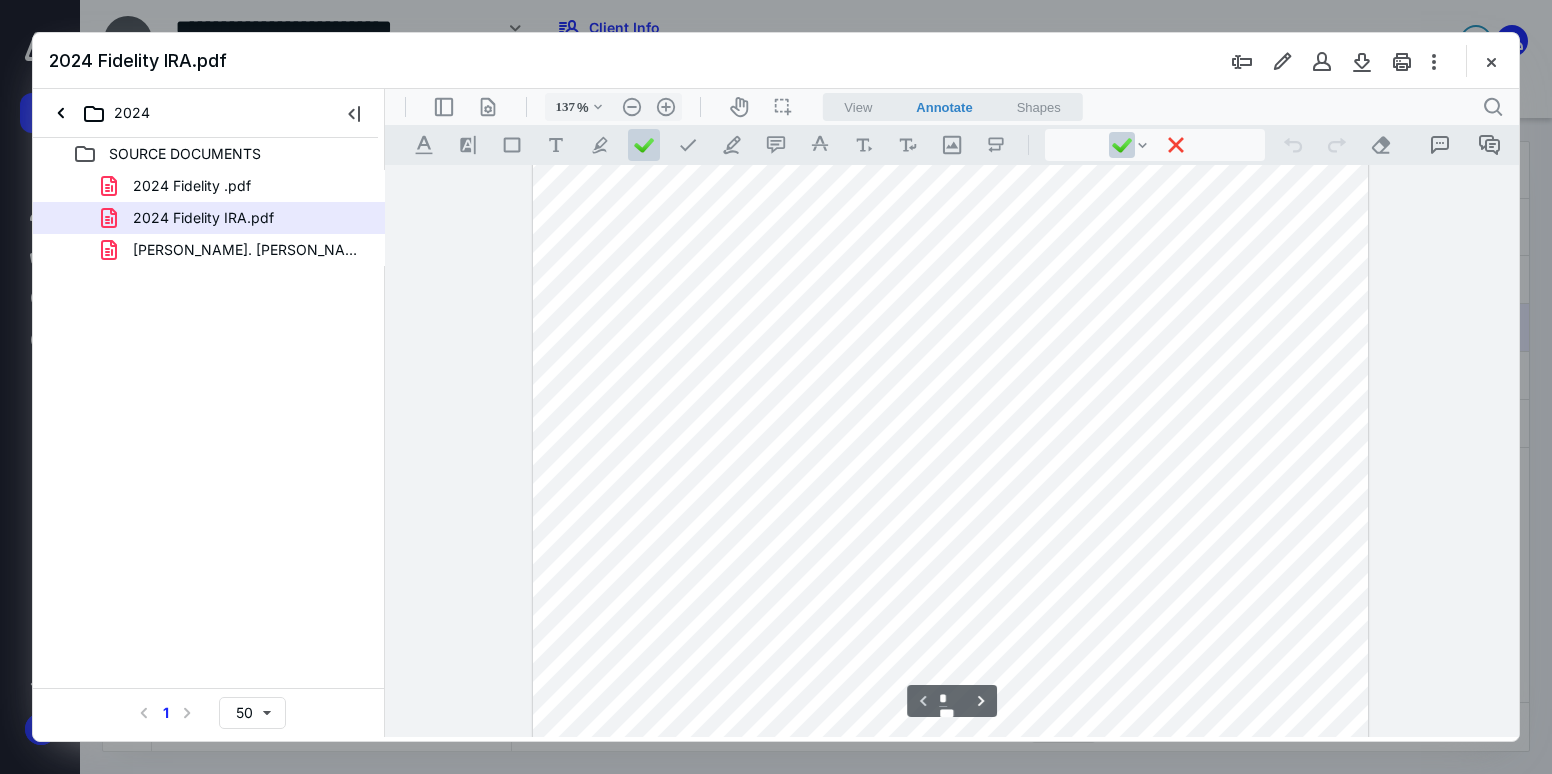 scroll, scrollTop: 0, scrollLeft: 0, axis: both 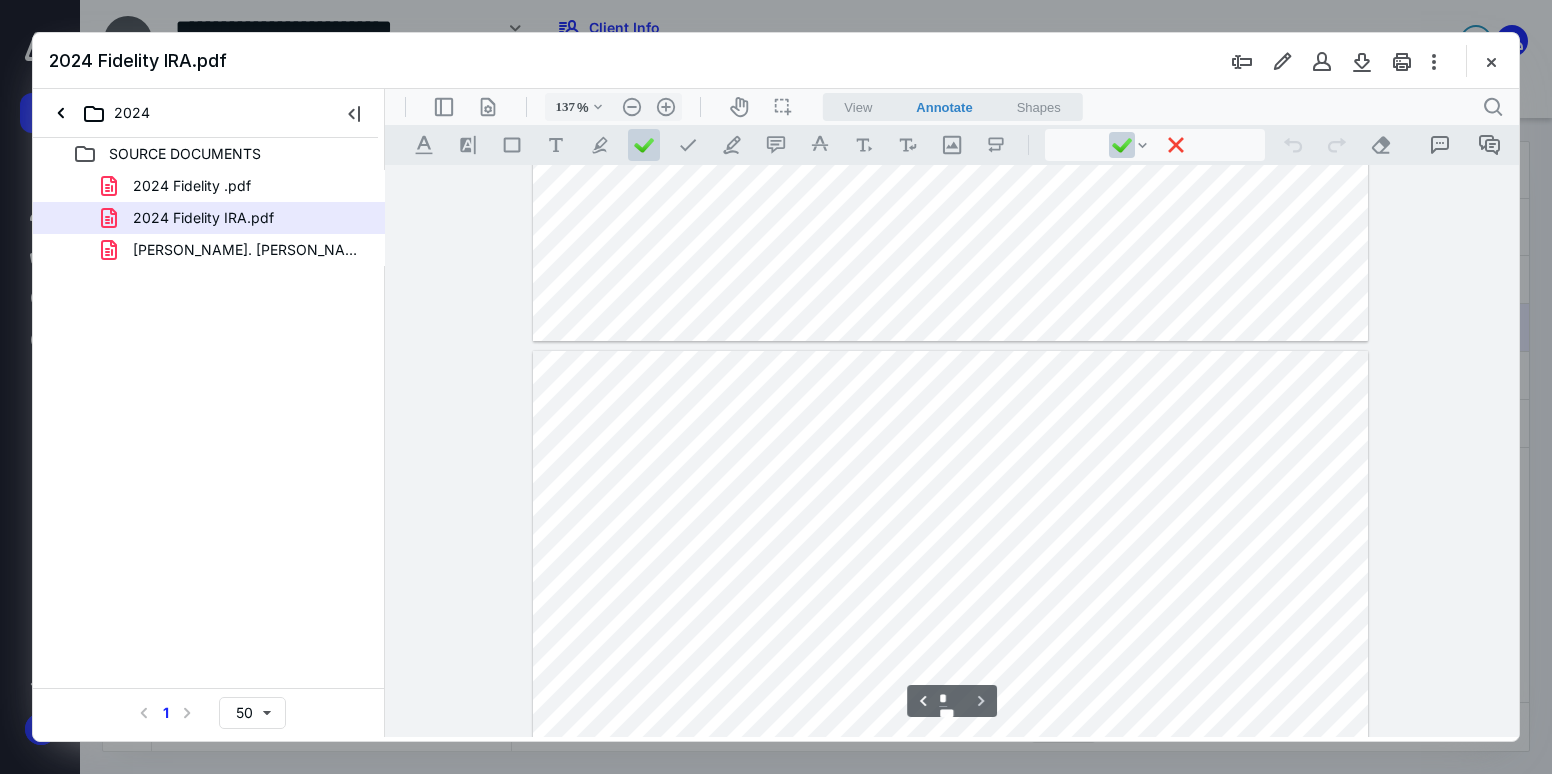 type on "*" 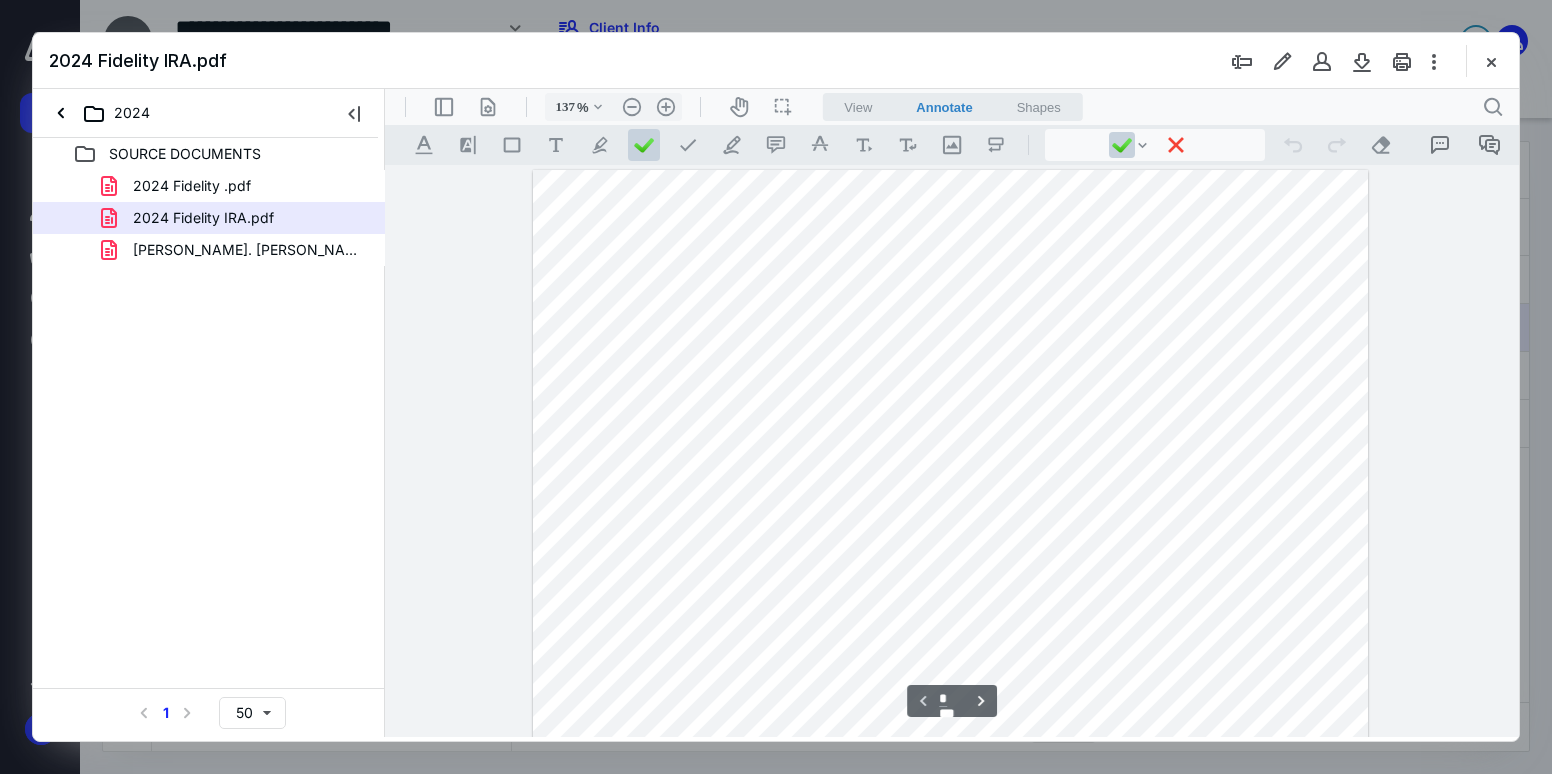 scroll, scrollTop: 300, scrollLeft: 0, axis: vertical 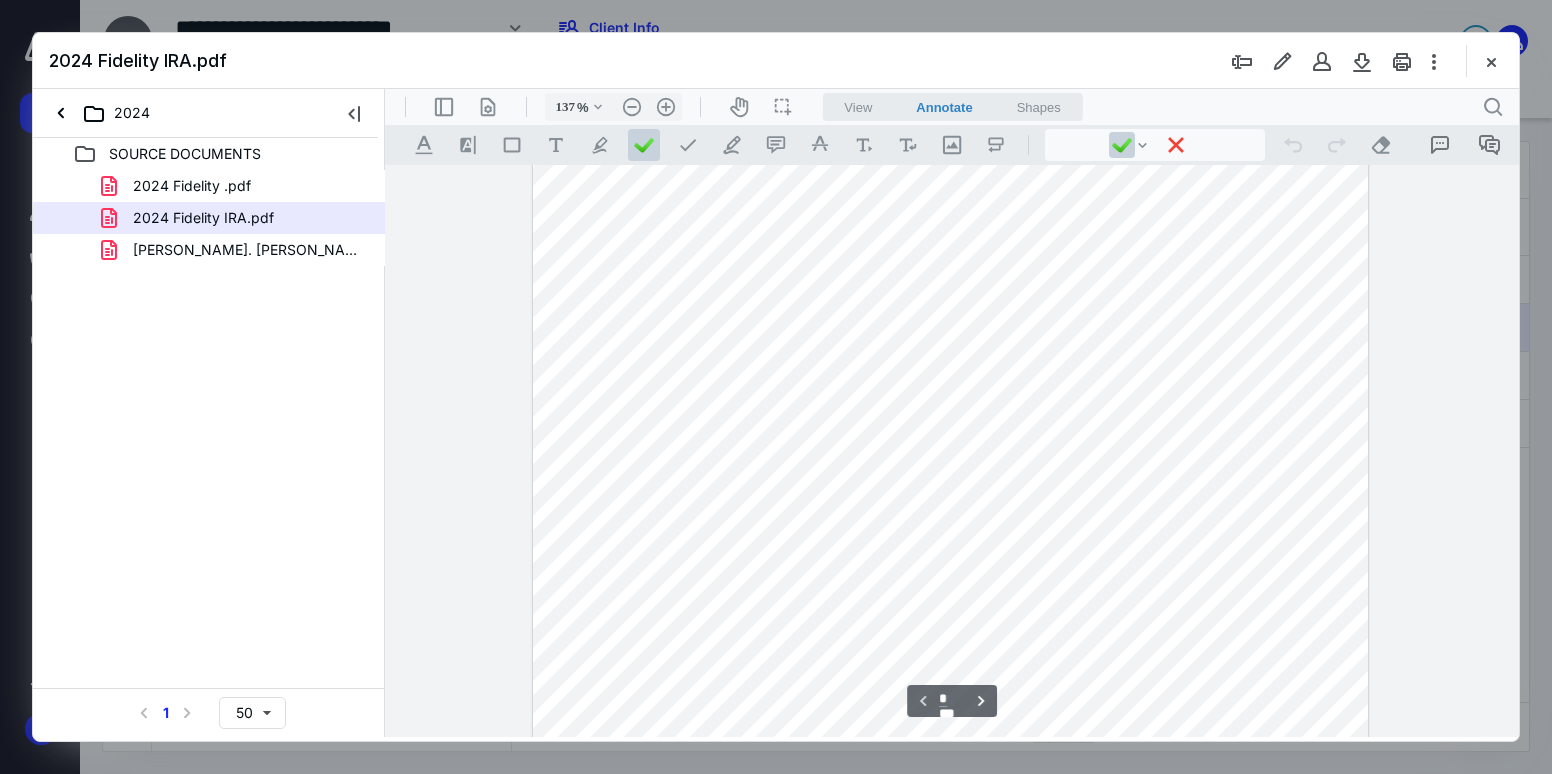 click at bounding box center [950, 410] 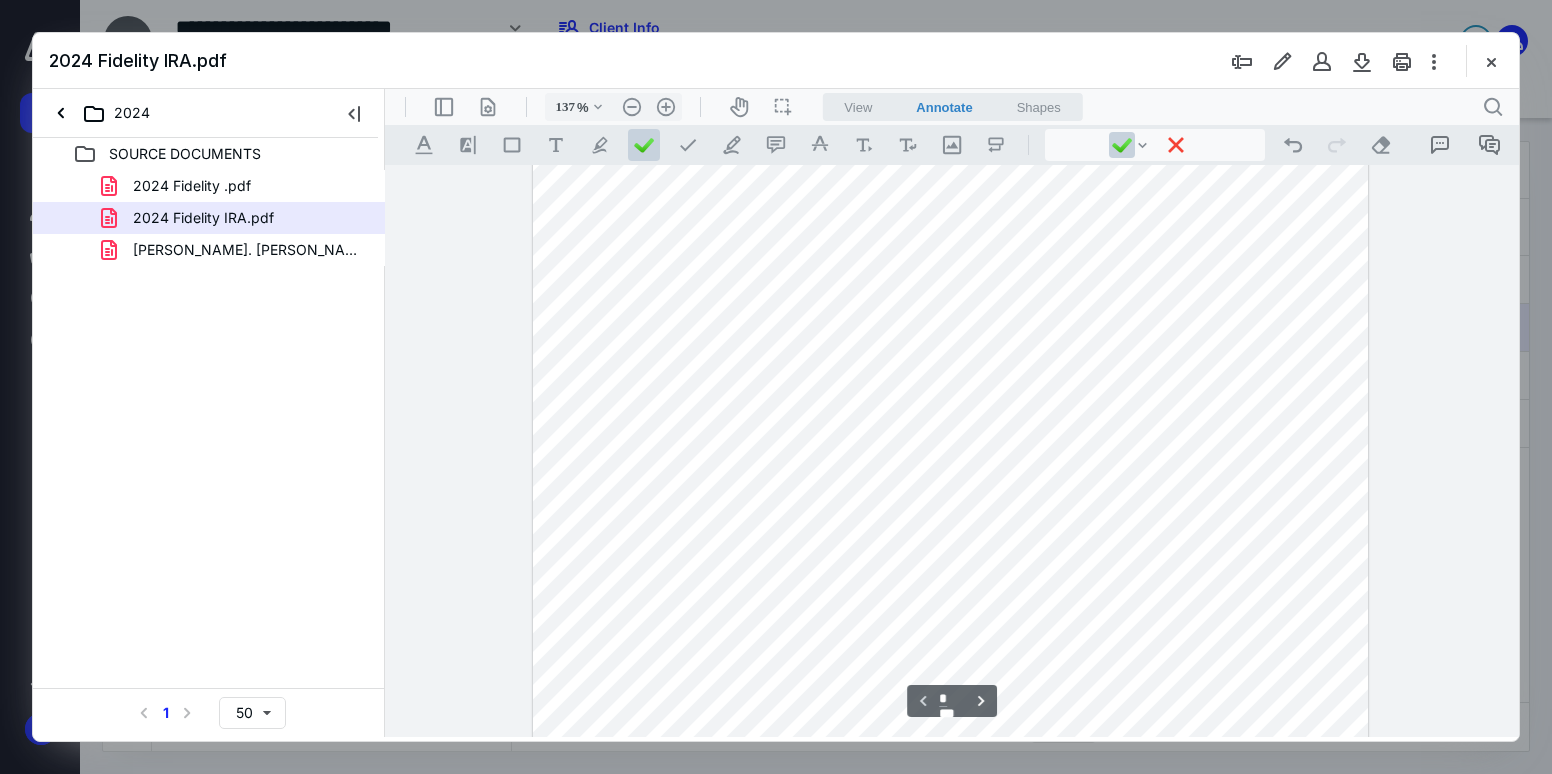 scroll, scrollTop: 0, scrollLeft: 0, axis: both 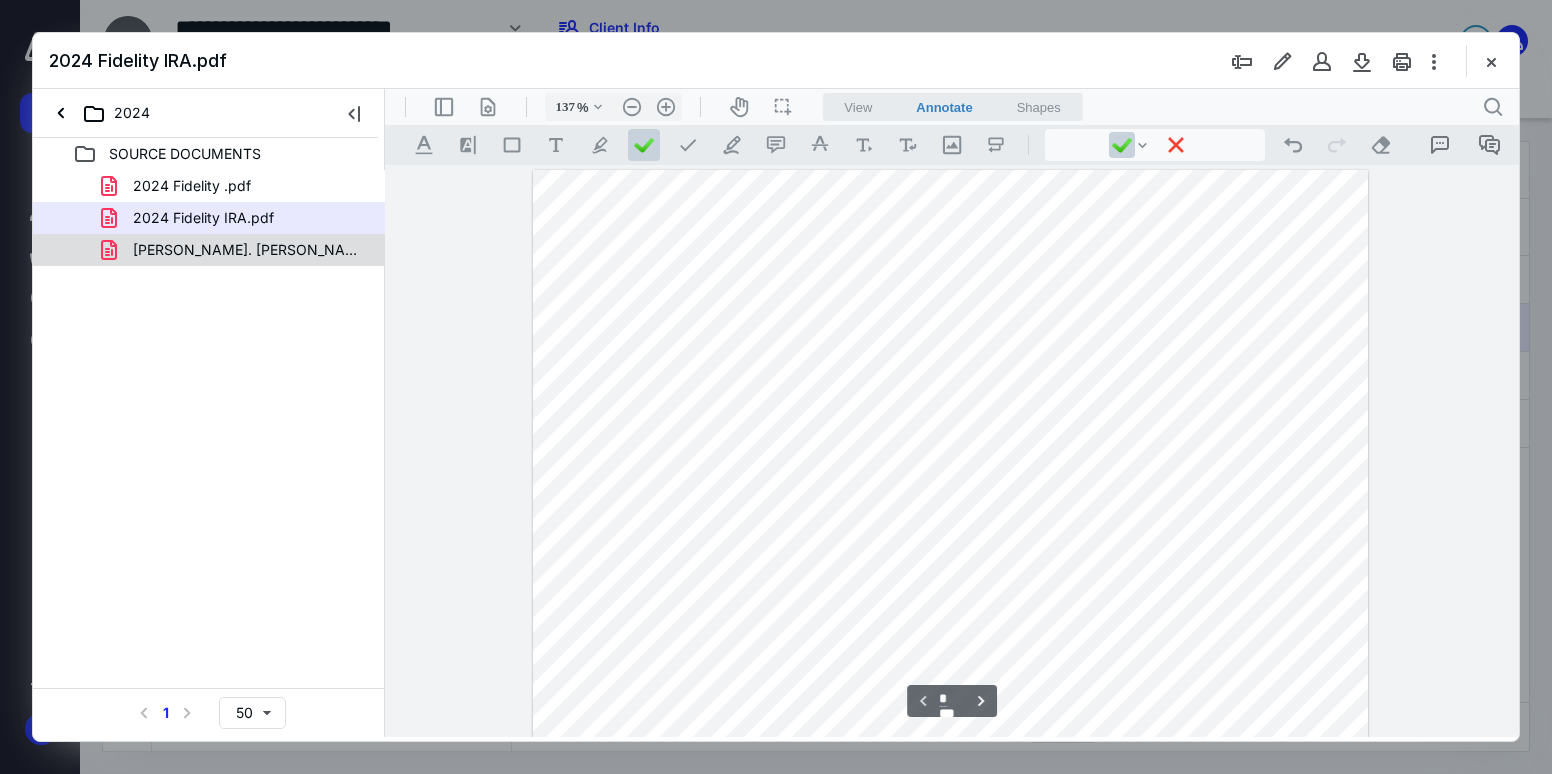 click on "[PERSON_NAME]. [PERSON_NAME] - tax docs.pdf" at bounding box center (249, 250) 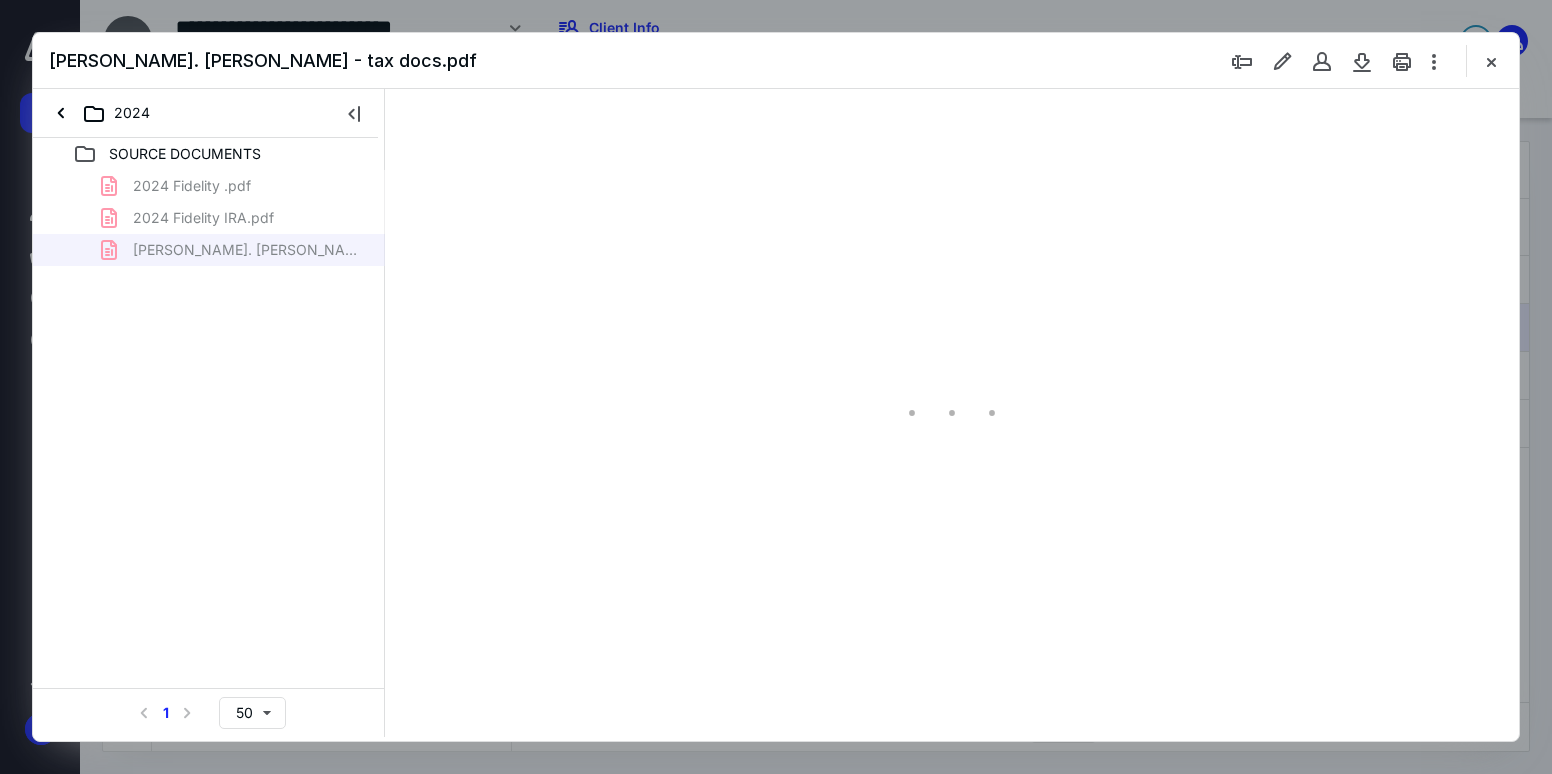 type on "93" 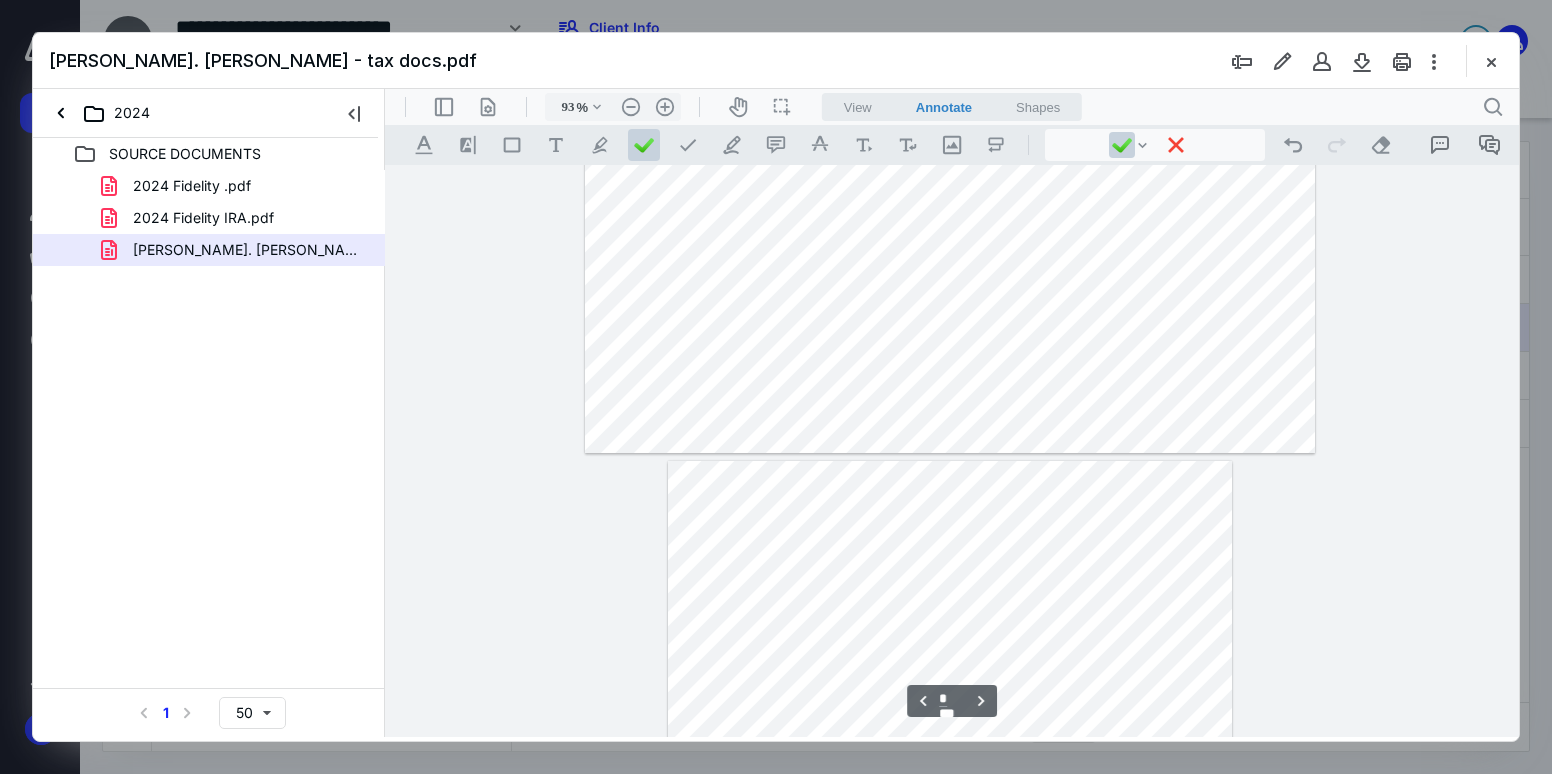 scroll, scrollTop: 4580, scrollLeft: 0, axis: vertical 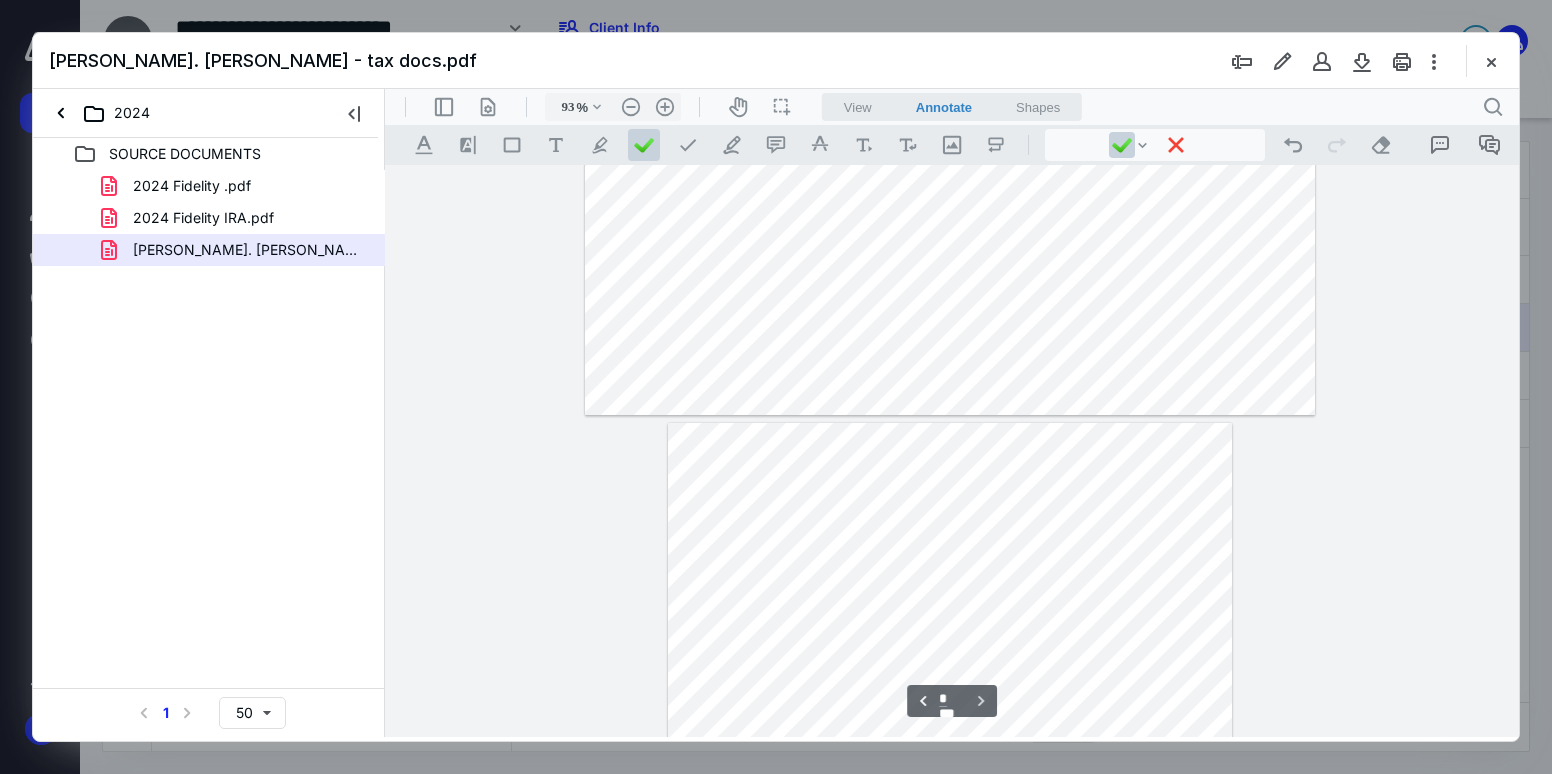 type on "*" 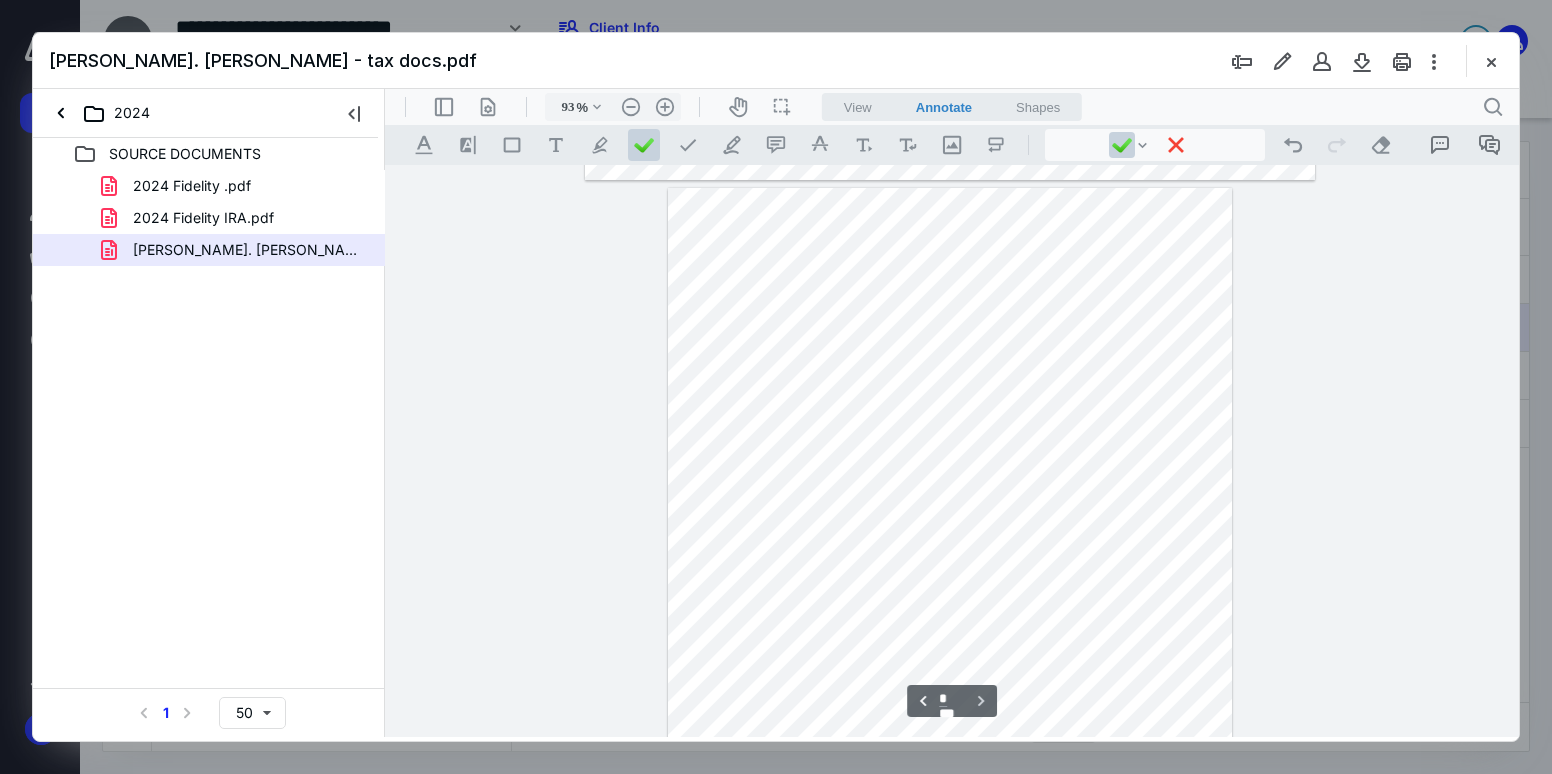 scroll, scrollTop: 4800, scrollLeft: 0, axis: vertical 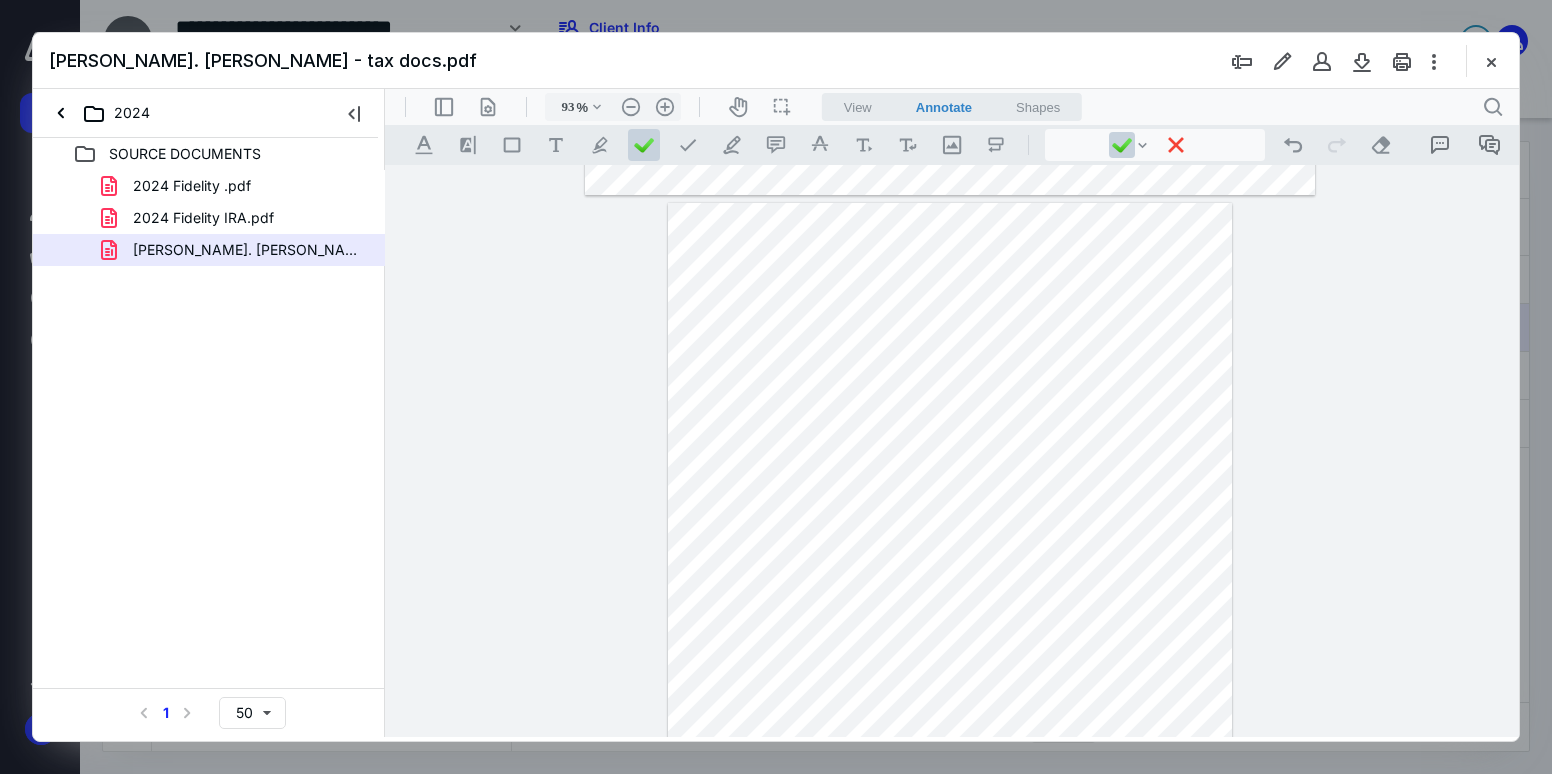 drag, startPoint x: 183, startPoint y: 180, endPoint x: 194, endPoint y: 182, distance: 11.18034 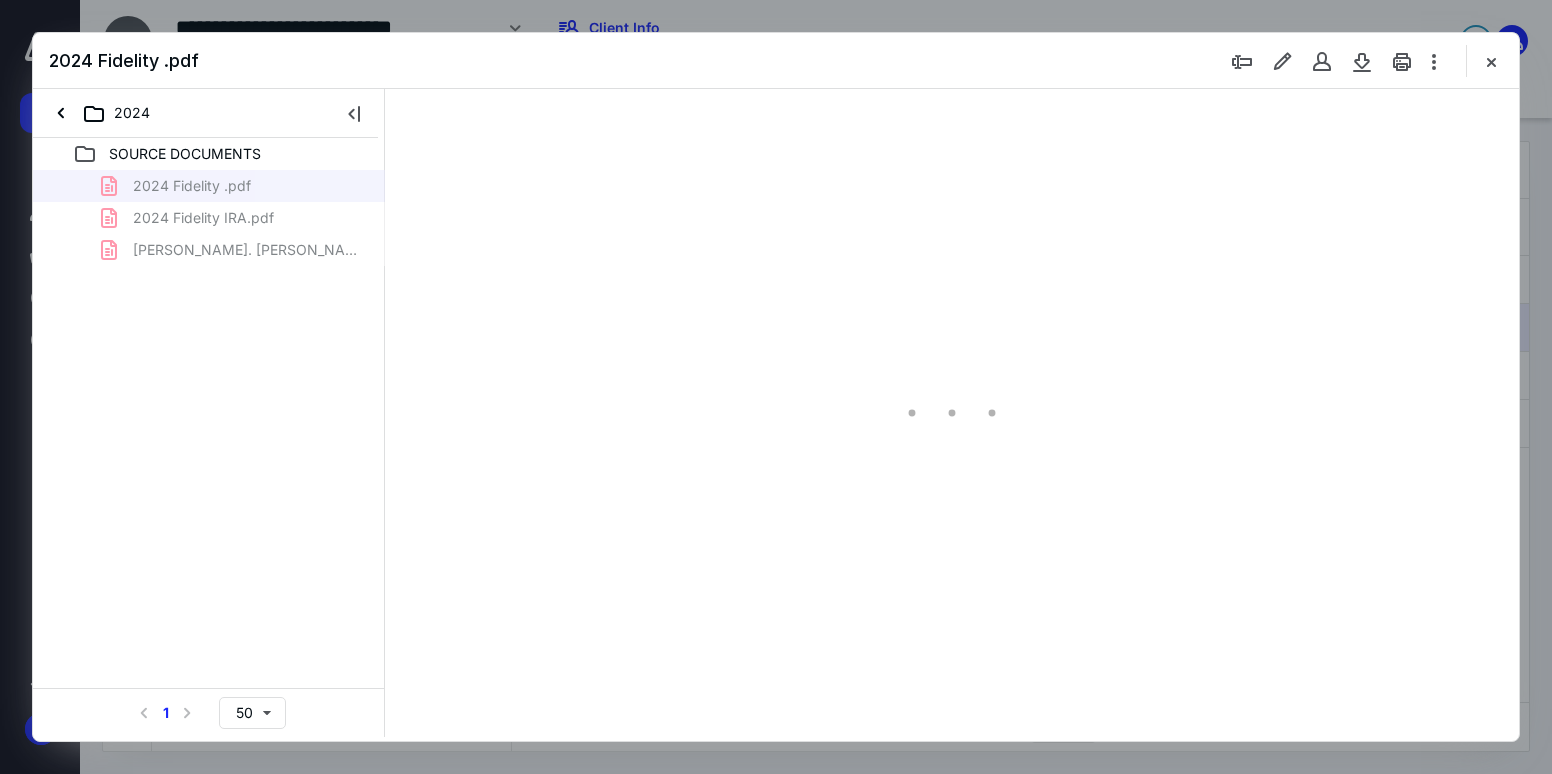 scroll, scrollTop: 79, scrollLeft: 0, axis: vertical 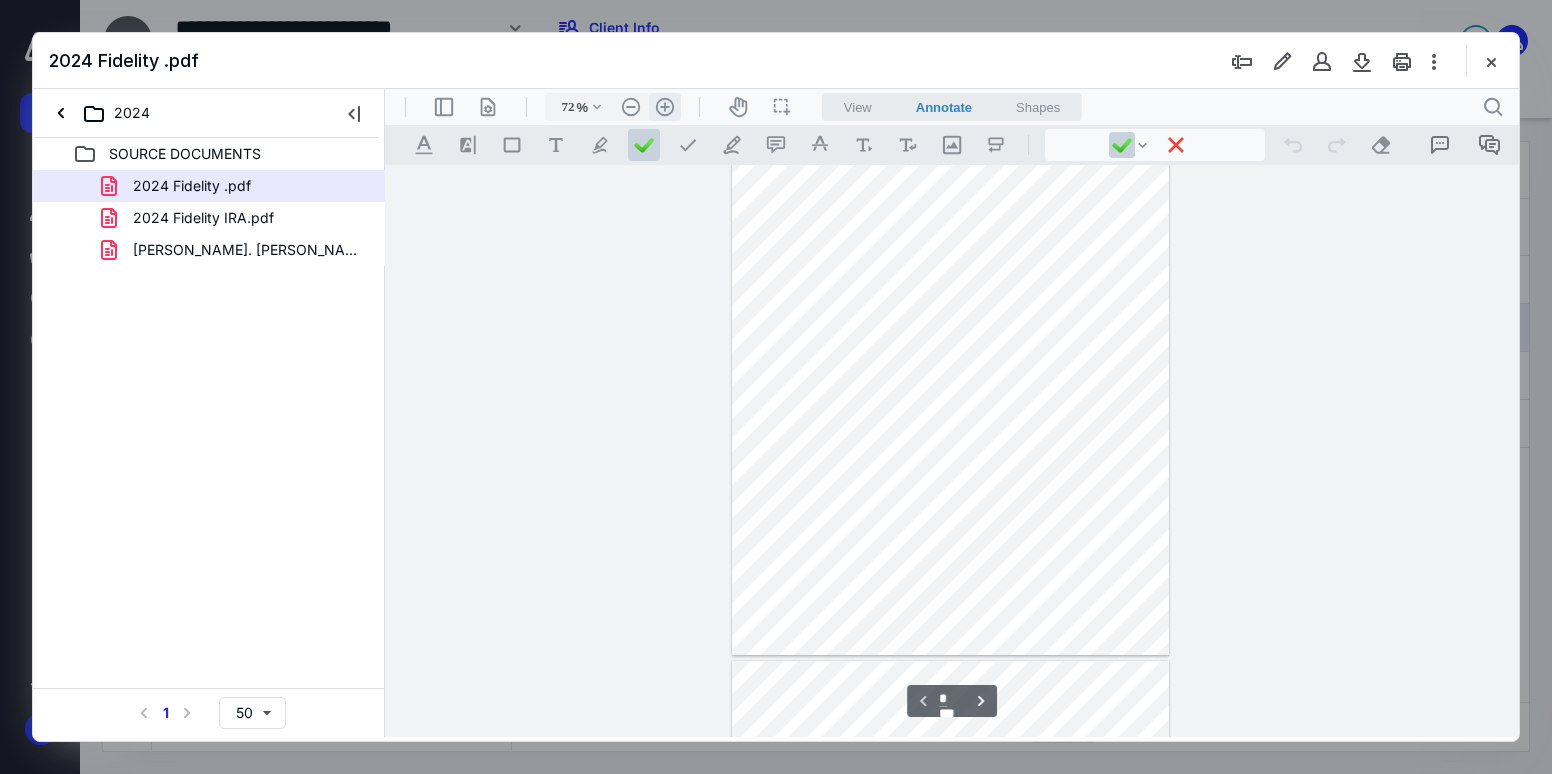 click on ".cls-1{fill:#abb0c4;} icon - header - zoom - in - line" at bounding box center (665, 107) 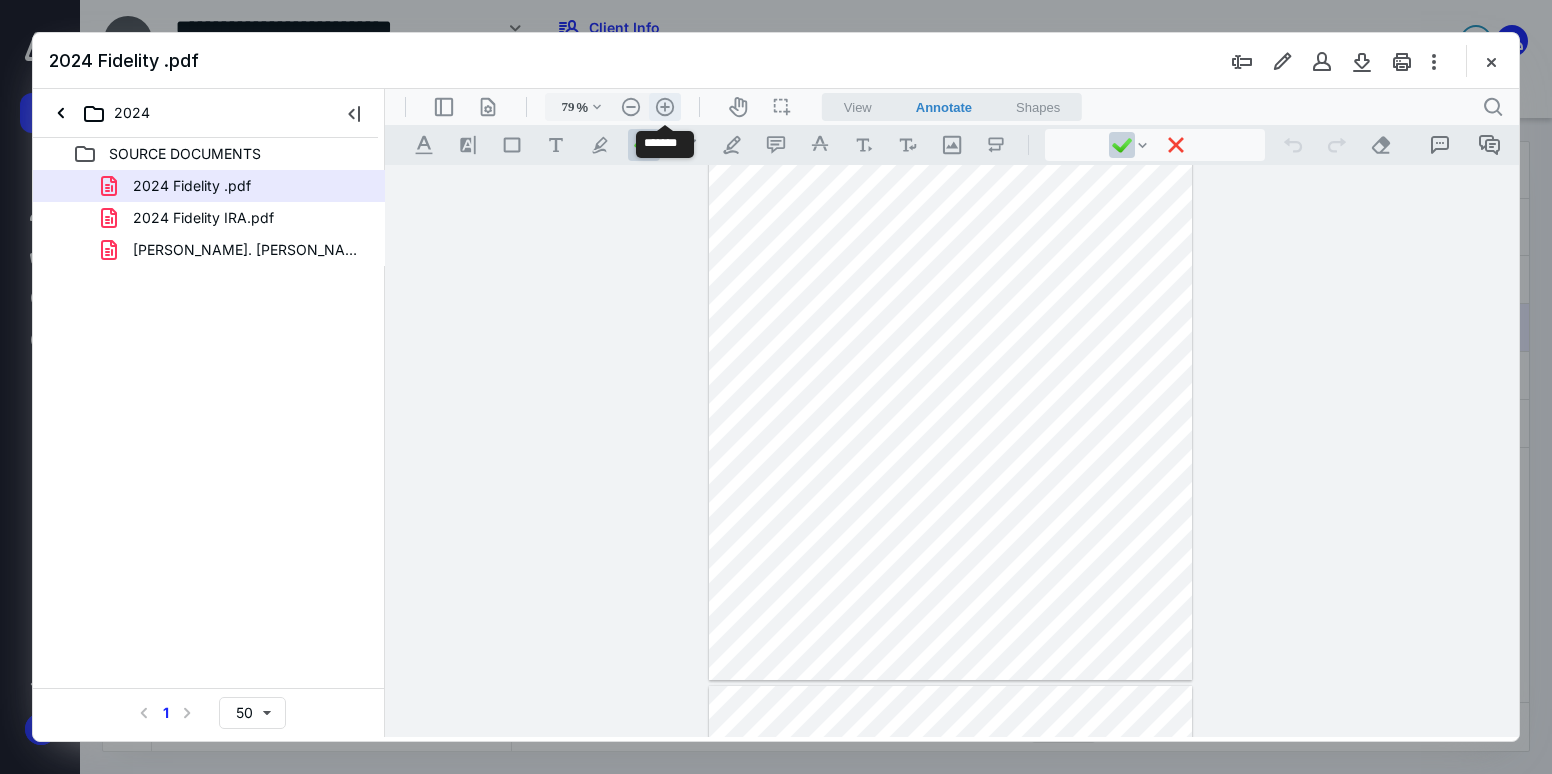click on ".cls-1{fill:#abb0c4;} icon - header - zoom - in - line" at bounding box center (665, 107) 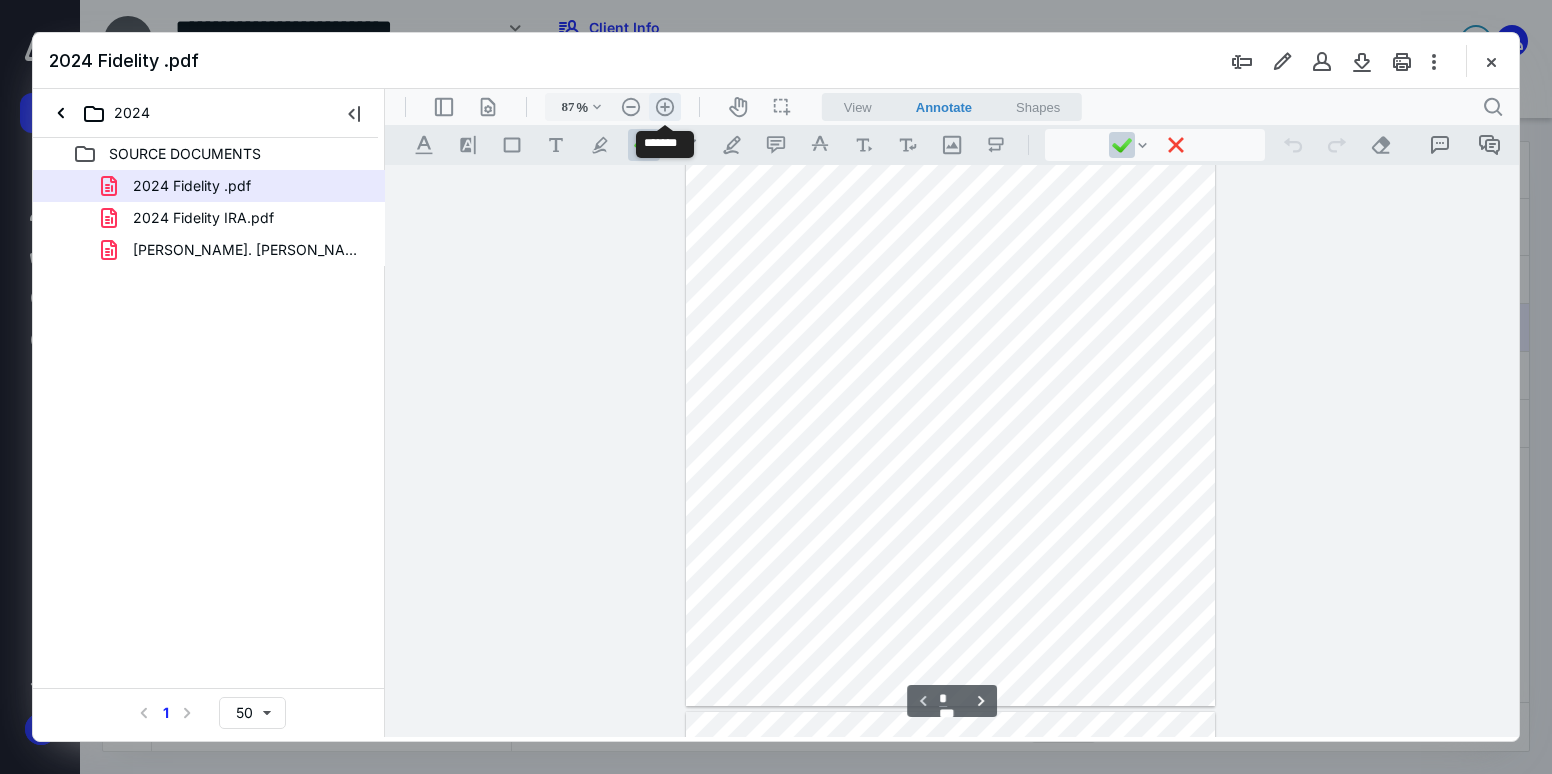 click on ".cls-1{fill:#abb0c4;} icon - header - zoom - in - line" at bounding box center [665, 107] 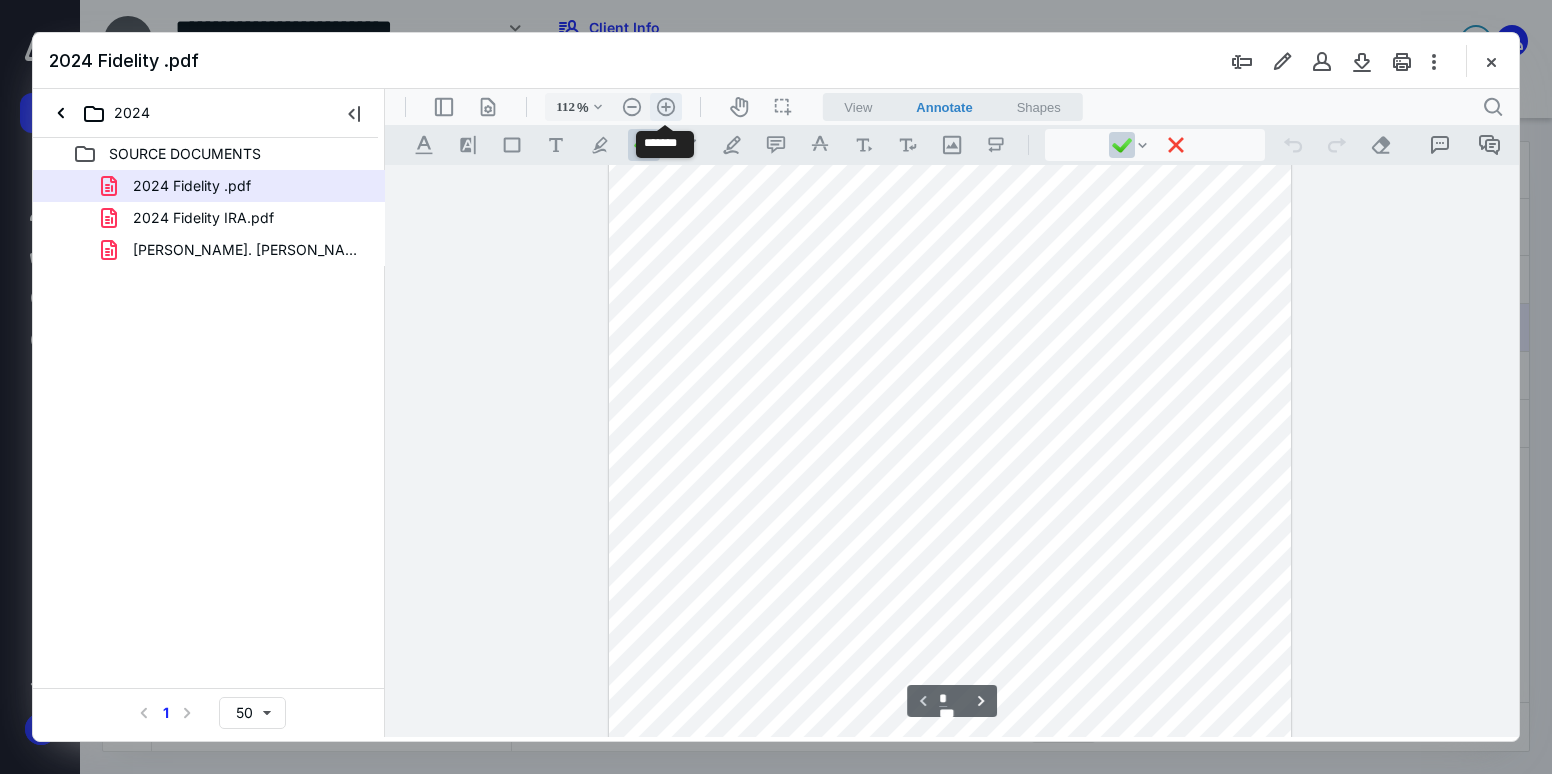click on ".cls-1{fill:#abb0c4;} icon - header - zoom - in - line" at bounding box center (666, 107) 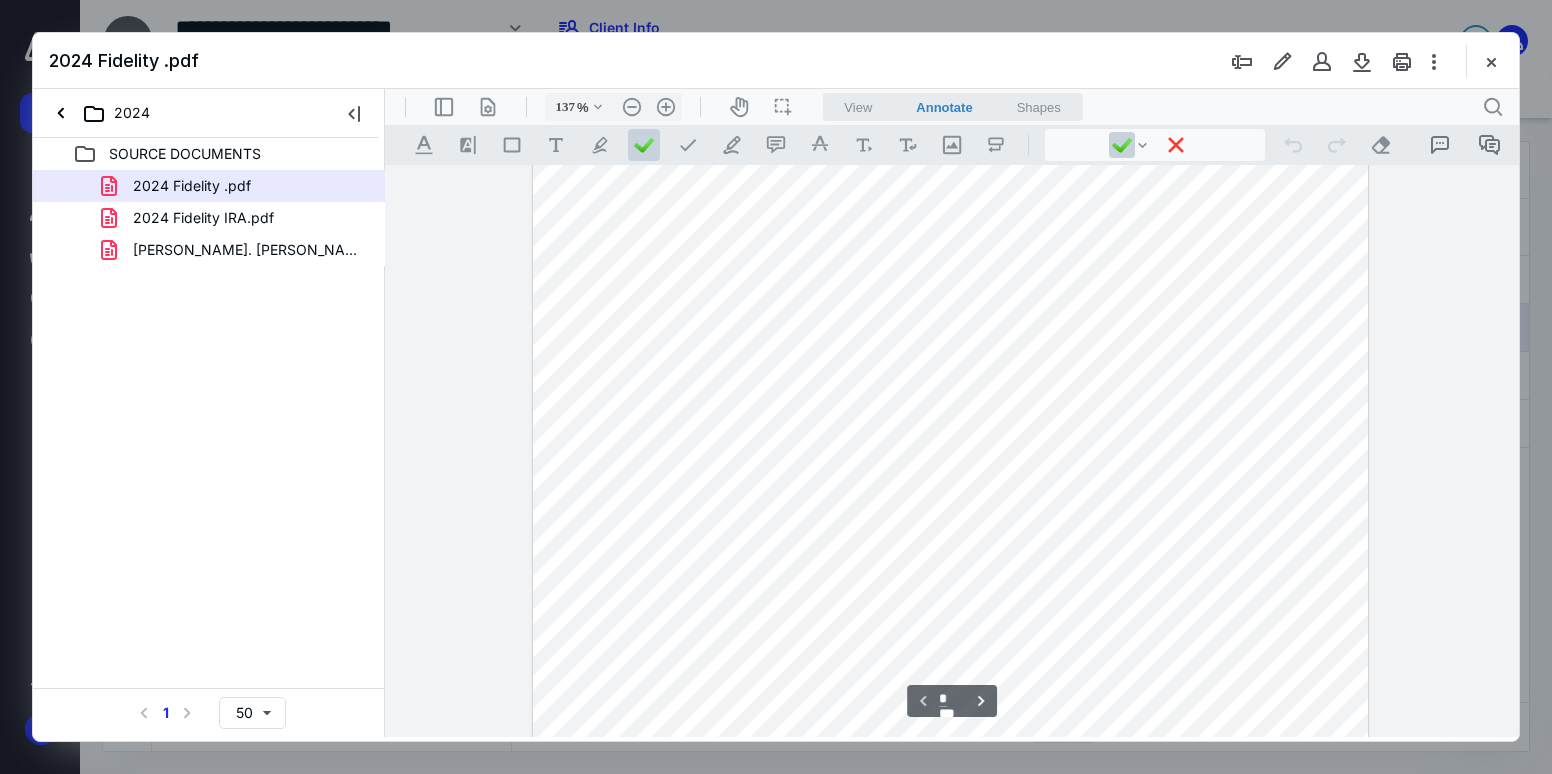 scroll, scrollTop: 275, scrollLeft: 0, axis: vertical 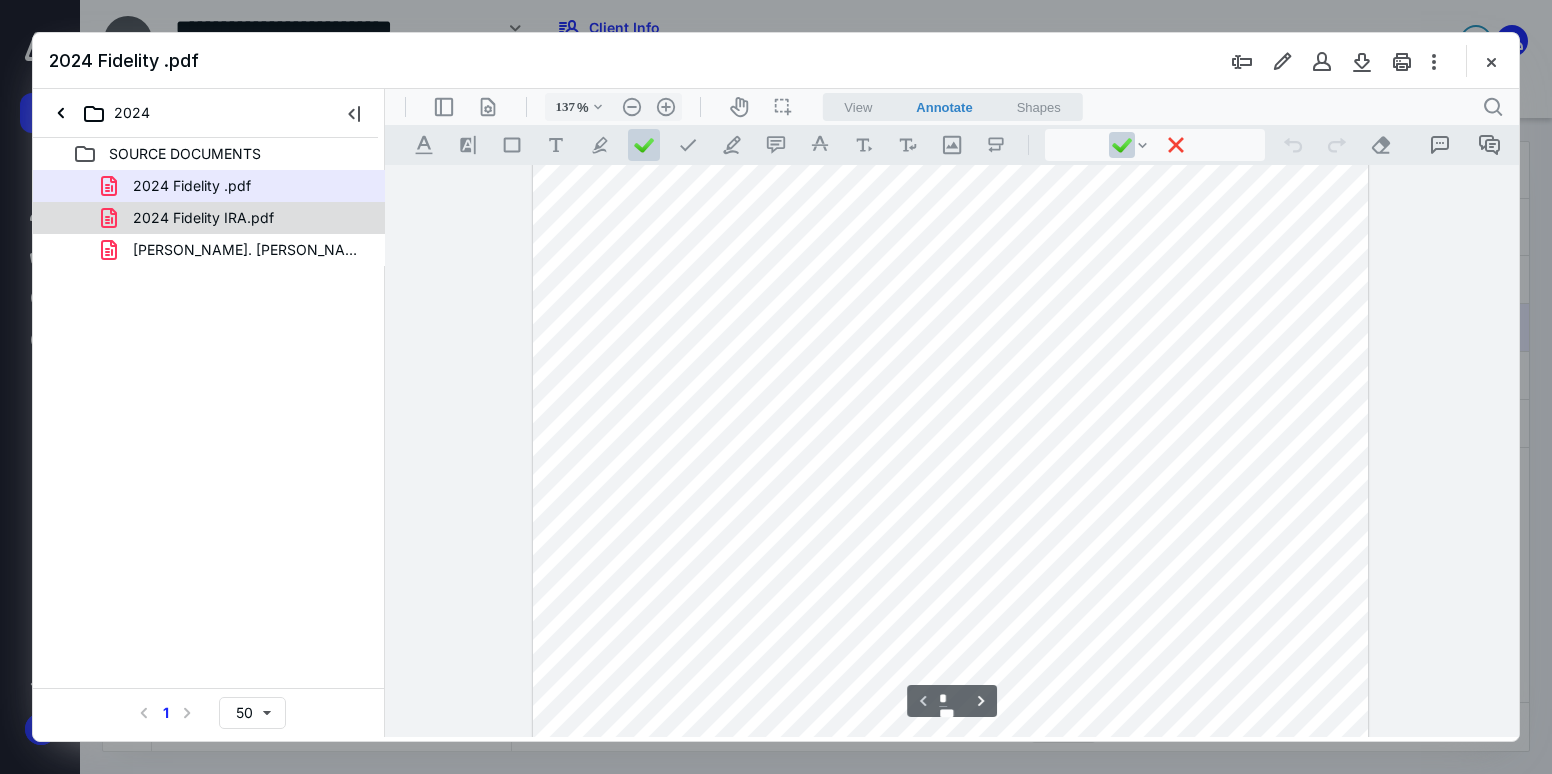 click on "2024 Fidelity IRA.pdf" at bounding box center (203, 218) 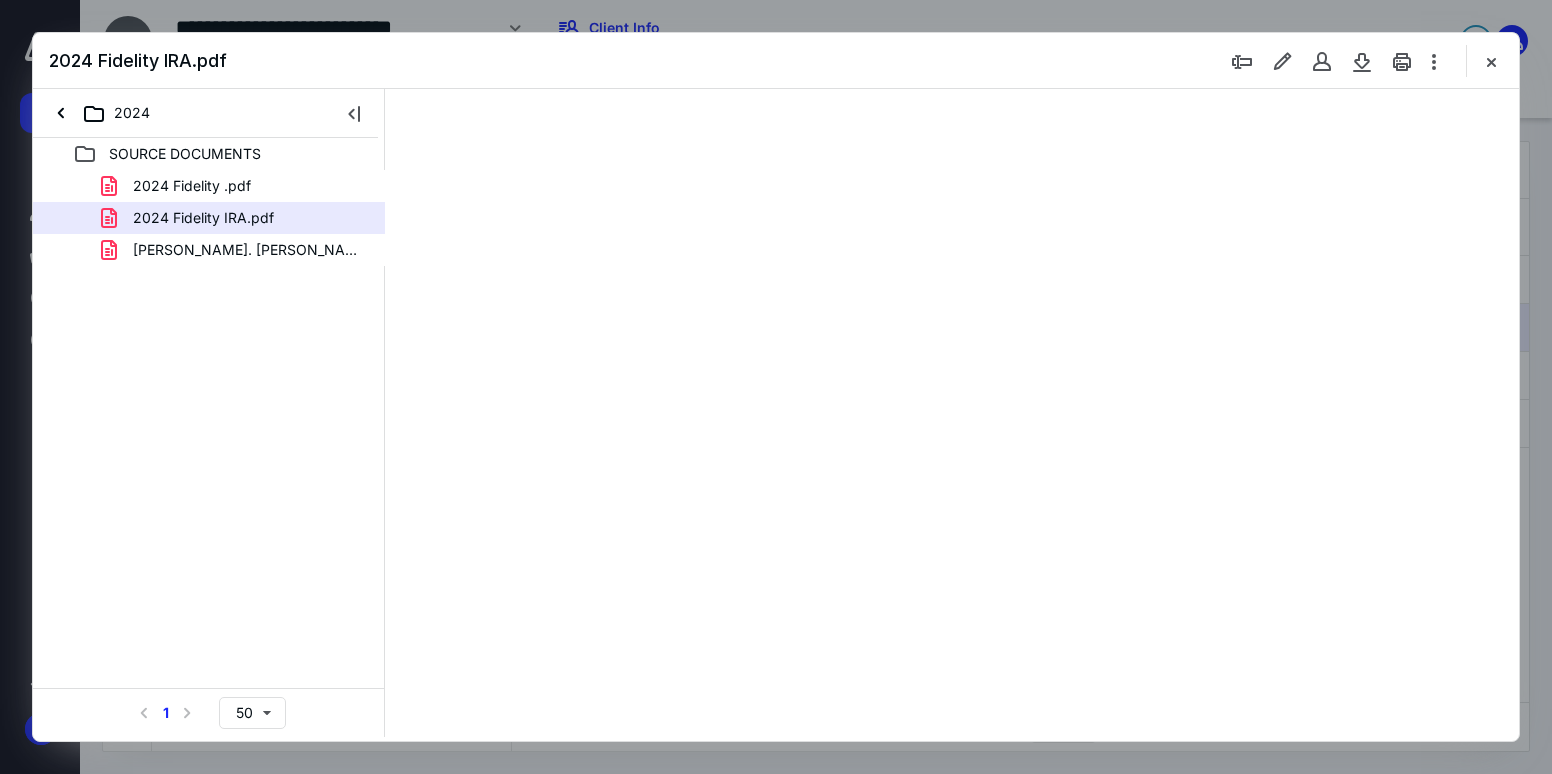 scroll, scrollTop: 79, scrollLeft: 0, axis: vertical 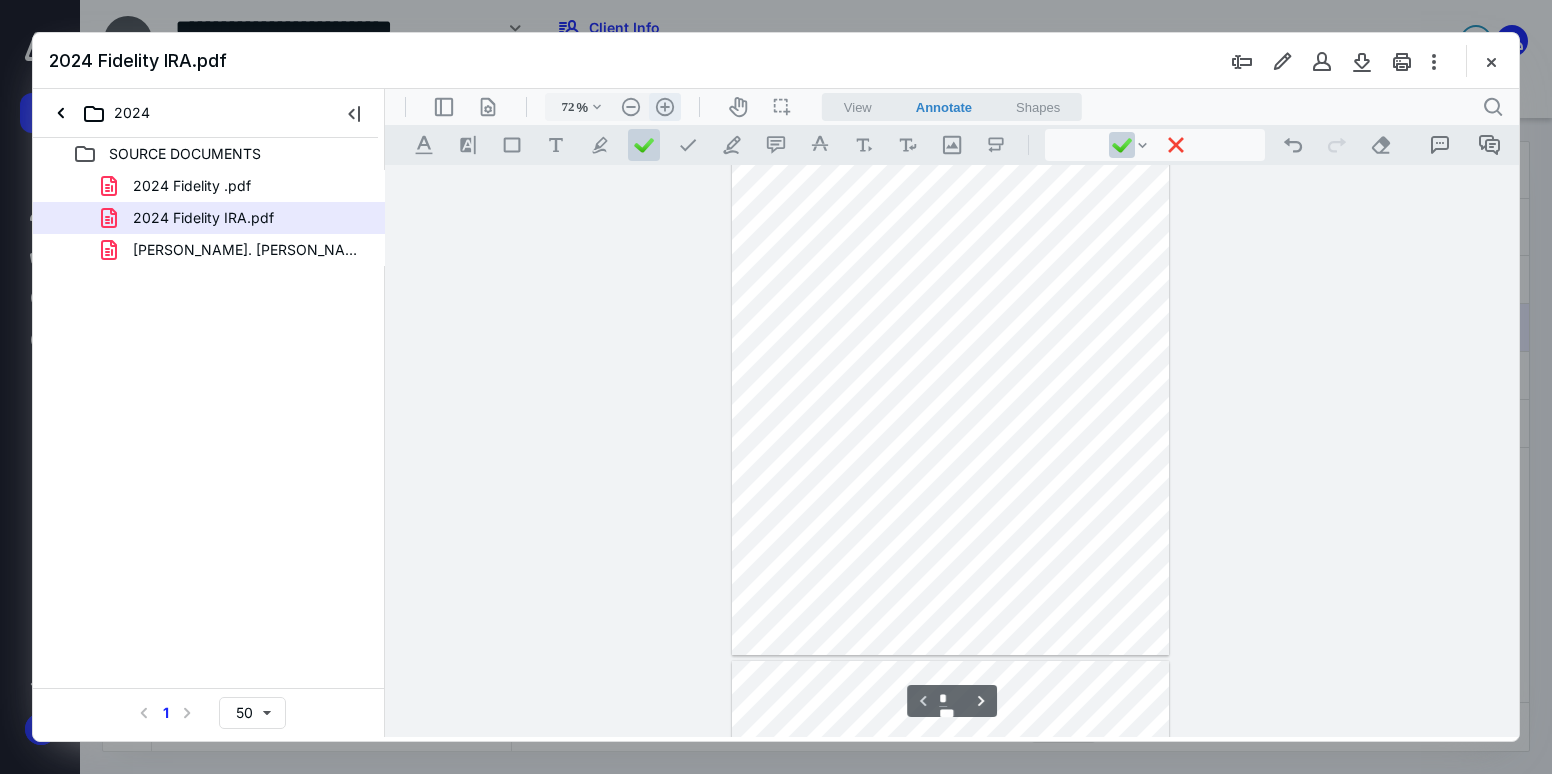 click on ".cls-1{fill:#abb0c4;} icon - header - zoom - in - line" at bounding box center [665, 107] 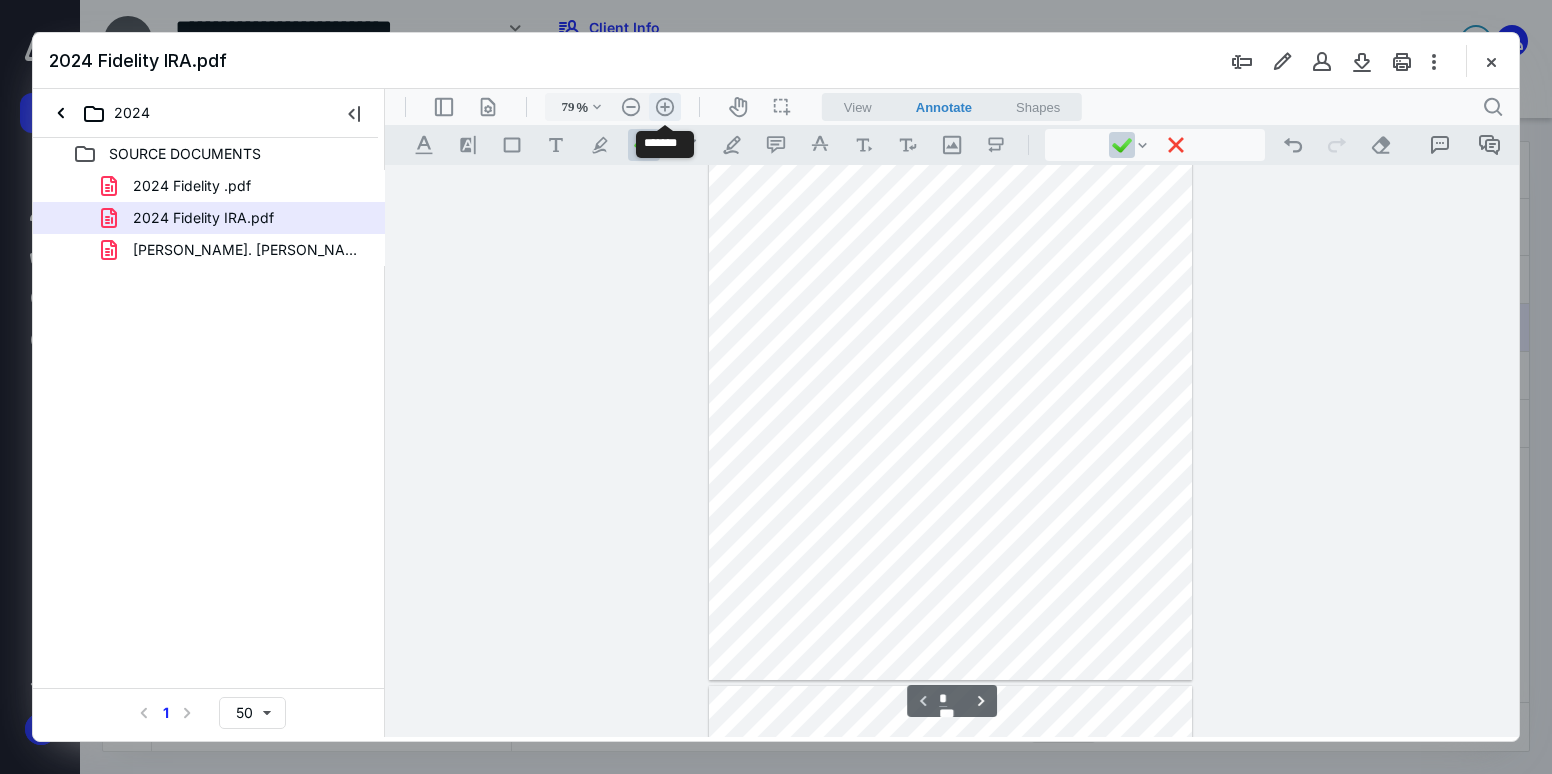 click on ".cls-1{fill:#abb0c4;} icon - header - zoom - in - line" at bounding box center (665, 107) 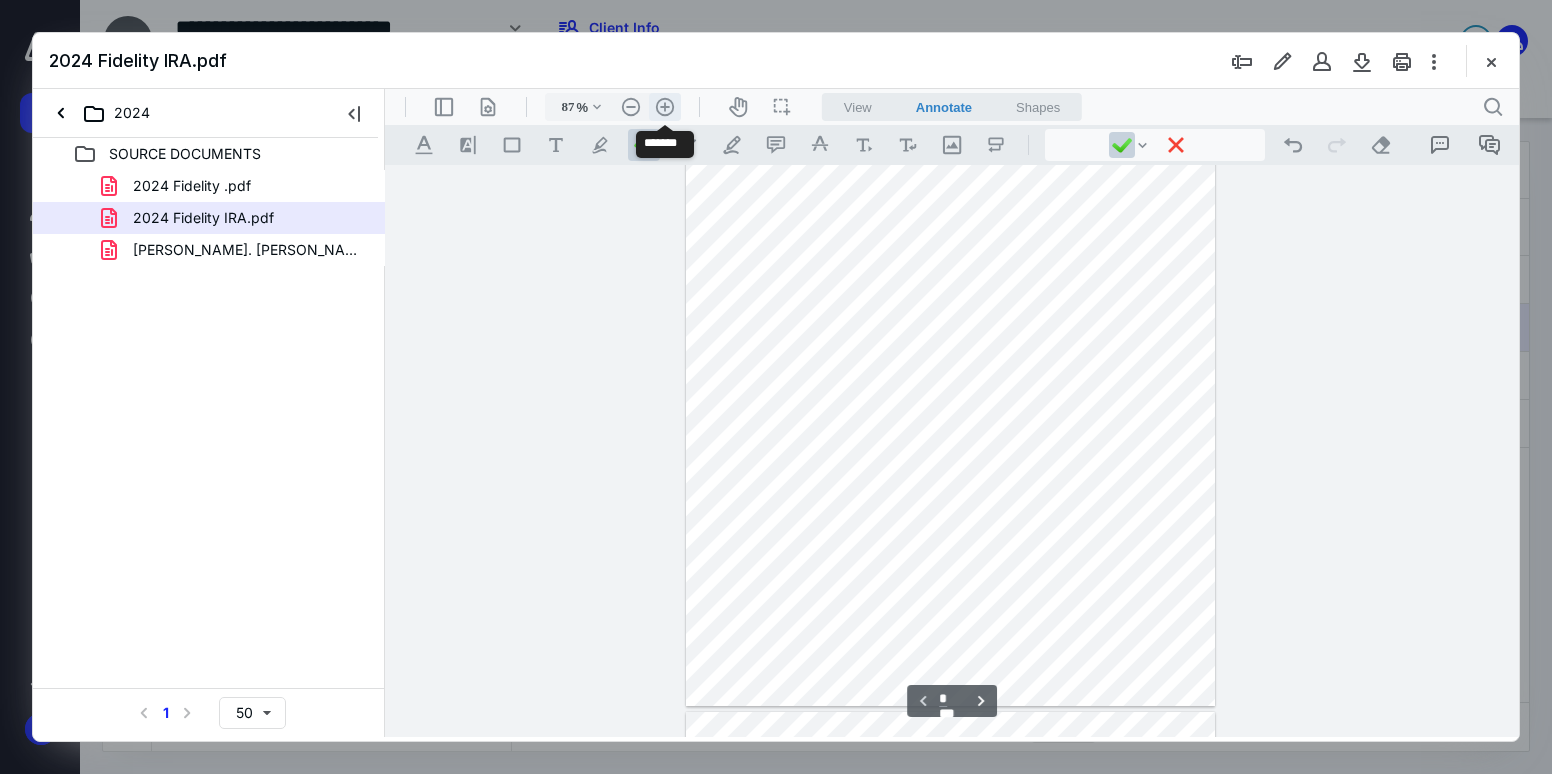 click on ".cls-1{fill:#abb0c4;} icon - header - zoom - in - line" at bounding box center [665, 107] 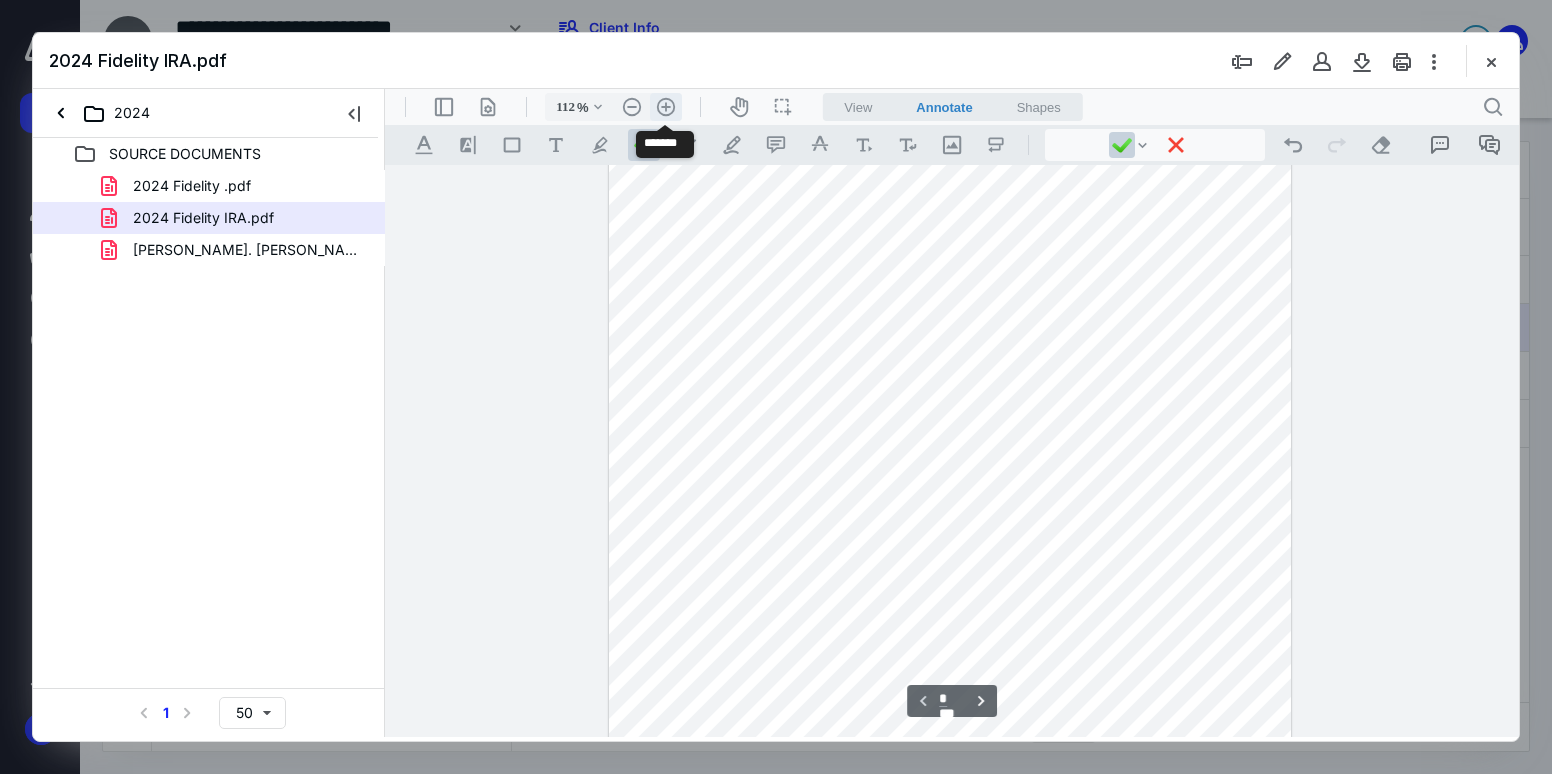 click on ".cls-1{fill:#abb0c4;} icon - header - zoom - in - line" at bounding box center [666, 107] 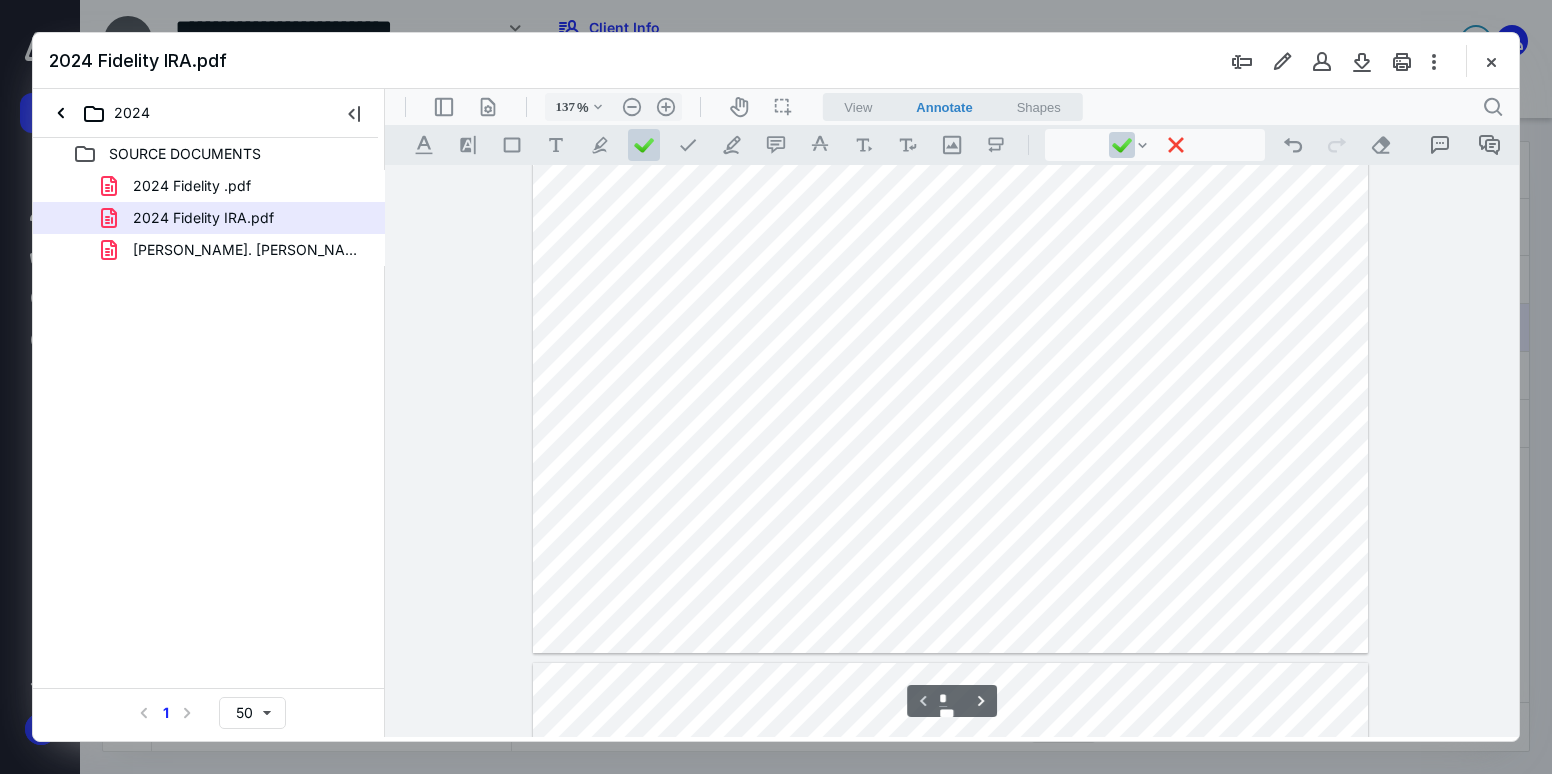 scroll, scrollTop: 300, scrollLeft: 0, axis: vertical 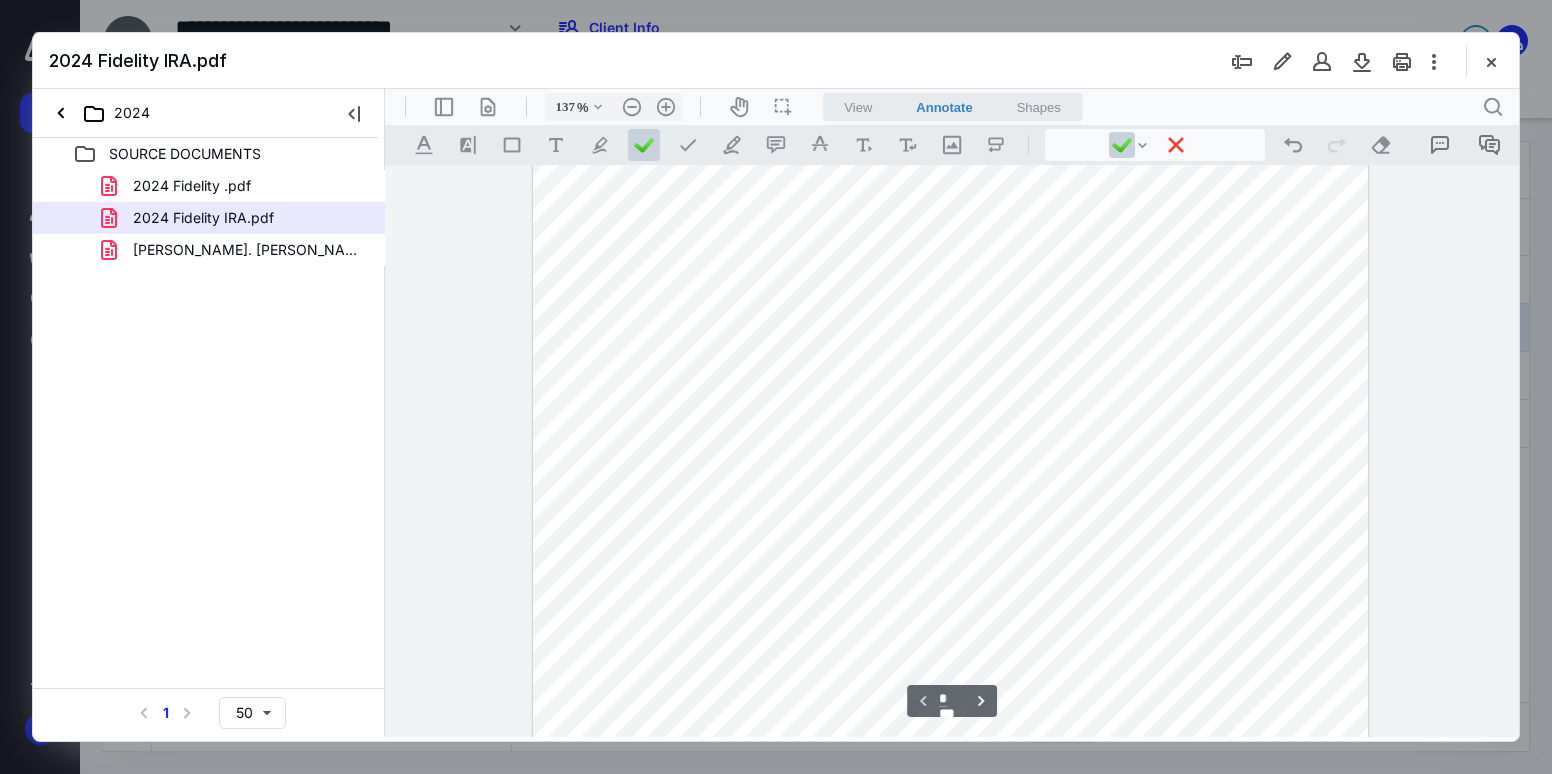 type on "*" 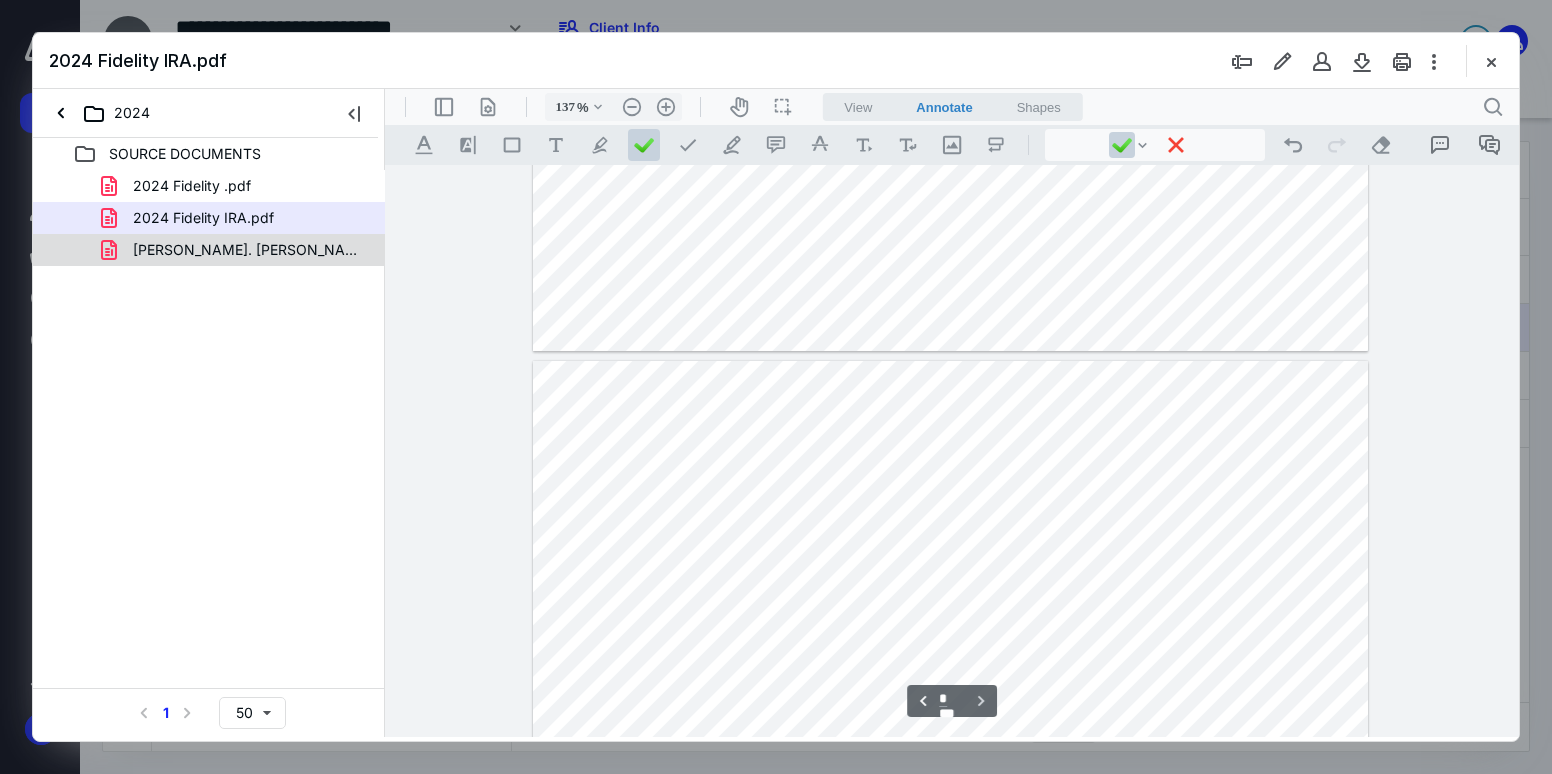 click on "[PERSON_NAME]. [PERSON_NAME] - tax docs.pdf" at bounding box center (237, 250) 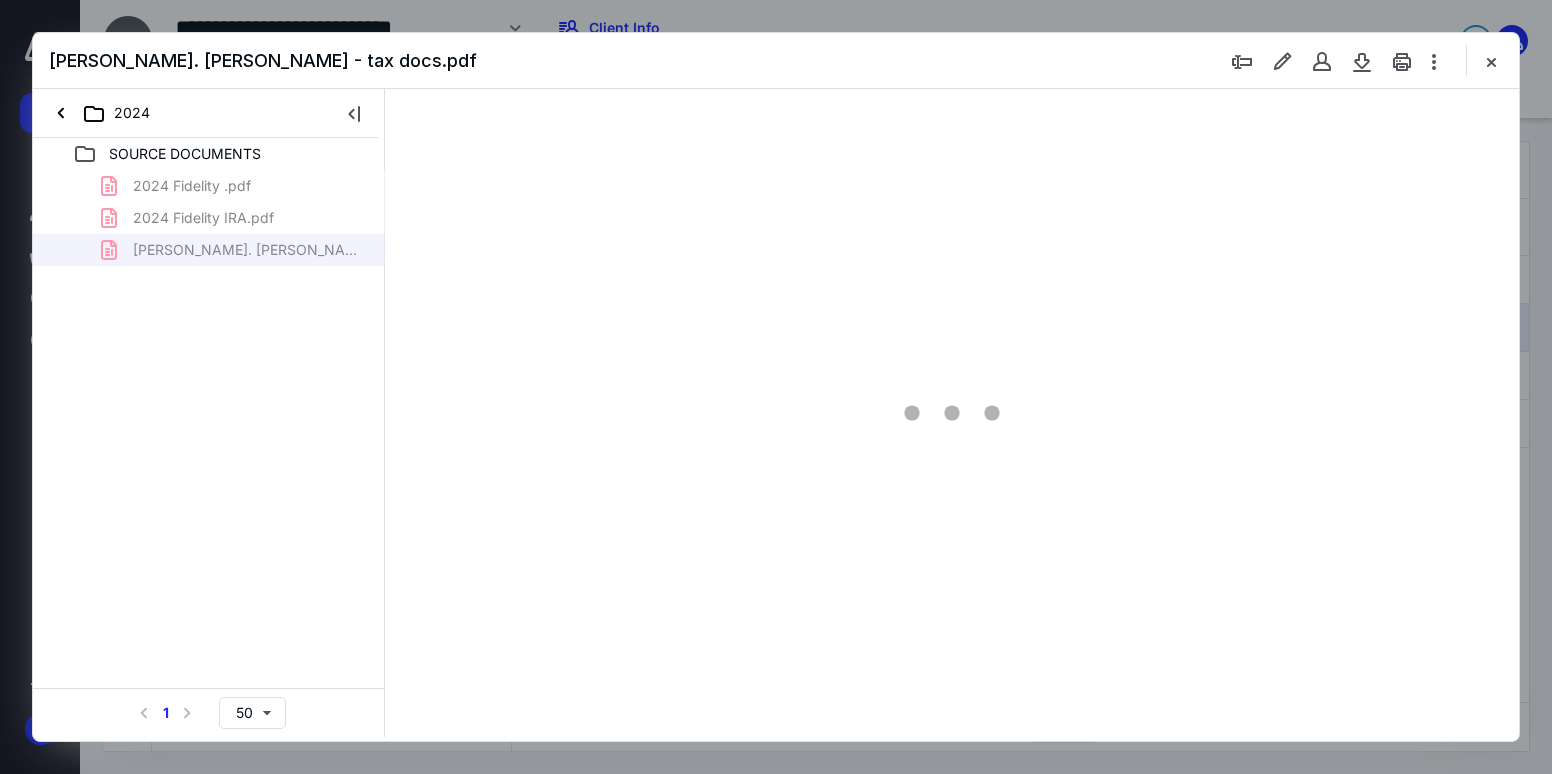 type on "93" 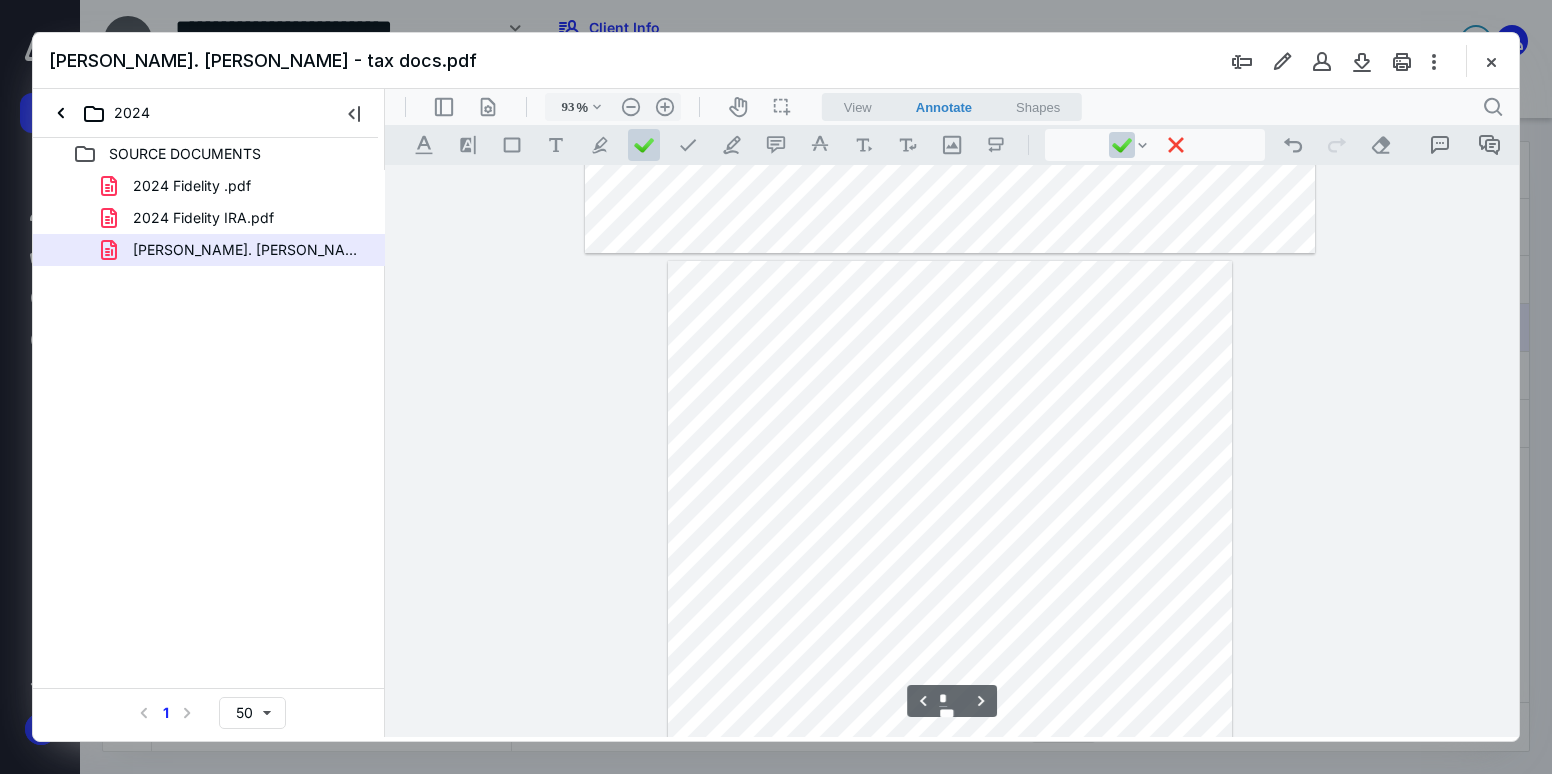 scroll, scrollTop: 600, scrollLeft: 0, axis: vertical 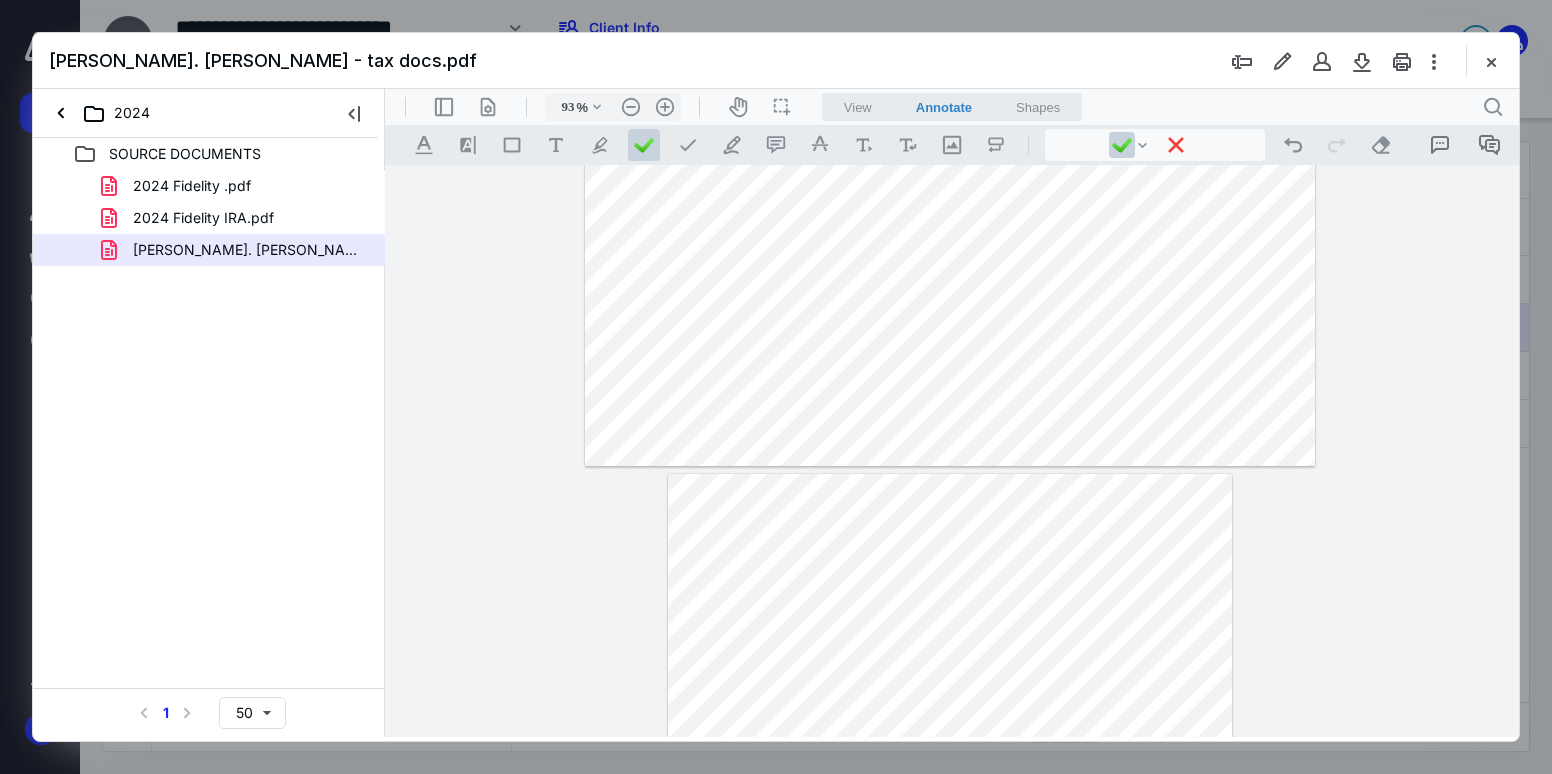 type on "*" 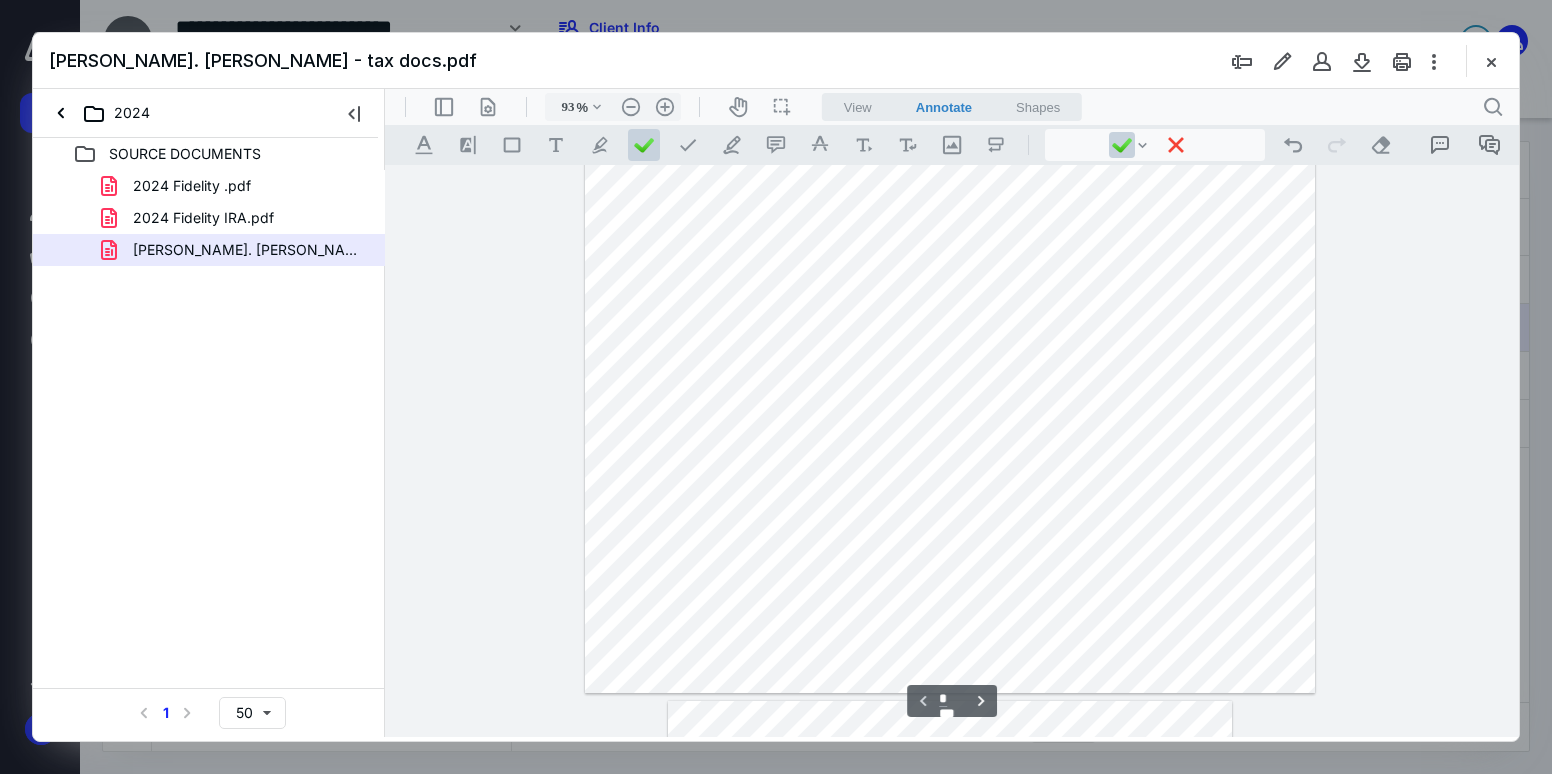 scroll, scrollTop: 0, scrollLeft: 0, axis: both 